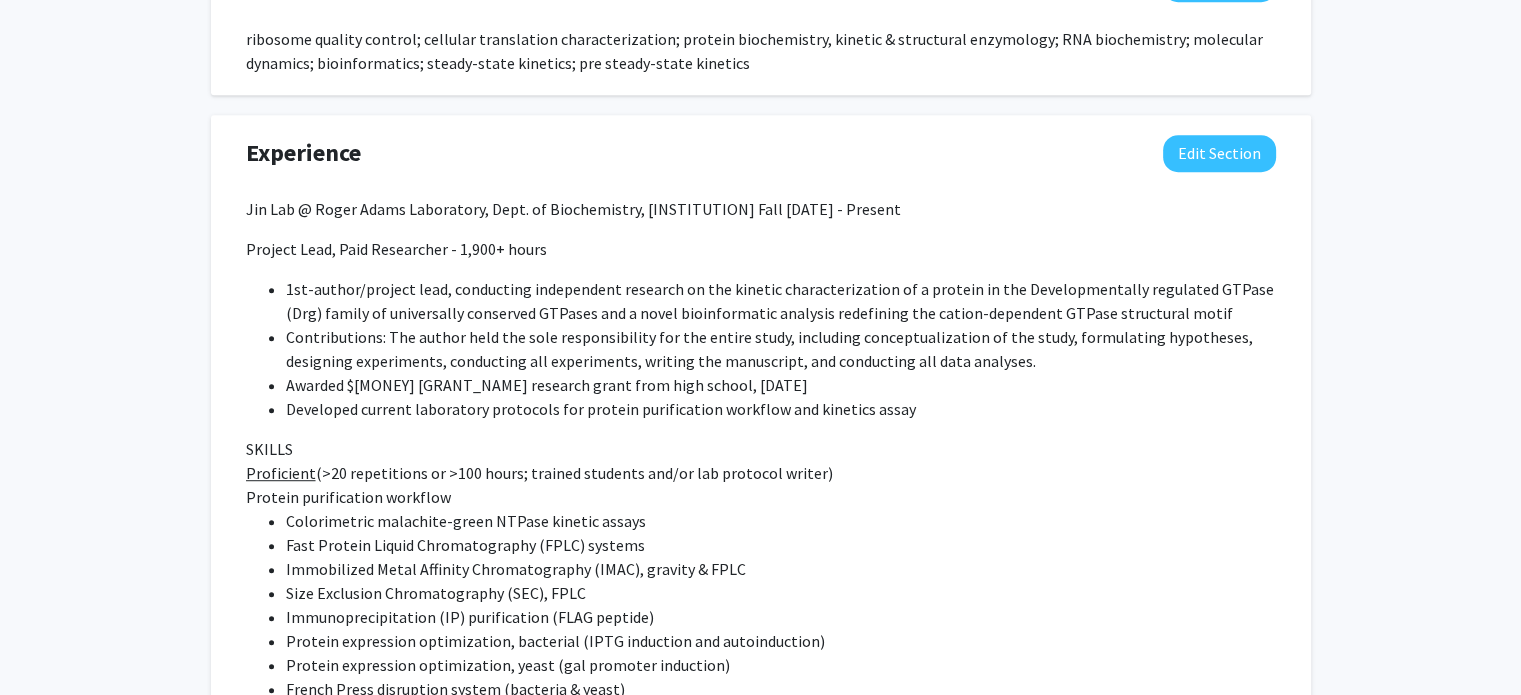 scroll, scrollTop: 1100, scrollLeft: 0, axis: vertical 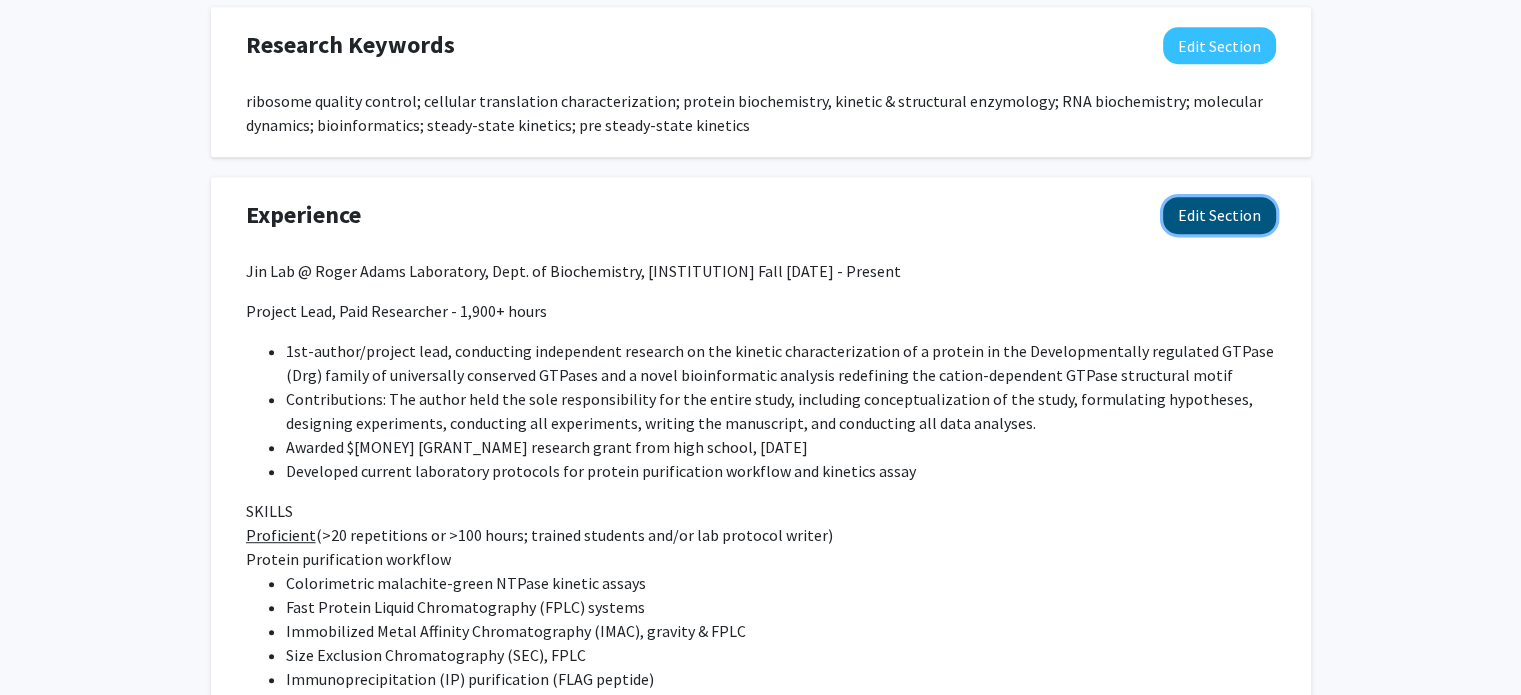 click on "Edit Section" 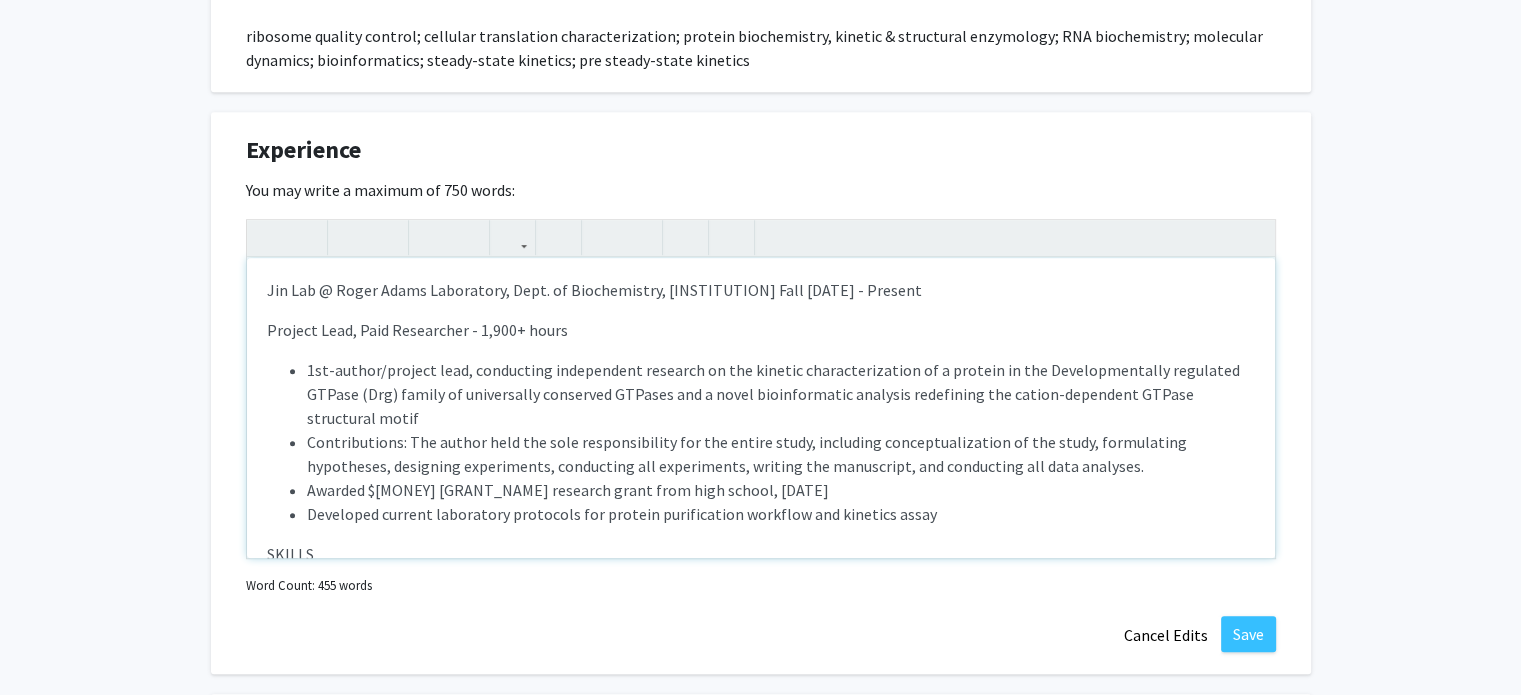 scroll, scrollTop: 1200, scrollLeft: 0, axis: vertical 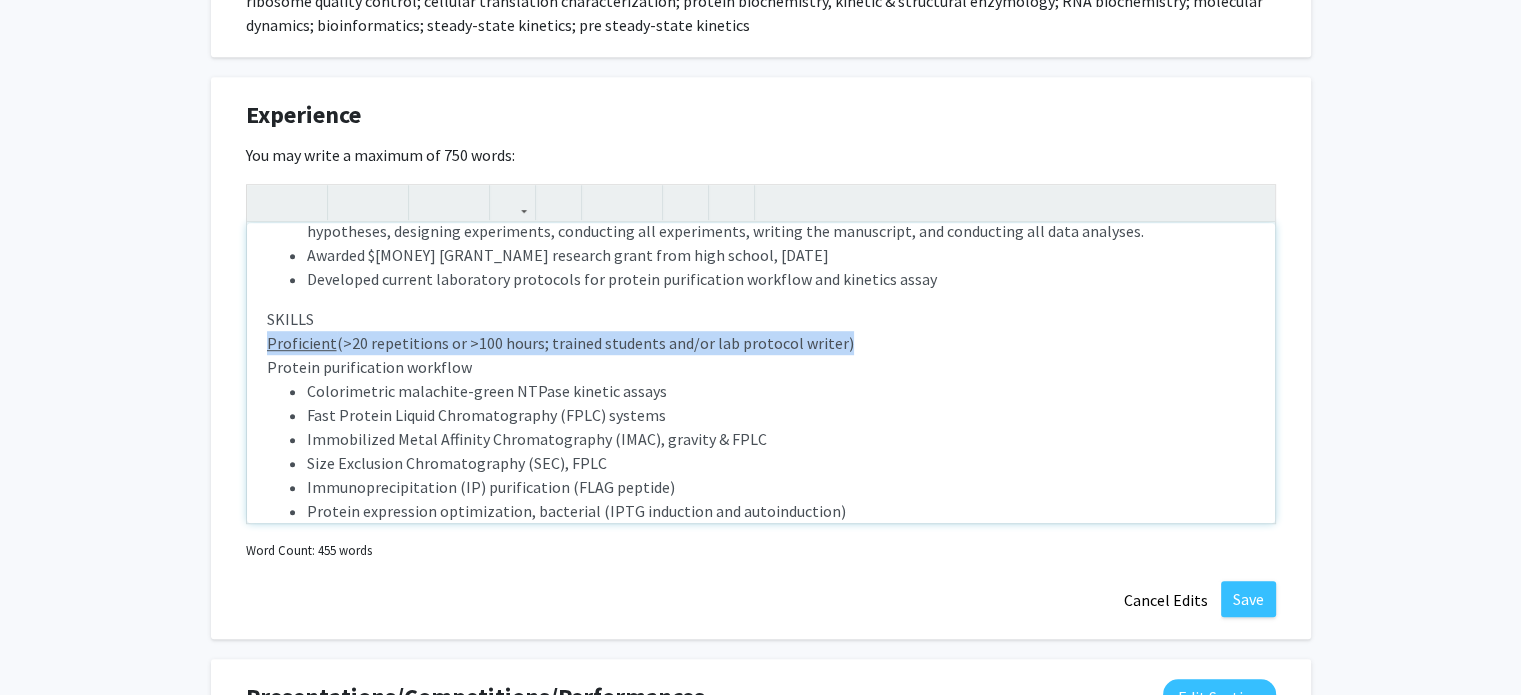 drag, startPoint x: 873, startPoint y: 347, endPoint x: 237, endPoint y: 346, distance: 636.0008 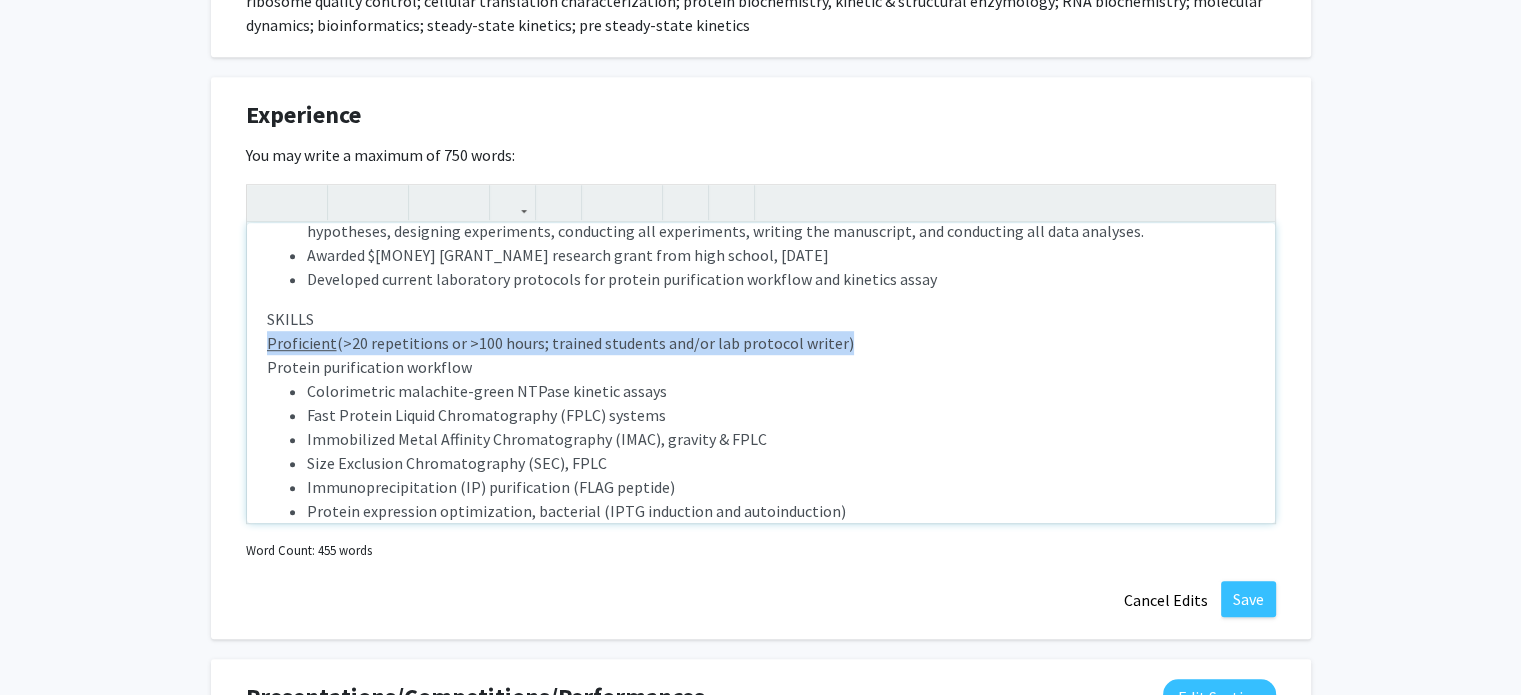 click on "Experience  Edit Section   You may write a maximum of 750 words:  Jin Lab @ Roger Adams Laboratory, Dept. of Biochemistry, UIUC			      Fall 2023 - Present
Project Lead, Paid Researcher - 1,900+ hours
1st-author/project lead, conducting independent research on the kinetic characterization of a protein in the Developmentally regulated GTPase (Drg) family of universally conserved GTPases and a novel bioinformatic analysis redefining the cation-dependent GTPase structural motif
Contributions: The author held the sole responsibility for the entire study, including conceptualization of the study, formulating hypotheses, designing experiments, conducting all experiments, writing the manuscript, and conducting all data analyses.
Awarded $1,000 Frankel Fund research grant from high school, 2023
Developed current laboratory protocols for protein purification workflow and kinetics assay
SKILLS Proficient  Protein purification workflow Cloning workflow Primer design
LC-MS/MS" 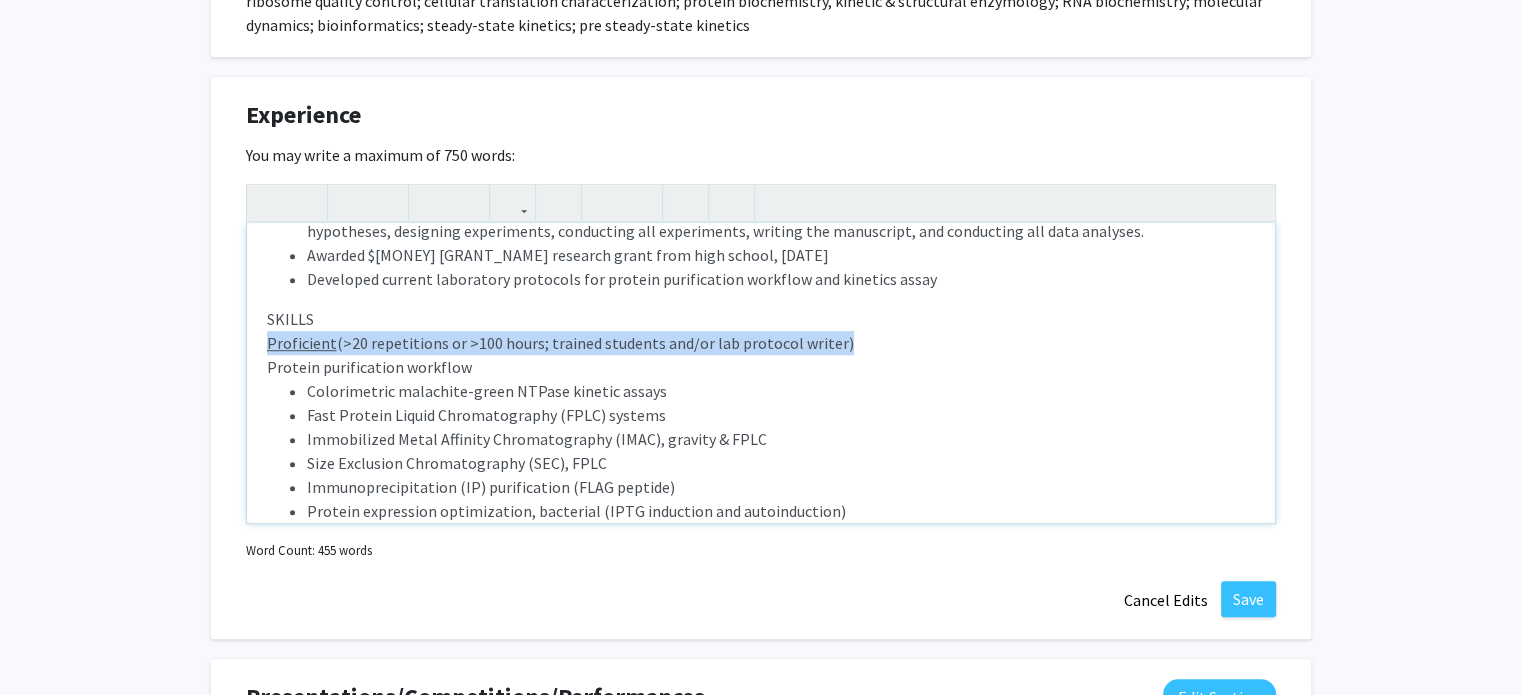 type 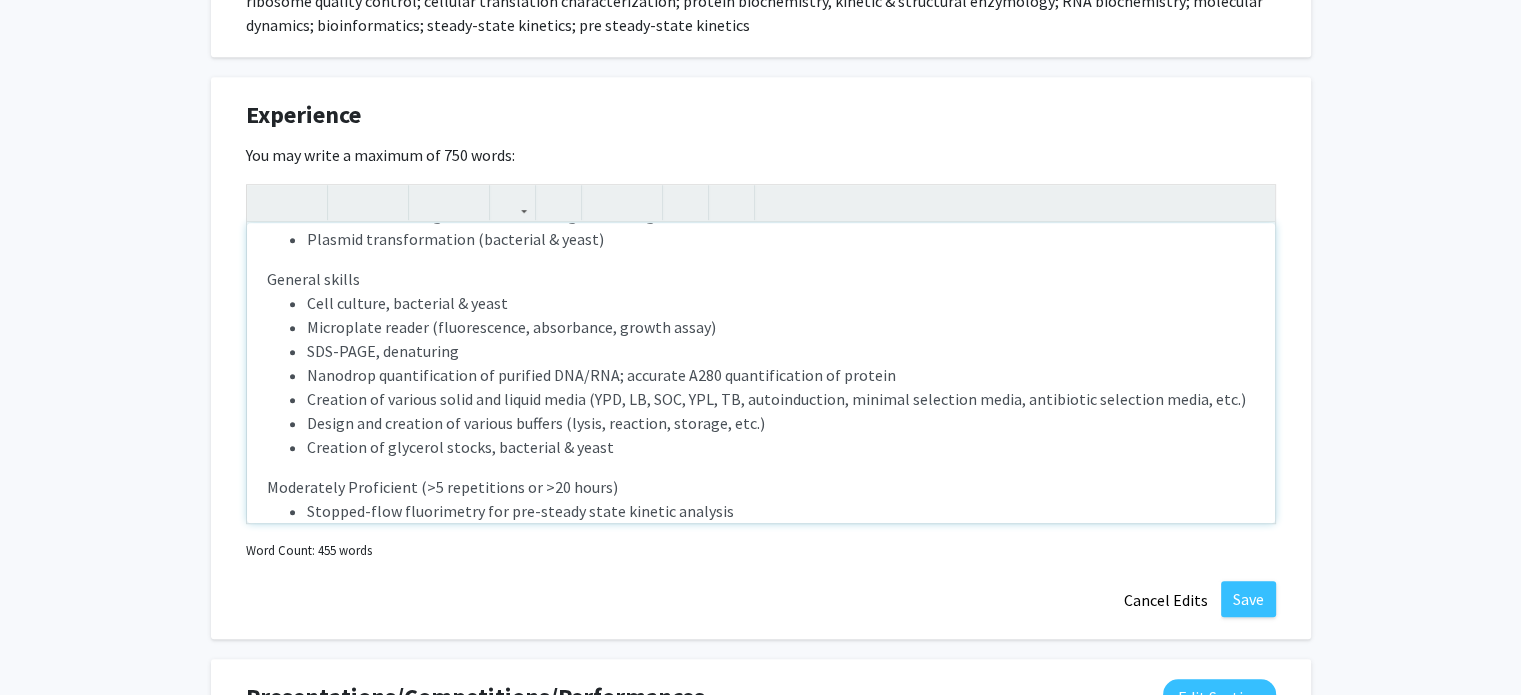 scroll, scrollTop: 1000, scrollLeft: 0, axis: vertical 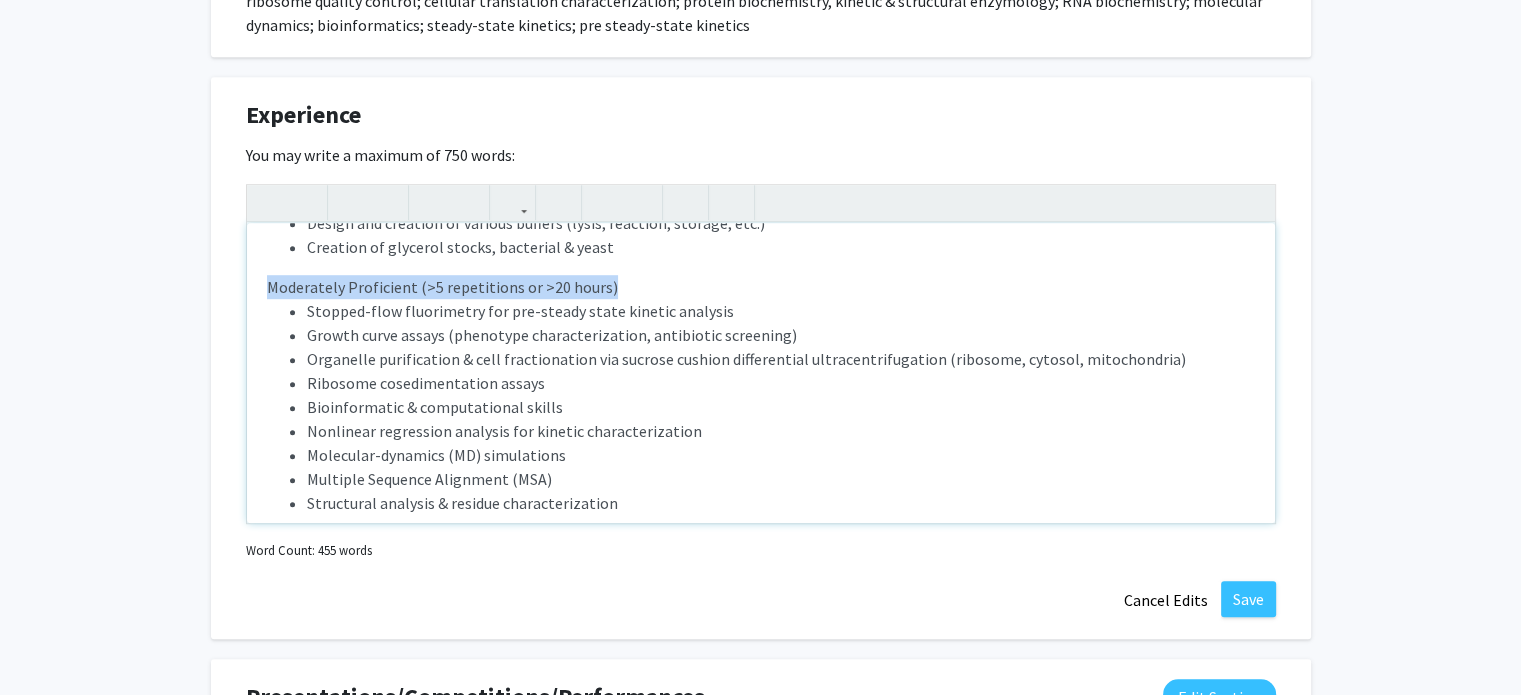 drag, startPoint x: 569, startPoint y: 294, endPoint x: 224, endPoint y: 283, distance: 345.17532 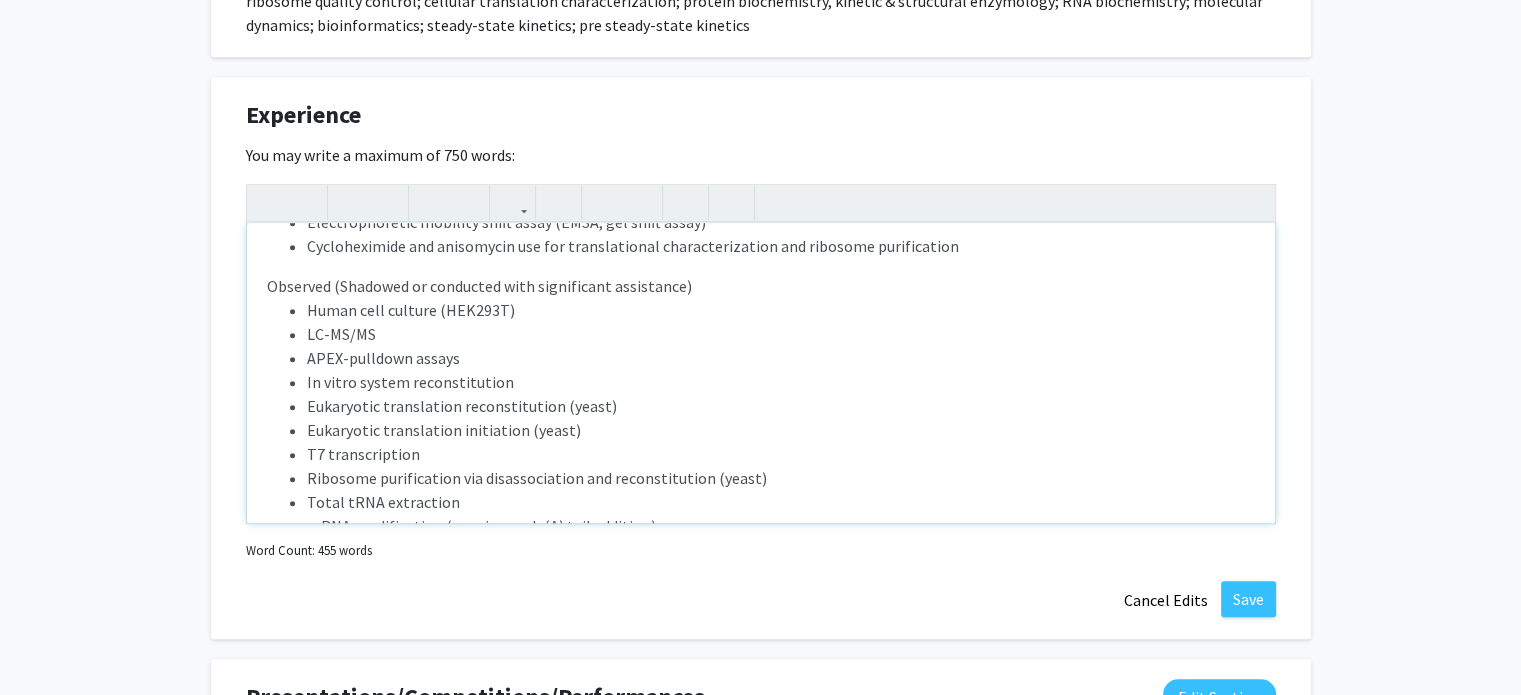 scroll, scrollTop: 1500, scrollLeft: 0, axis: vertical 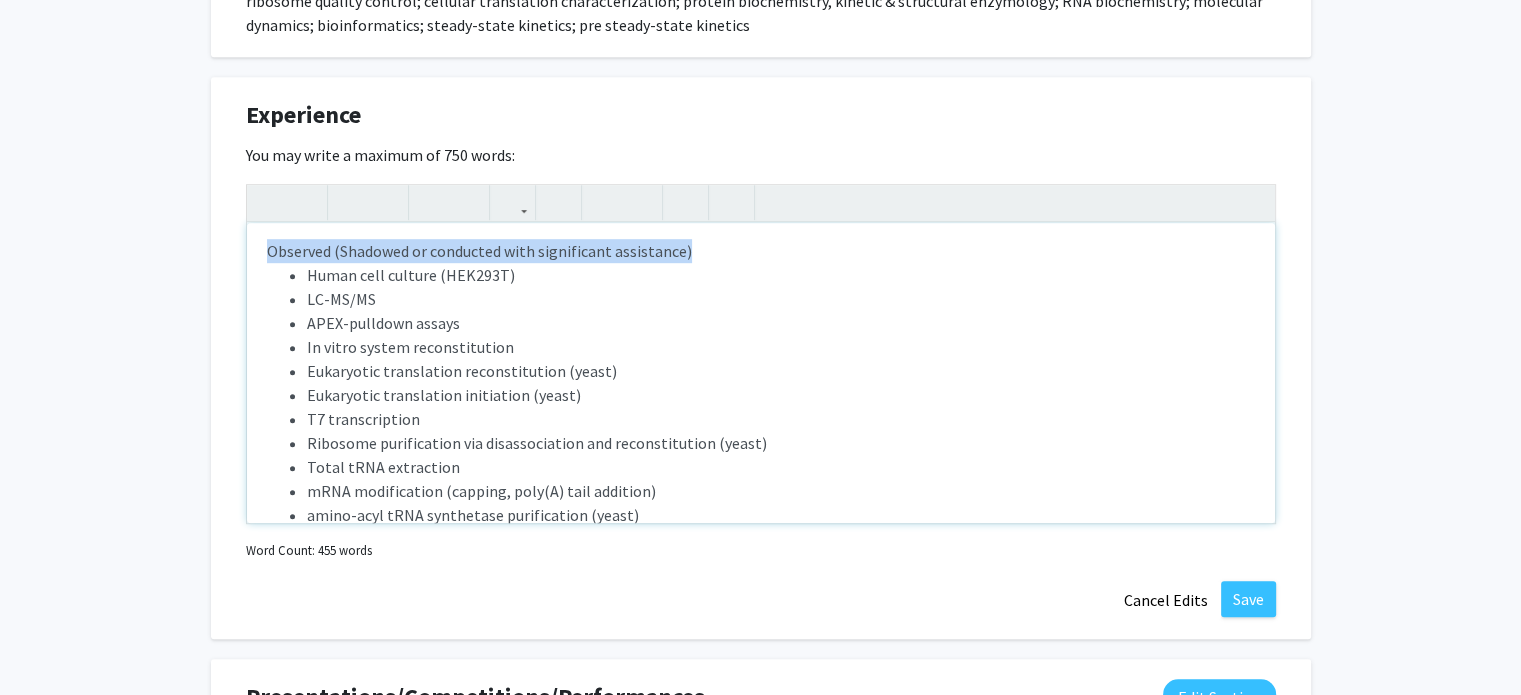 drag, startPoint x: 708, startPoint y: 244, endPoint x: 215, endPoint y: 247, distance: 493.00912 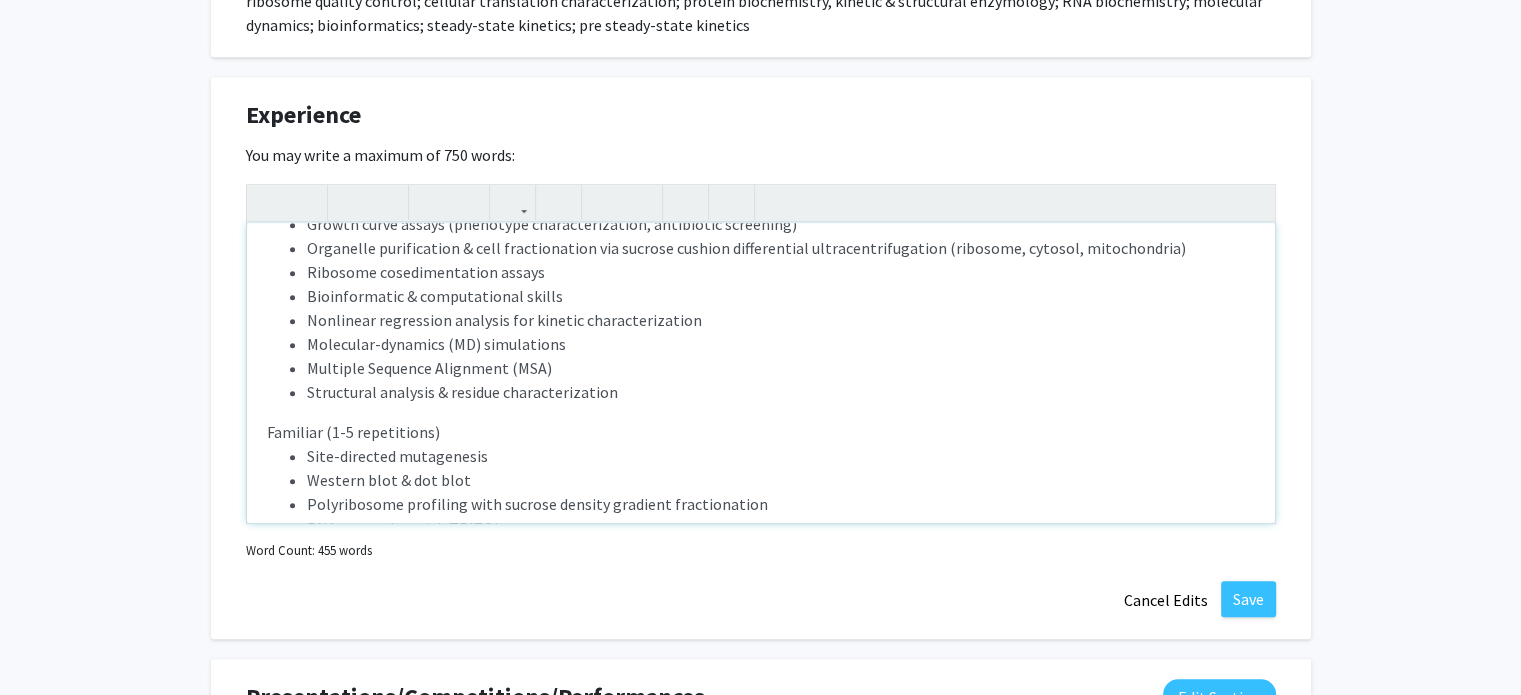 scroll, scrollTop: 1100, scrollLeft: 0, axis: vertical 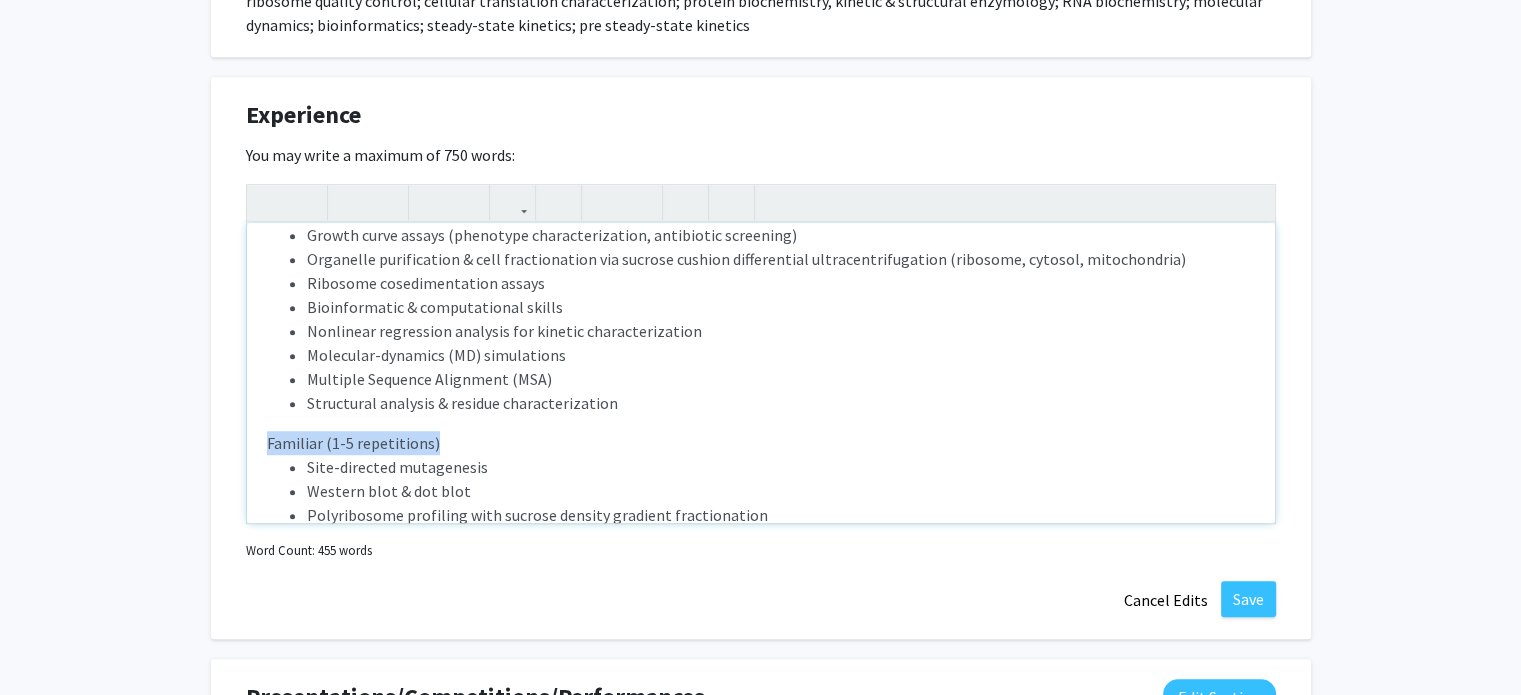 drag, startPoint x: 461, startPoint y: 431, endPoint x: 186, endPoint y: 441, distance: 275.18176 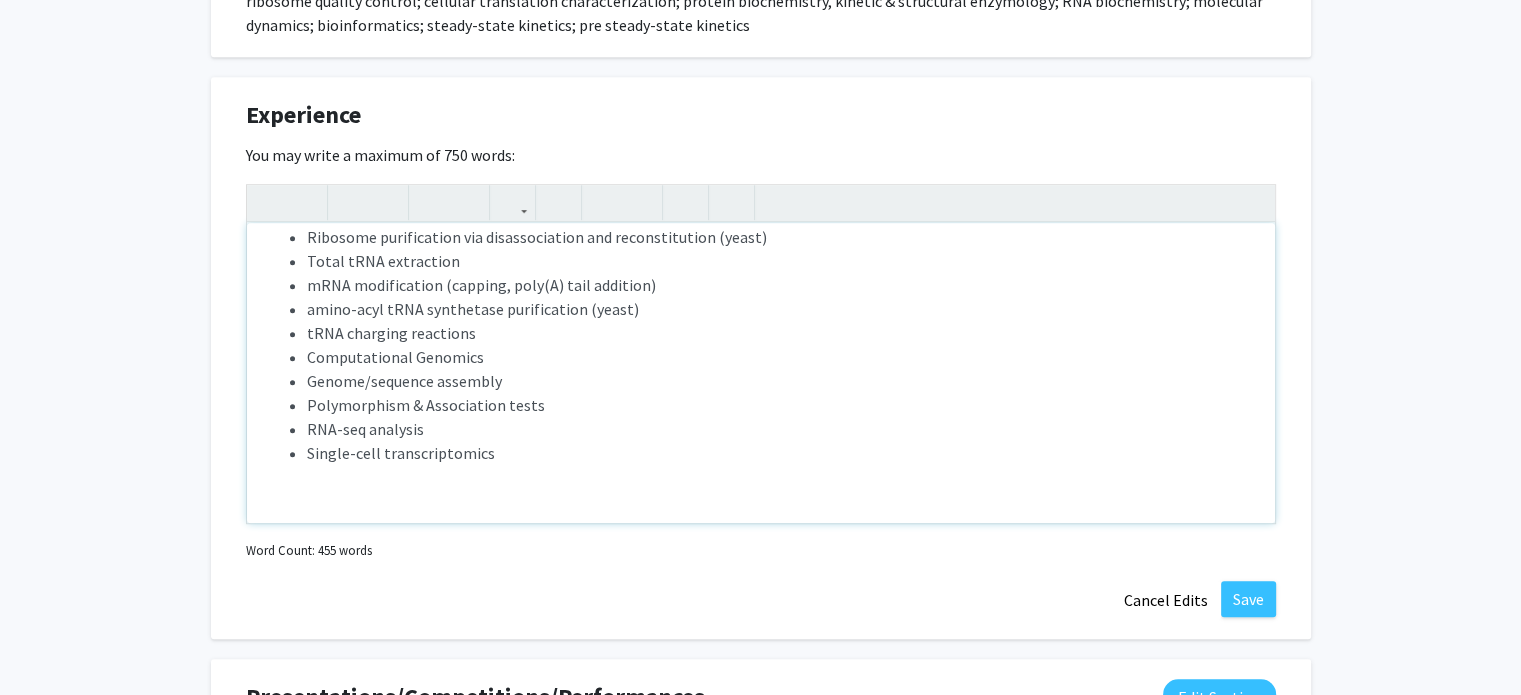 scroll, scrollTop: 1708, scrollLeft: 0, axis: vertical 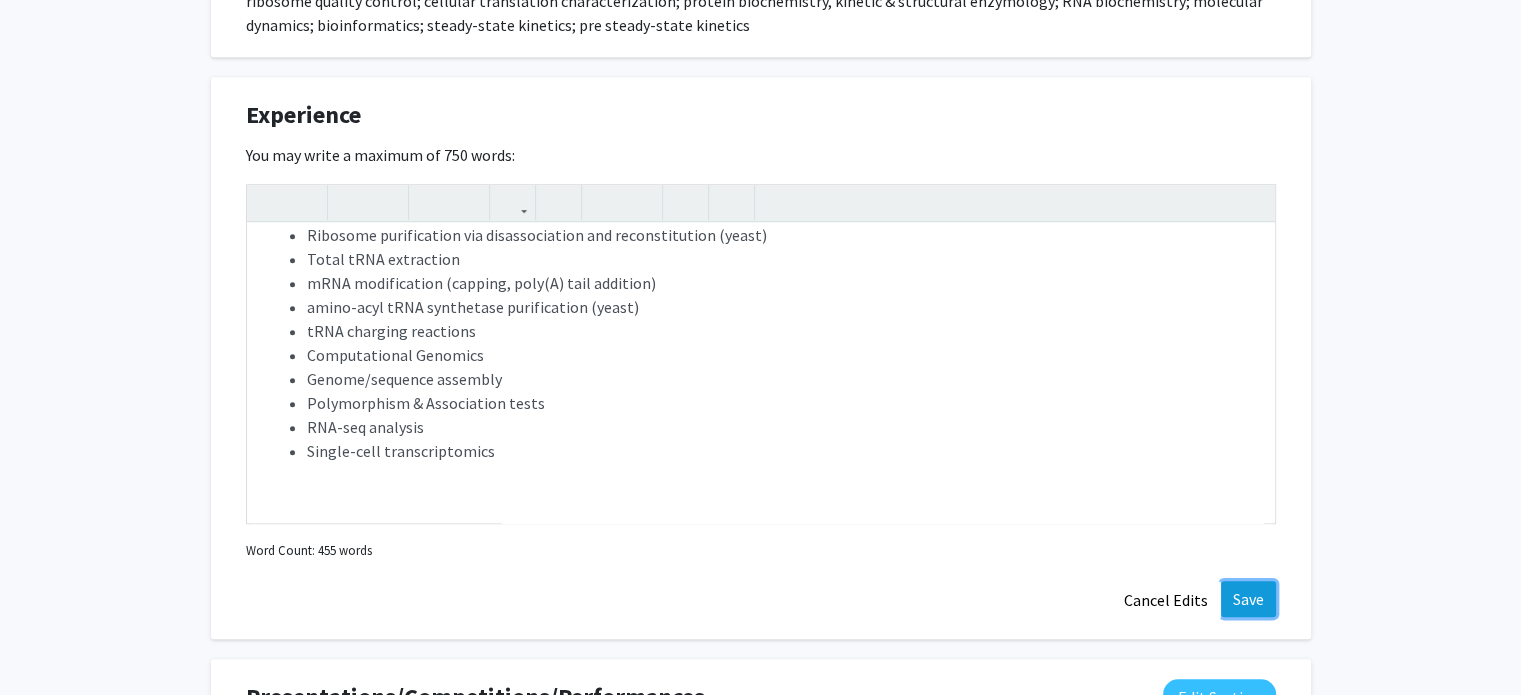click on "Save" 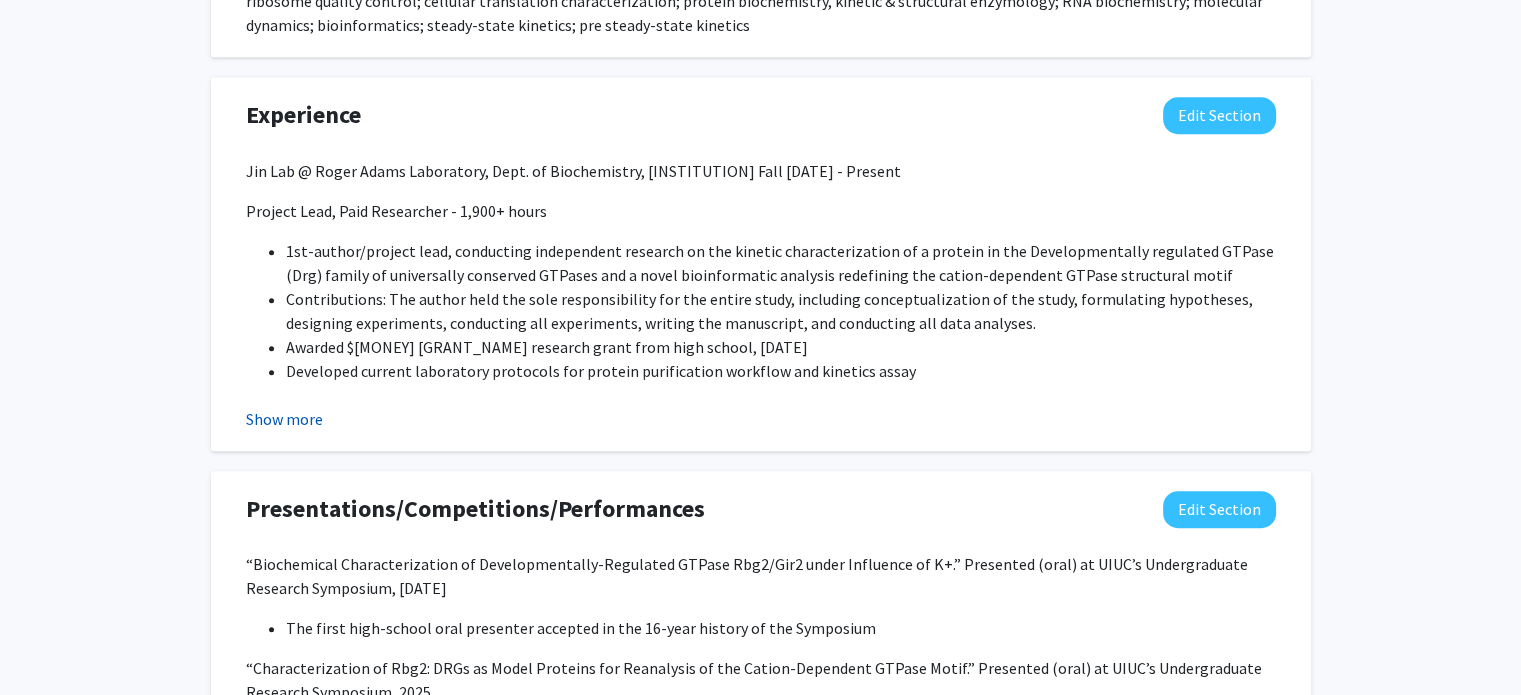 click on "Show more" 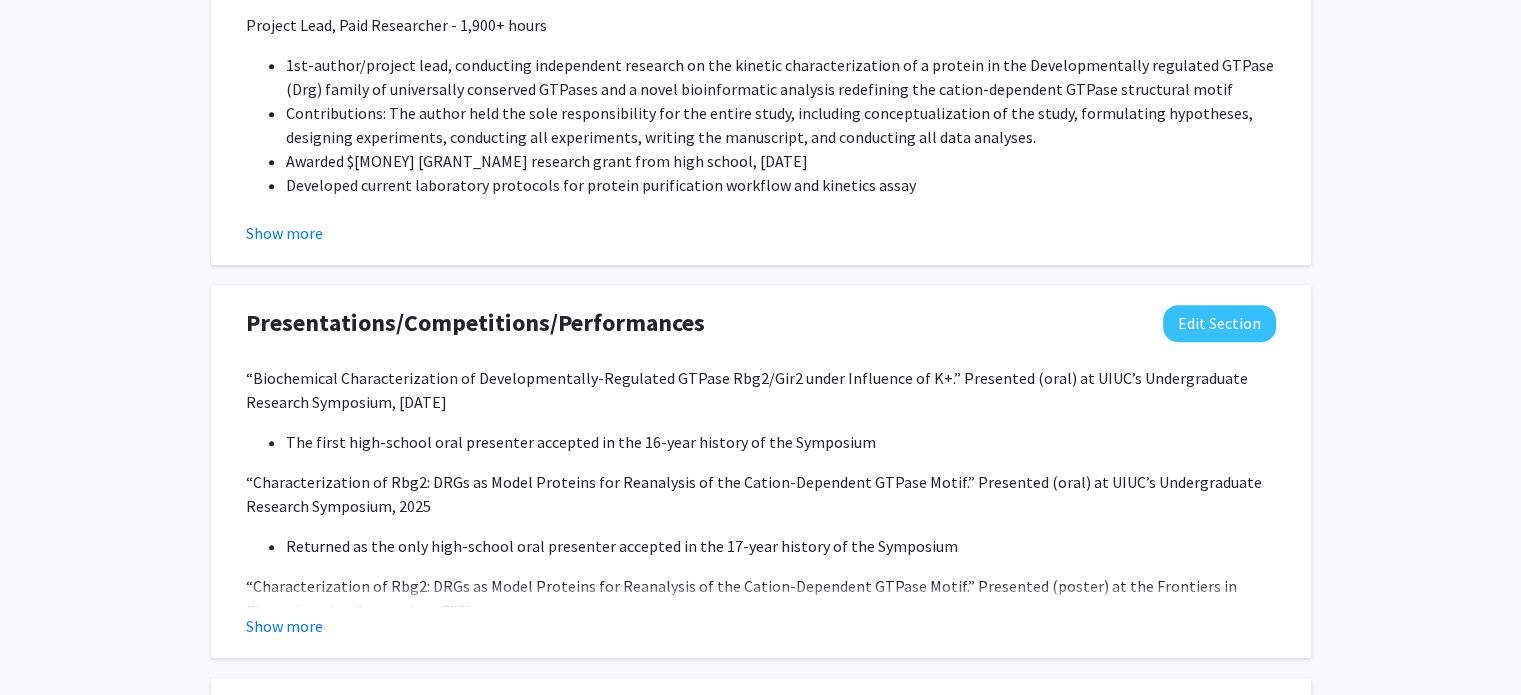 scroll, scrollTop: 1268, scrollLeft: 0, axis: vertical 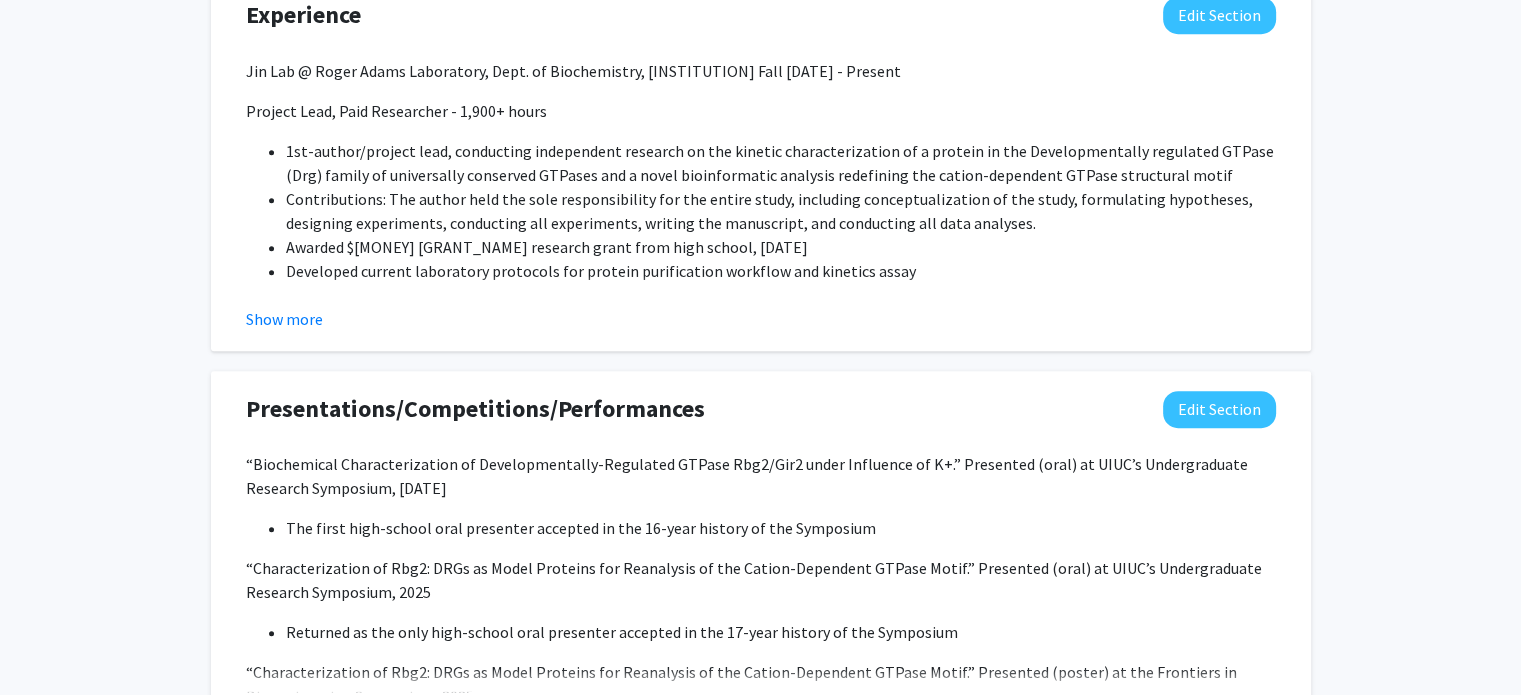click on "Experience  Edit Section  Jin Lab @ Roger Adams Laboratory, Dept. of Biochemistry, UIUC			      Fall 2023 - Present
Project Lead, Paid Researcher - 1,900+ hours
1st-author/project lead, conducting independent research on the kinetic characterization of a protein in the Developmentally regulated GTPase (Drg) family of universally conserved GTPases and a novel bioinformatic analysis redefining the cation-dependent GTPase structural motif
Contributions: The author held the sole responsibility for the entire study, including conceptualization of the study, formulating hypotheses, designing experiments, conducting all experiments, writing the manuscript, and conducting all data analyses.
Awarded $1,000 Frankel Fund research grant from high school, 2023
Developed current laboratory protocols for protein purification workflow and kinetics assay
SKILLS Proficient  (>20 repetitions or >100 hours; trained students and/or lab protocol writer) Protein purification workflow Save" 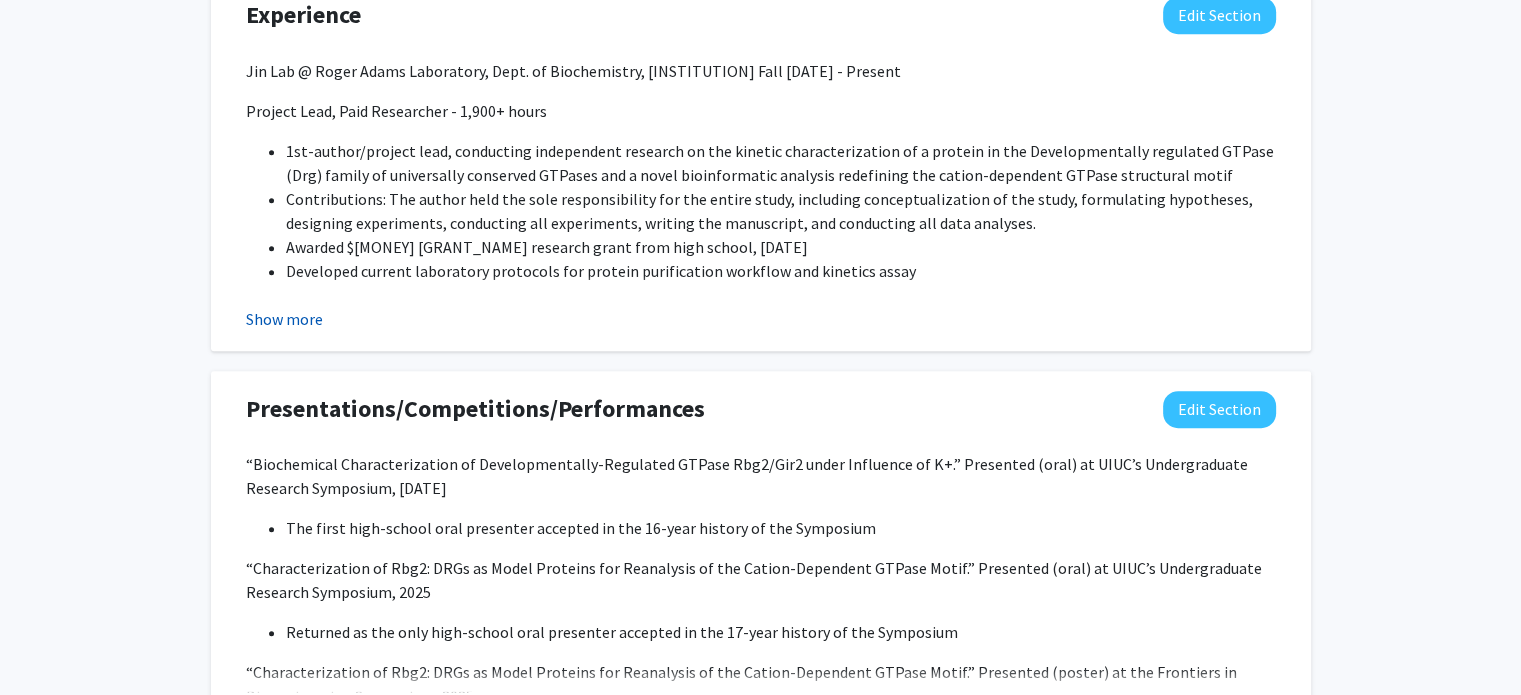 click on "Show more" 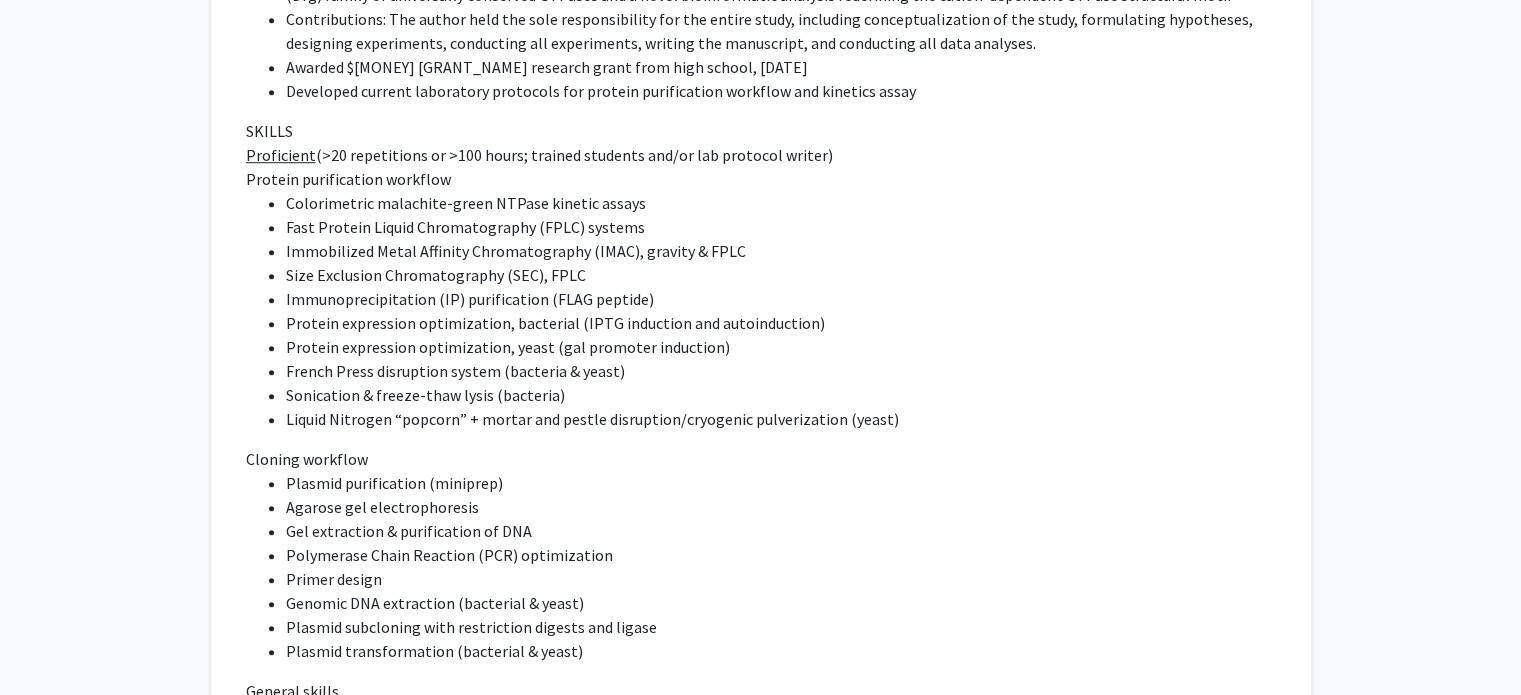 scroll, scrollTop: 1568, scrollLeft: 0, axis: vertical 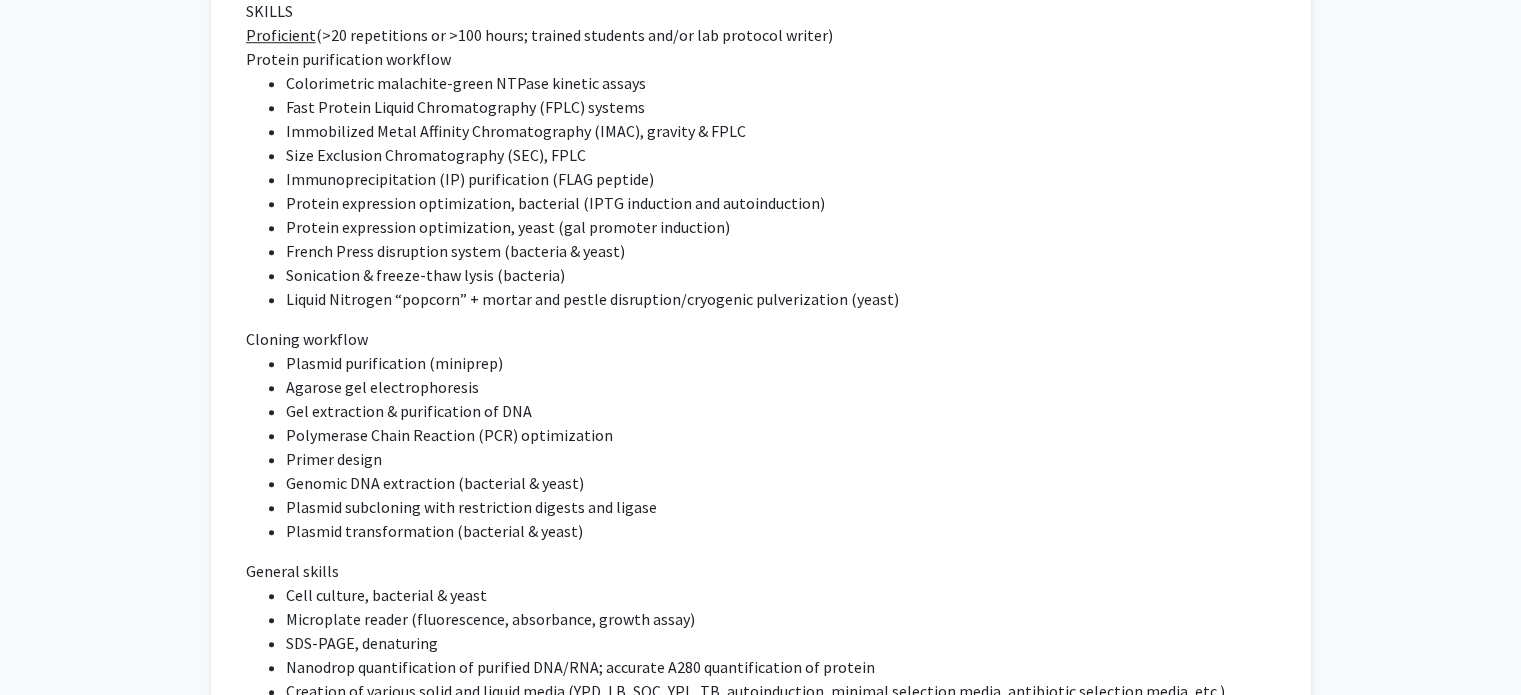 type 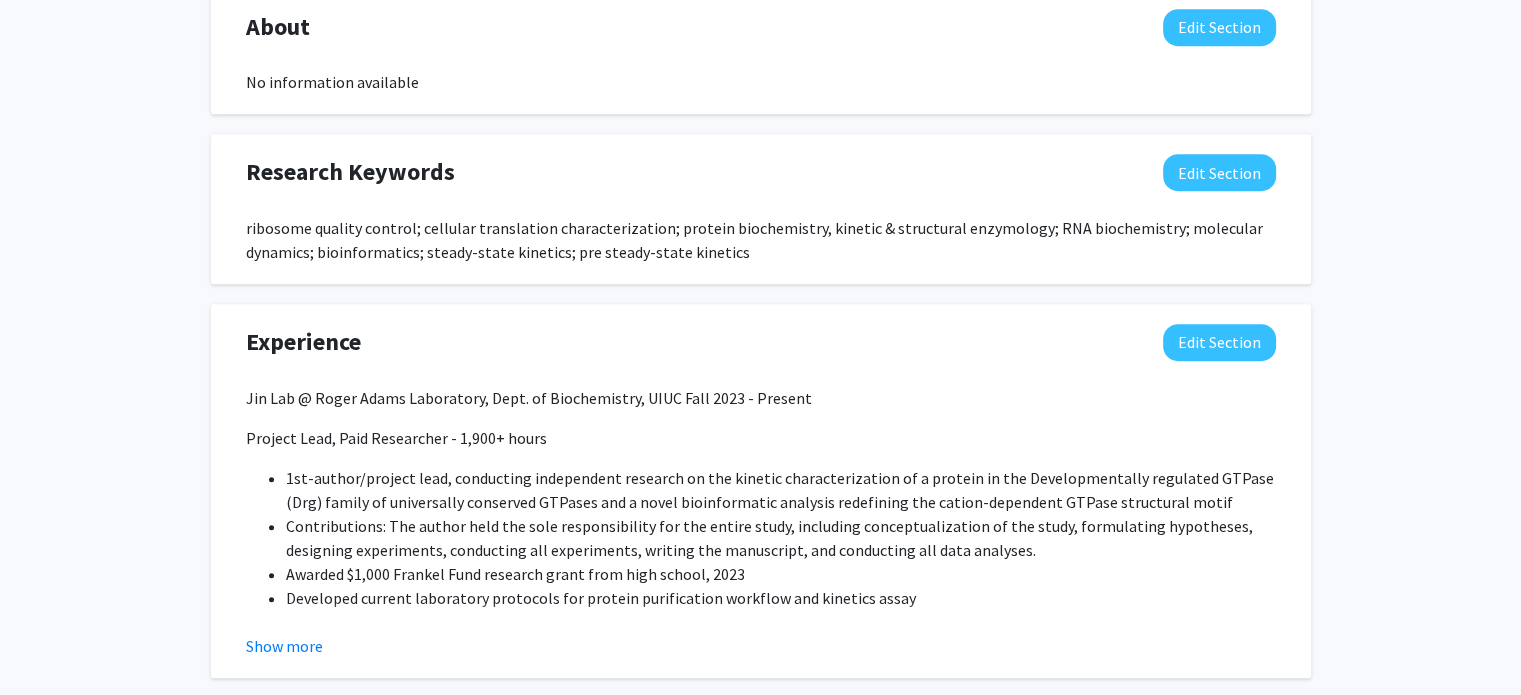 scroll, scrollTop: 1300, scrollLeft: 0, axis: vertical 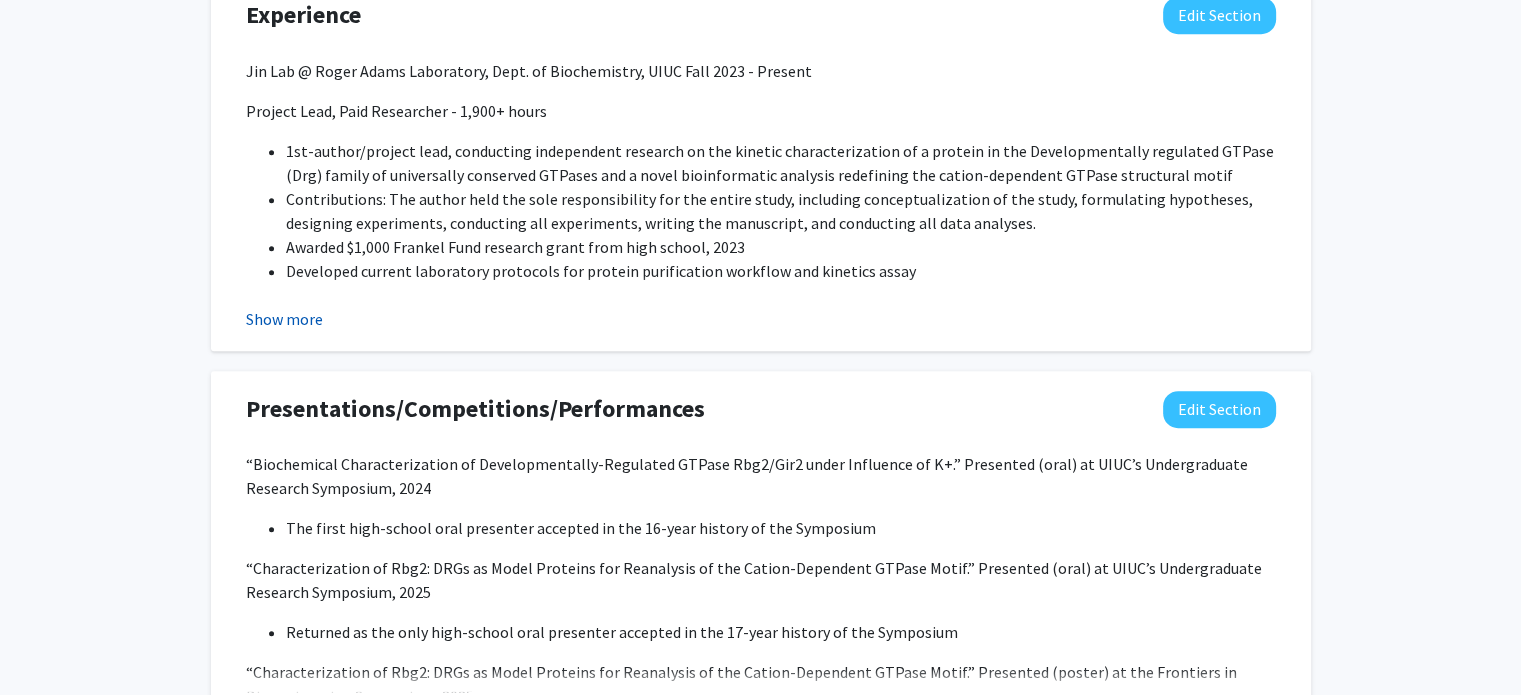 click on "Show more" 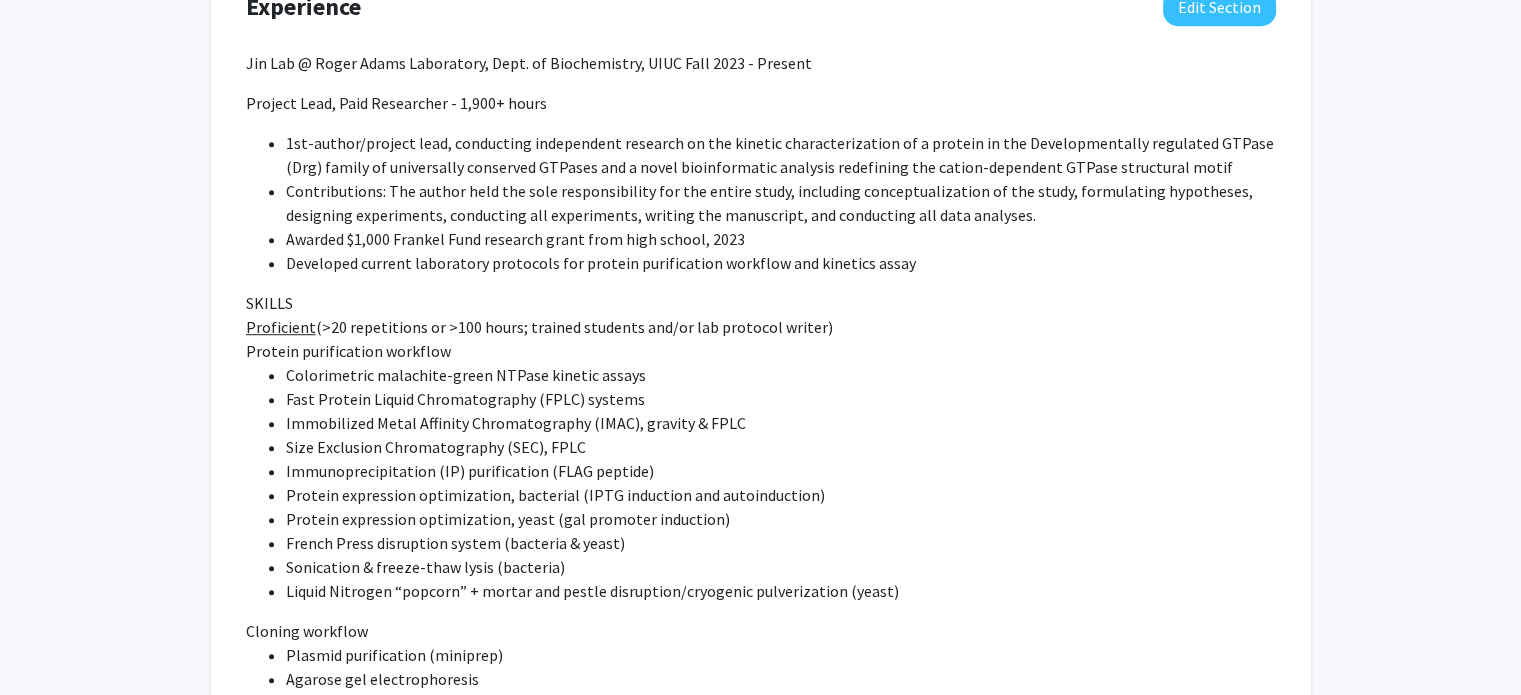 scroll, scrollTop: 1200, scrollLeft: 0, axis: vertical 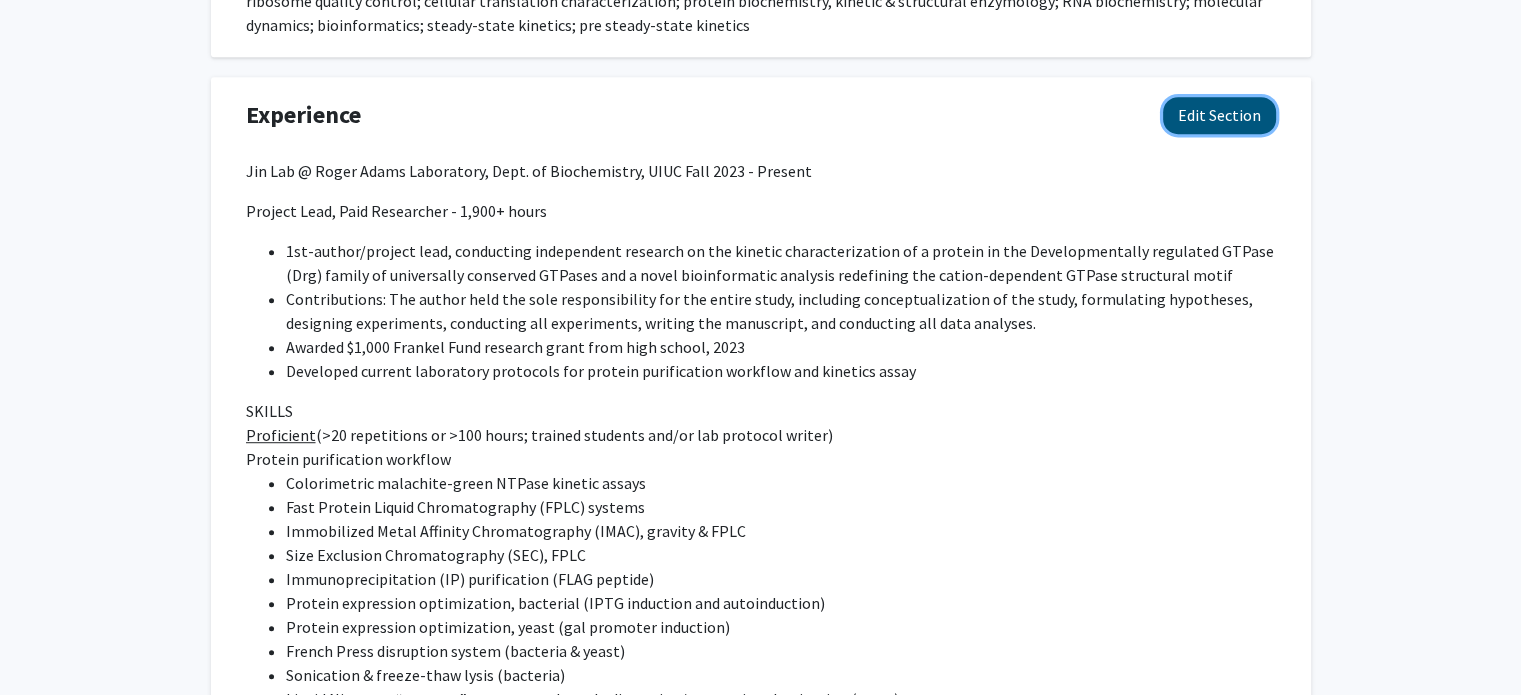 click on "Edit Section" 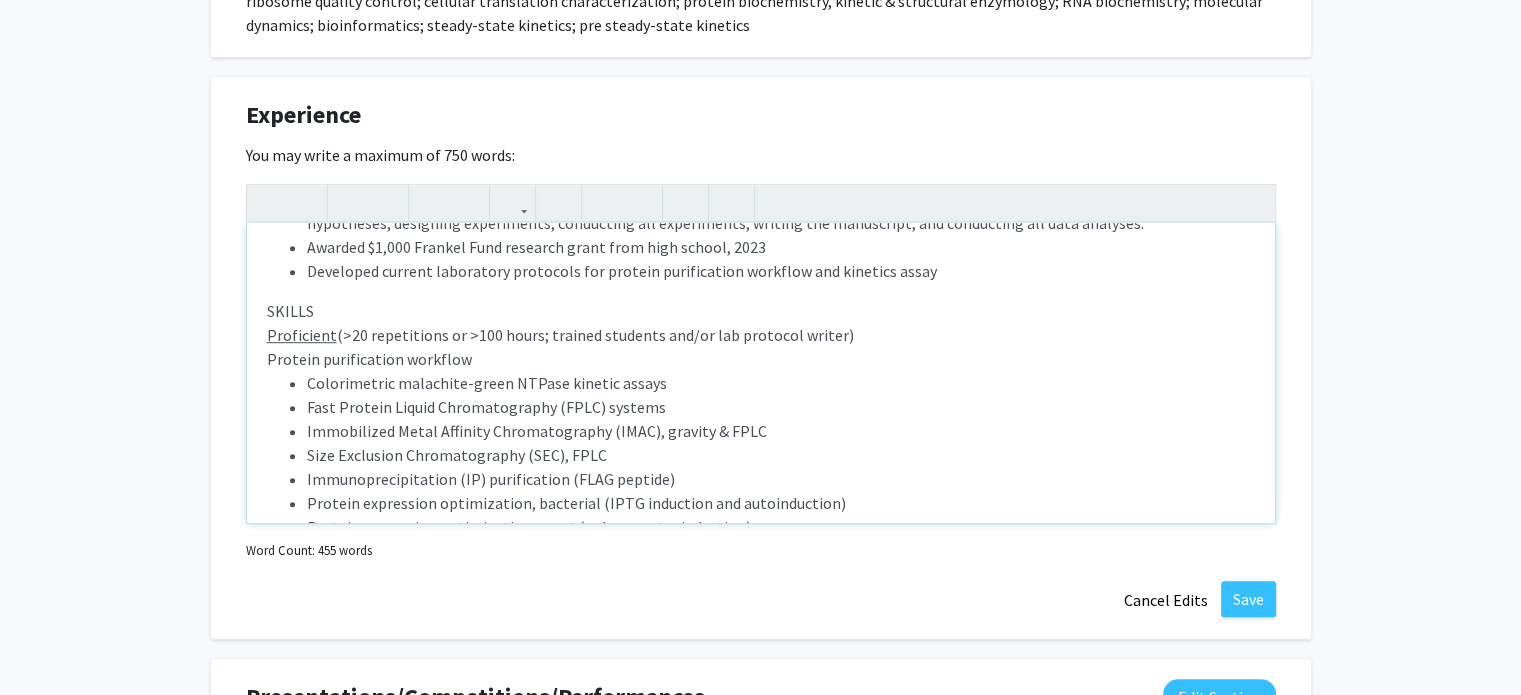 scroll, scrollTop: 200, scrollLeft: 0, axis: vertical 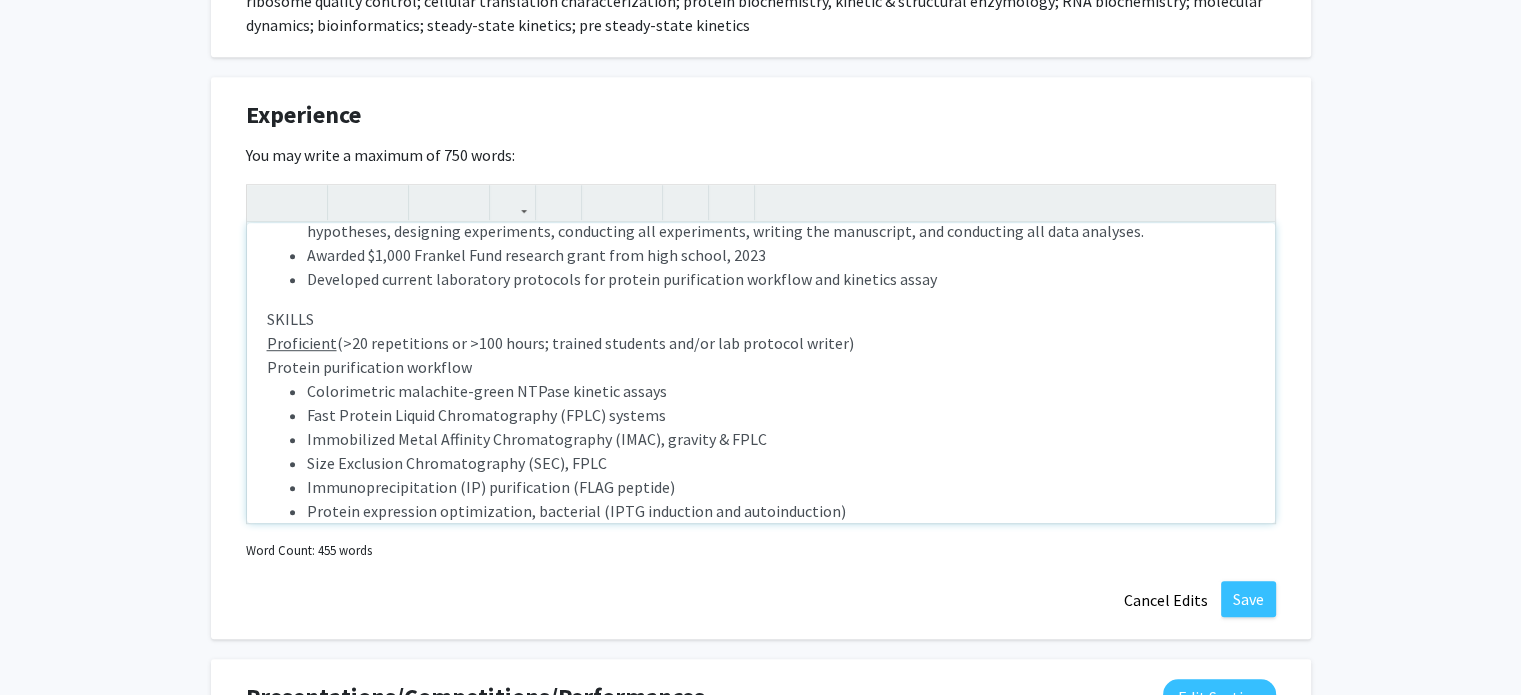 click on "Proficient" at bounding box center (302, 343) 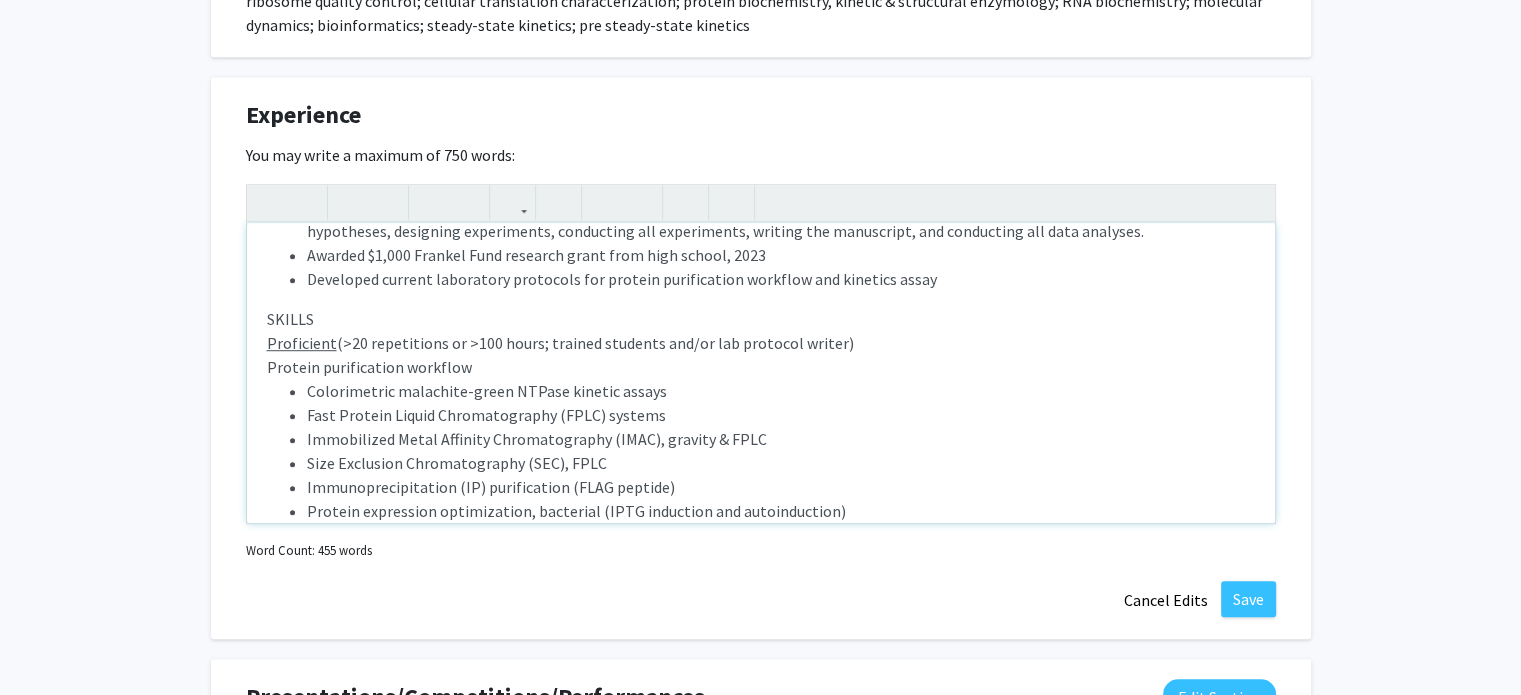 type 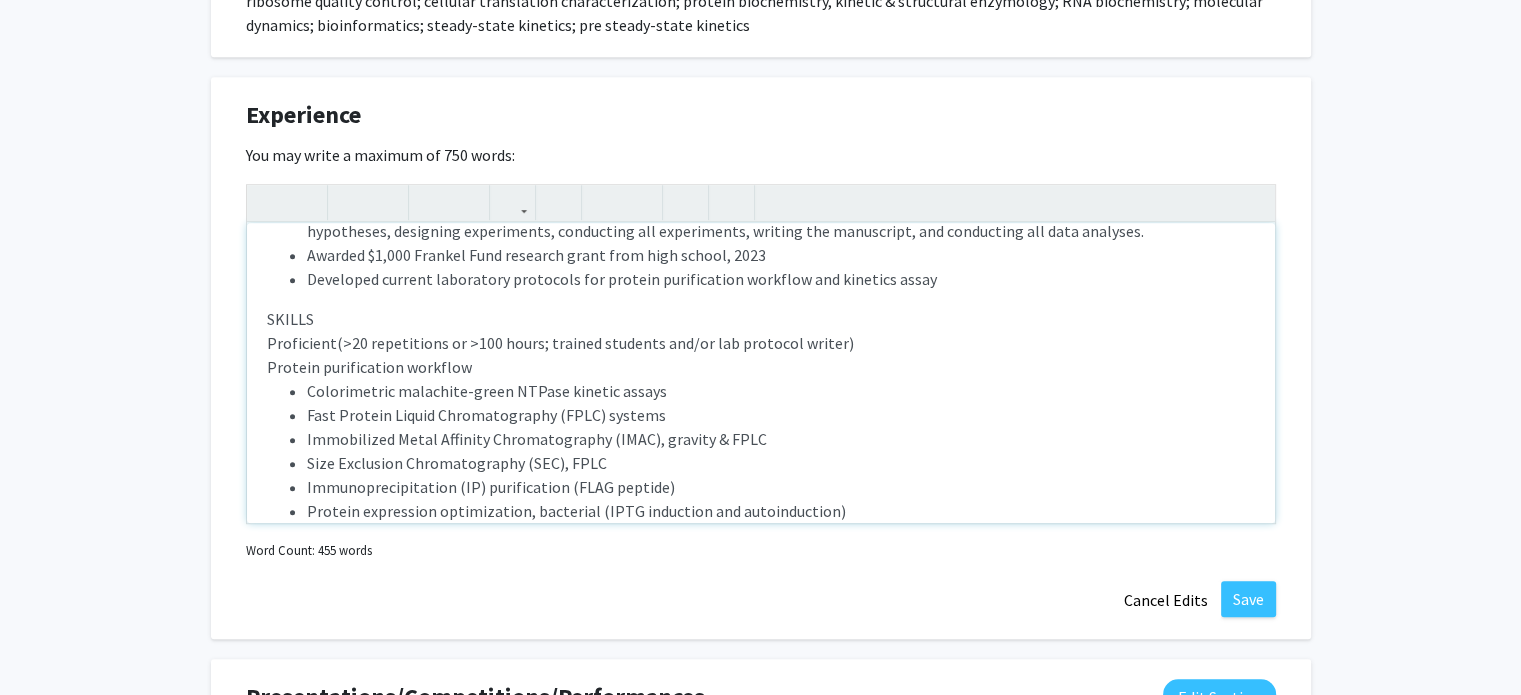 click on "Jin Lab @ Roger Adams Laboratory, Dept. of Biochemistry, UIUC			      Fall 2023 - Present
Project Lead, Paid Researcher - 1,900+ hours
1st-author/project lead, conducting independent research on the kinetic characterization of a protein in the Developmentally regulated GTPase (Drg) family of universally conserved GTPases and a novel bioinformatic analysis redefining the cation-dependent GTPase structural motif
Contributions: The author held the sole responsibility for the entire study, including conceptualization of the study, formulating hypotheses, designing experiments, conducting all experiments, writing the manuscript, and conducting all data analyses.
Awarded $1,000 Frankel Fund research grant from high school, 2023
Developed current laboratory protocols for protein purification workflow and kinetics assay
SKILLS Proficient  (>20 repetitions or >100 hours; trained students and/or lab protocol writer) Protein purification workflow Cloning workflow LC-MS/MS" at bounding box center [761, 373] 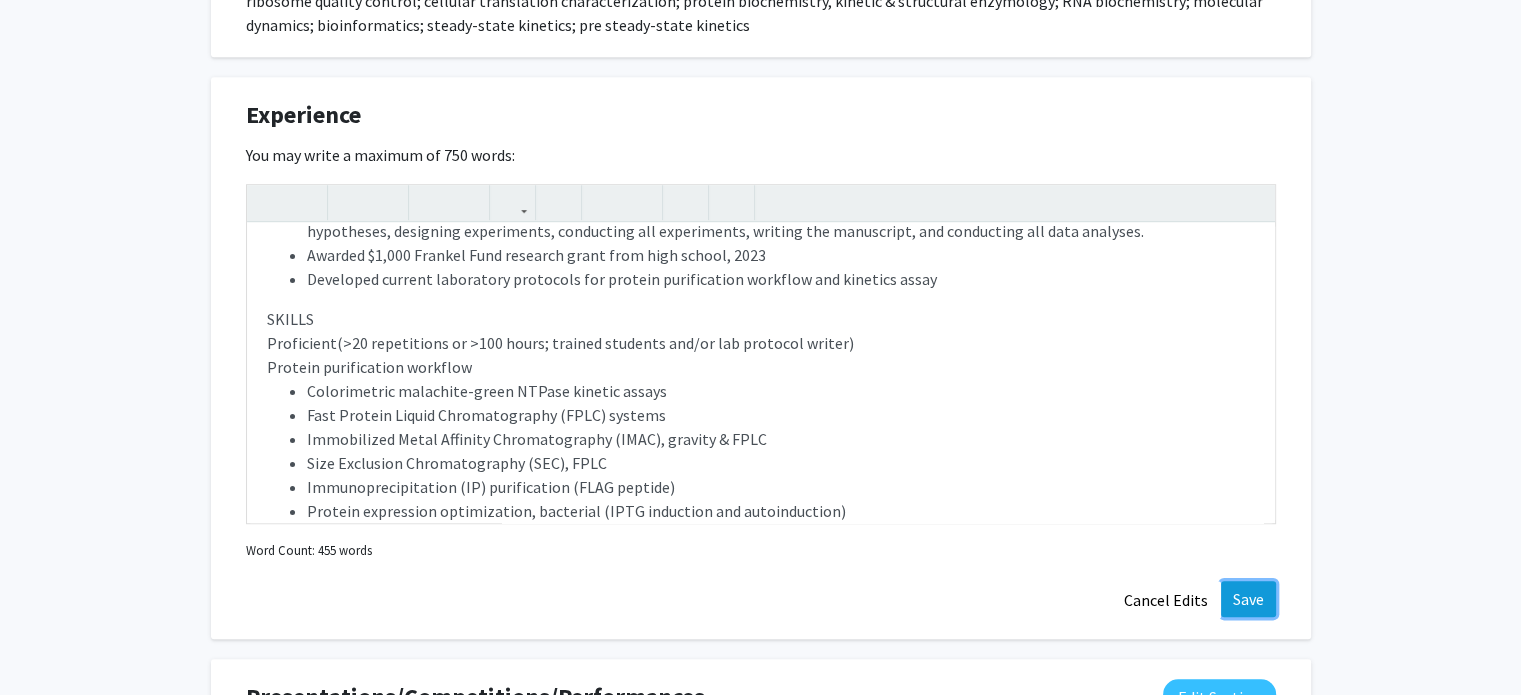 click on "Save" 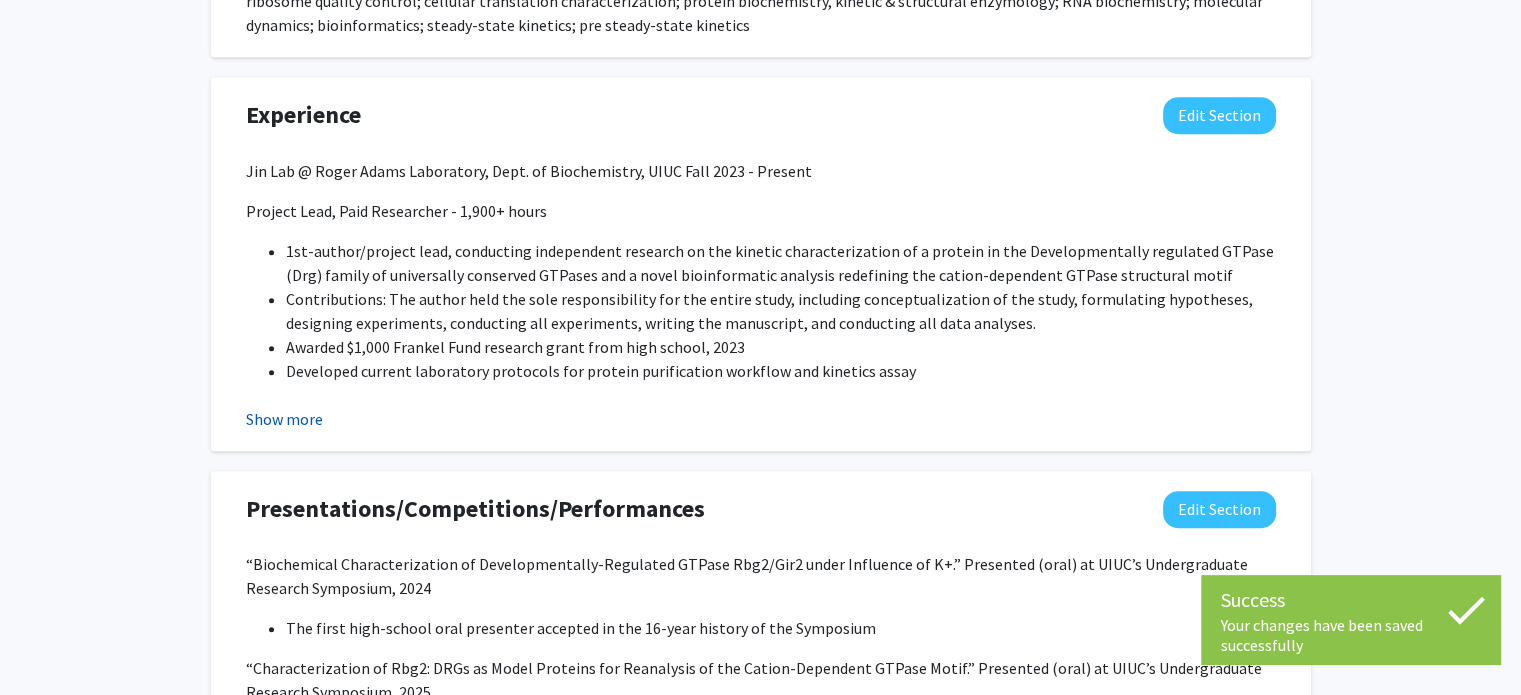 click on "Show more" 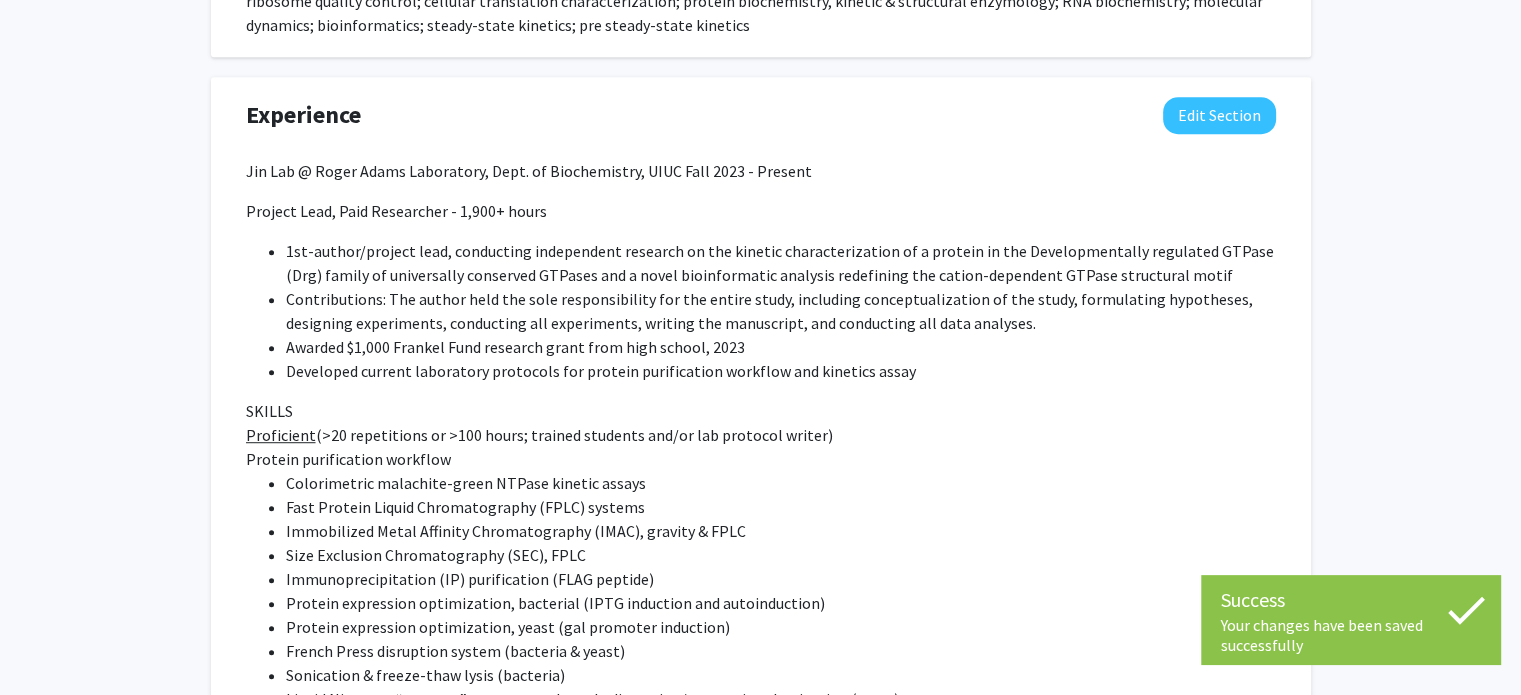 type 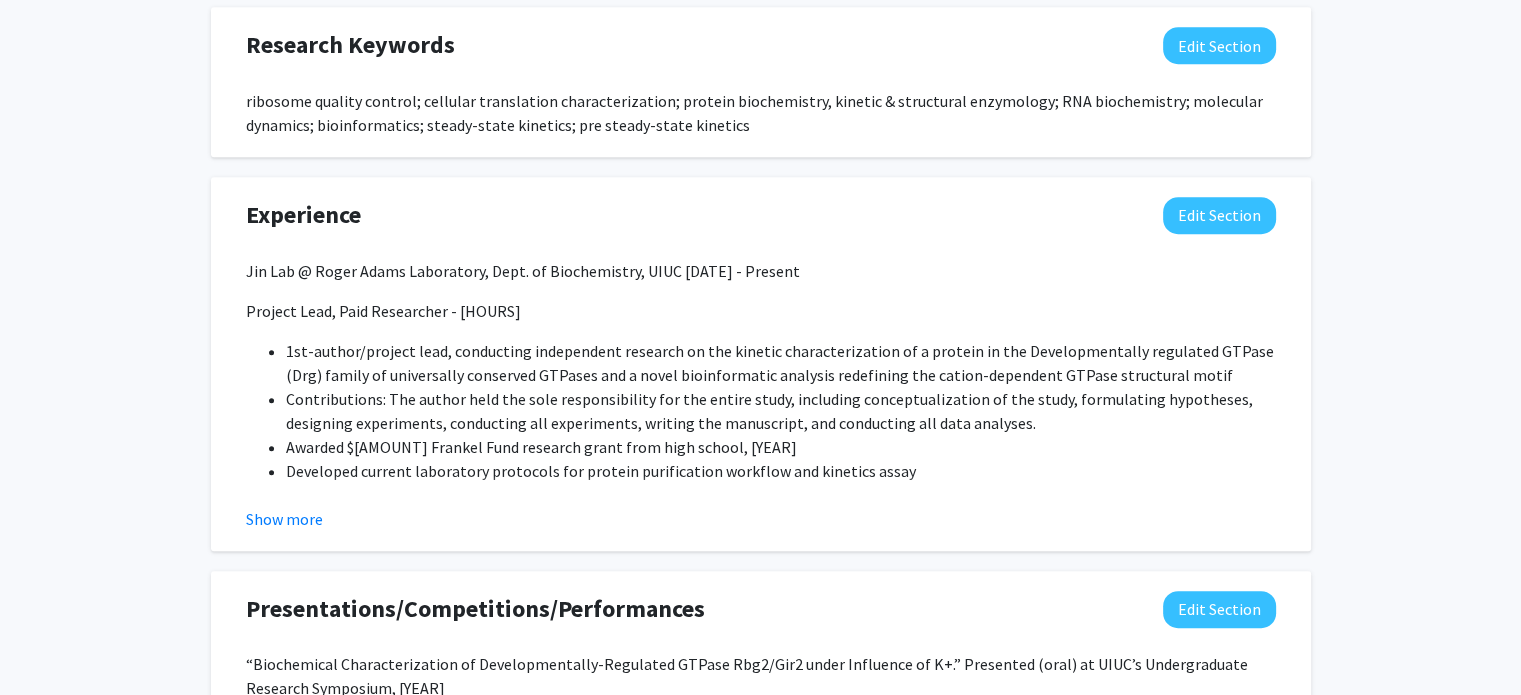 scroll, scrollTop: 1300, scrollLeft: 0, axis: vertical 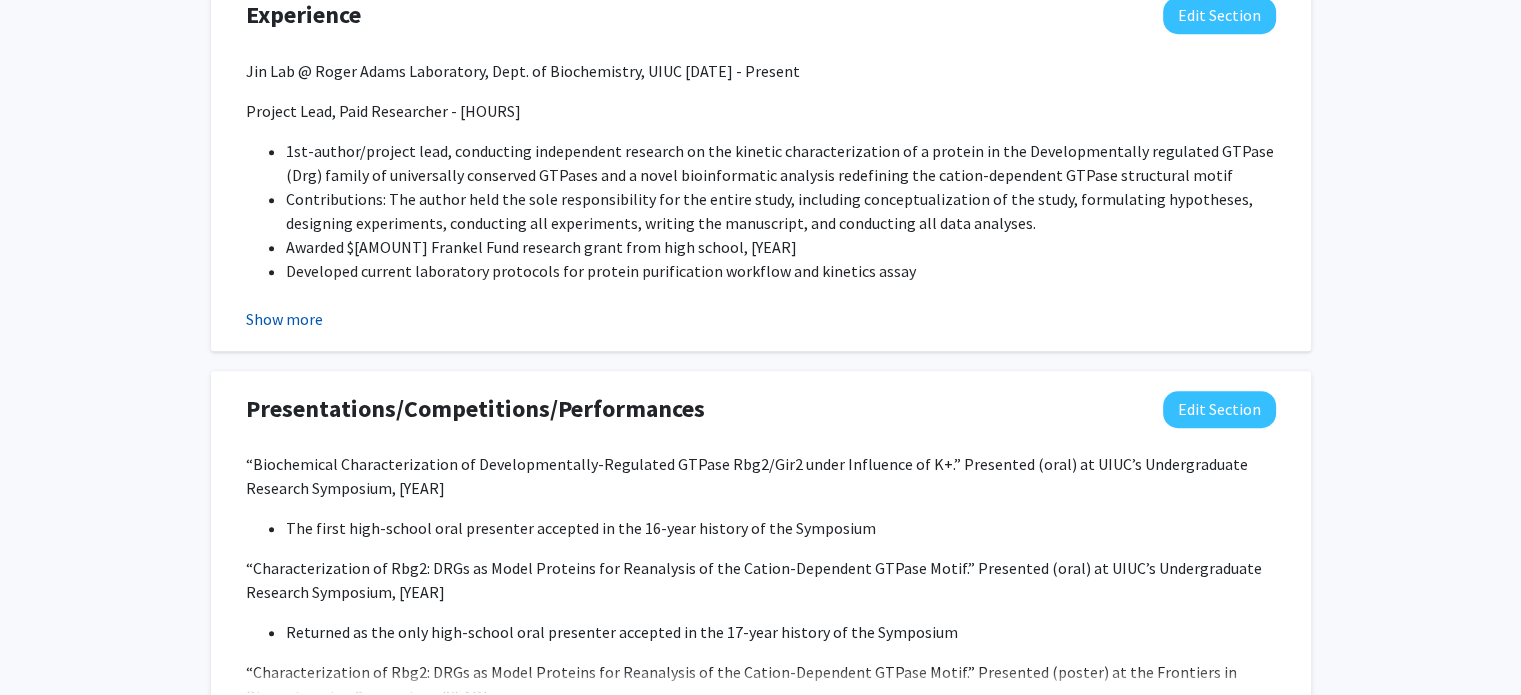 click on "Show more" 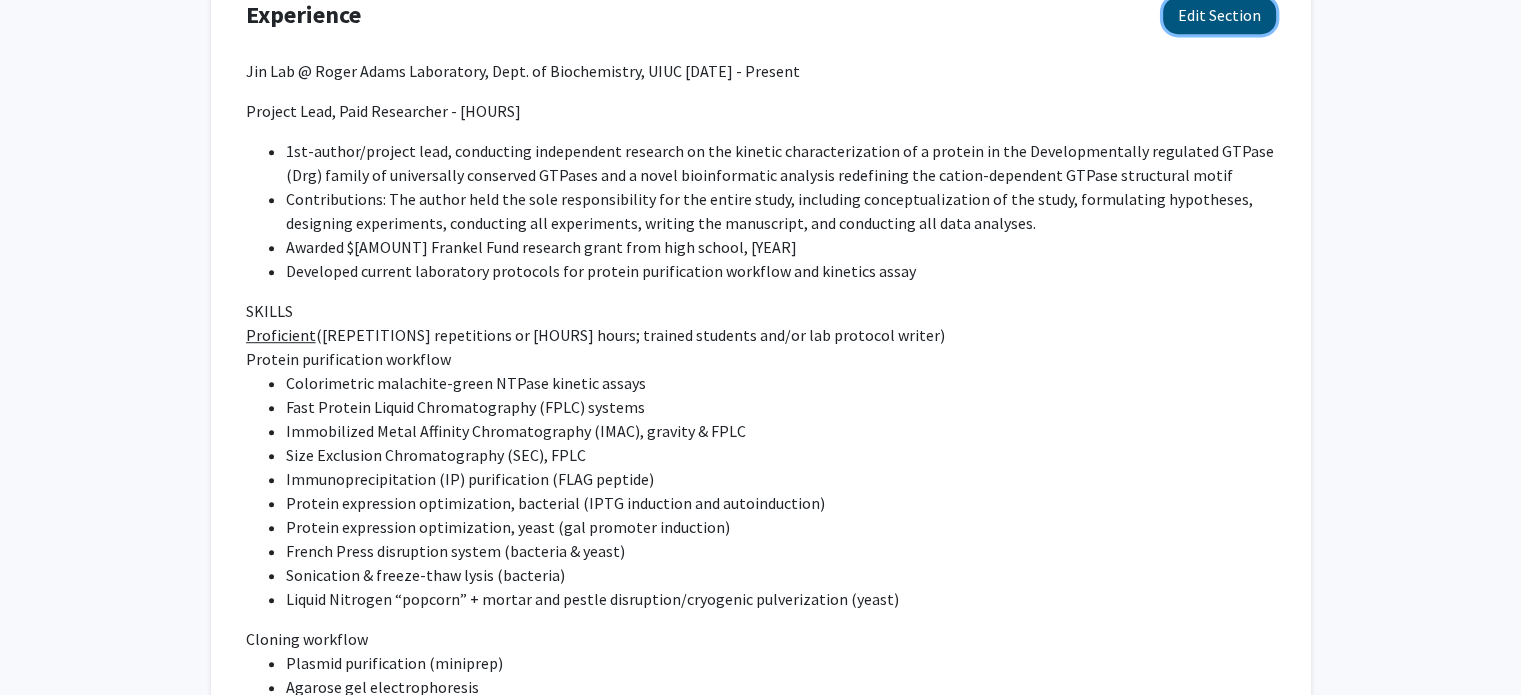 click on "Edit Section" 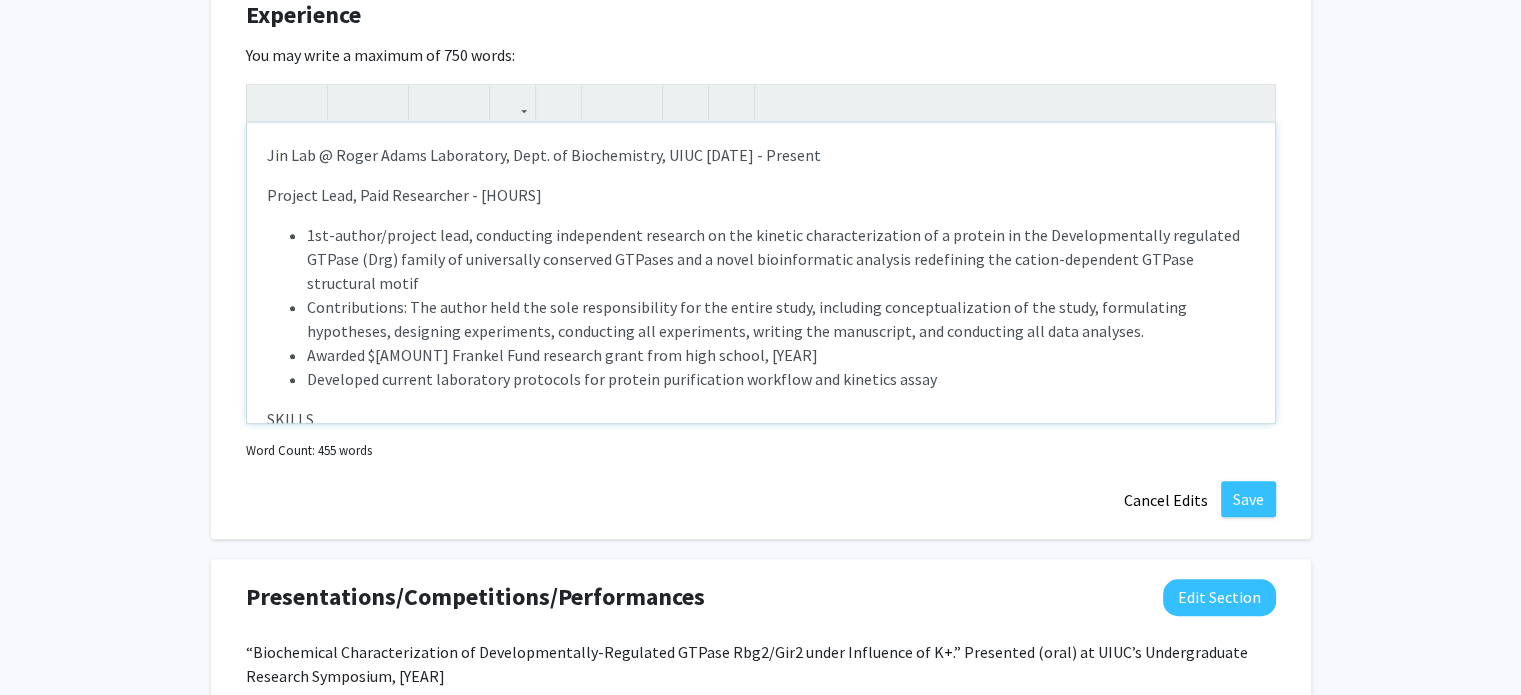 scroll, scrollTop: 200, scrollLeft: 0, axis: vertical 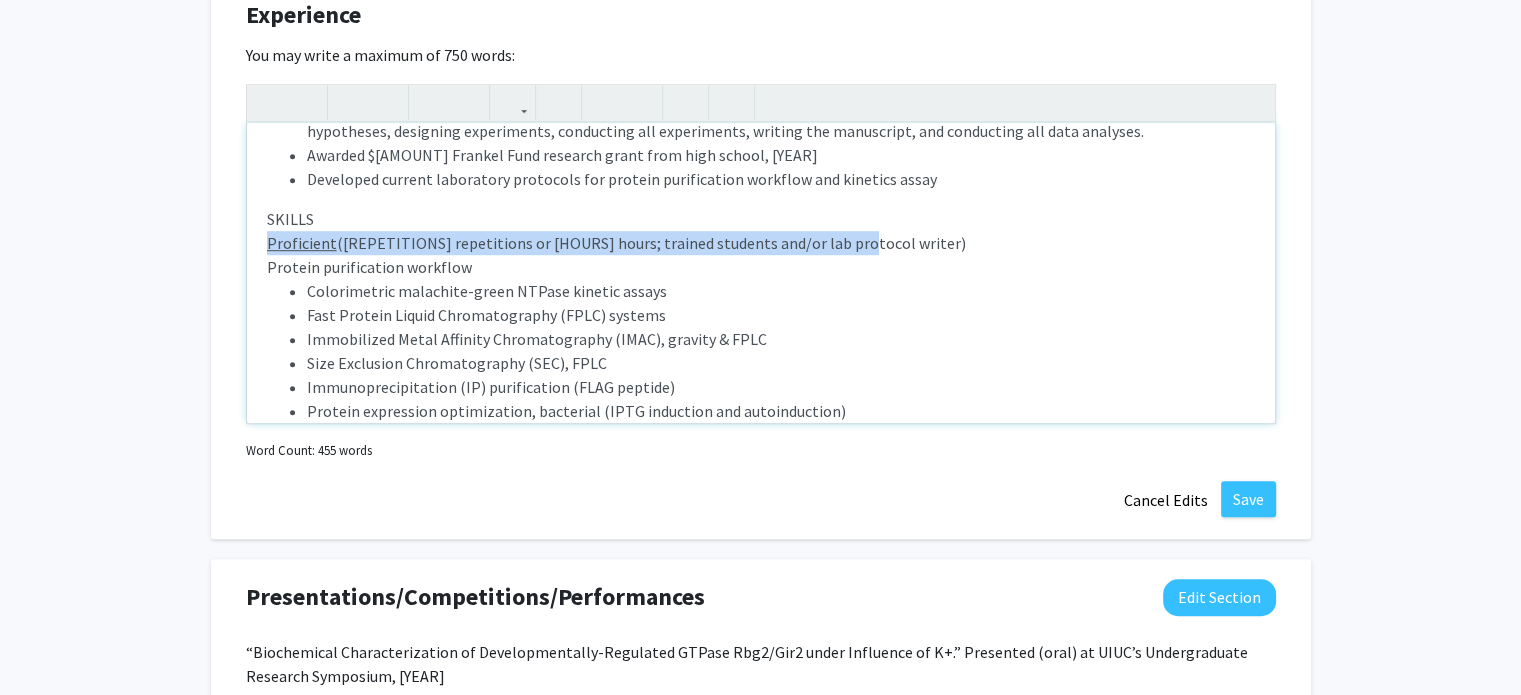 drag, startPoint x: 877, startPoint y: 235, endPoint x: 260, endPoint y: 246, distance: 617.098 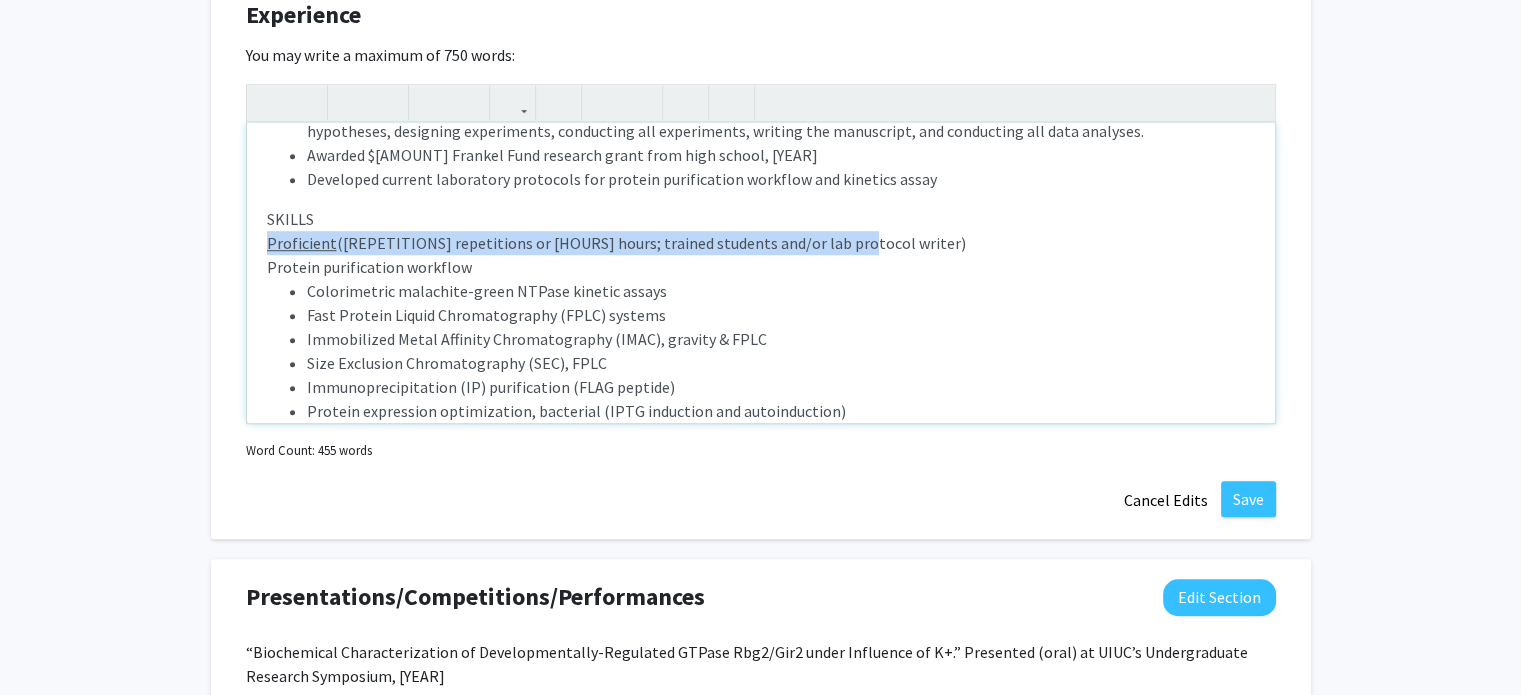 type on "<p>Jin Lab @ Roger Adams Laboratory, Dept. of Biochemistry, UIUC			      Fall 2023 - Present
</p><p>Project Lead, Paid Researcher - 1,900+ hours
</p><ul><li>1st-author/project lead, conducting independent research on the kinetic characterization of a protein in the Developmentally regulated GTPase (Drg) family of universally conserved GTPases and a novel bioinformatic analysis redefining the cation-dependent GTPase structural motif
</li><li>Contributions: The author held the sole responsibility for the entire study, including conceptualization of the study, formulating hypotheses, designing experiments, conducting all experiments, writing the manuscript, and conducting all data analyses.
</li><li>Awarded $1,000 Frankel Fund research grant from high school, 2023
</li><li>Developed current laboratory protocols for protein purification workflow and kinetics assay
</li></ul><p><span>SKILLS</span></p><br><p><span>Protein purification workflow</span></p><ul><li>Colorimetric ..." 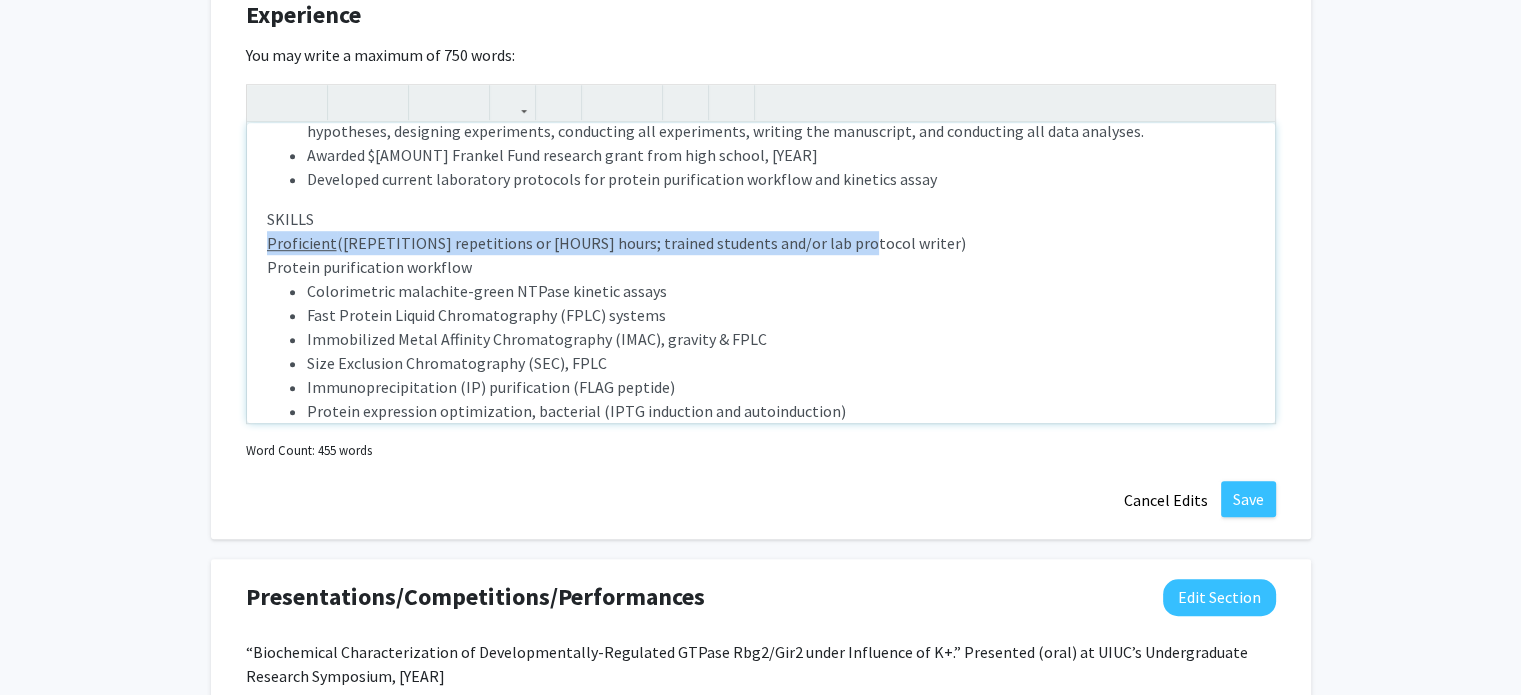 type 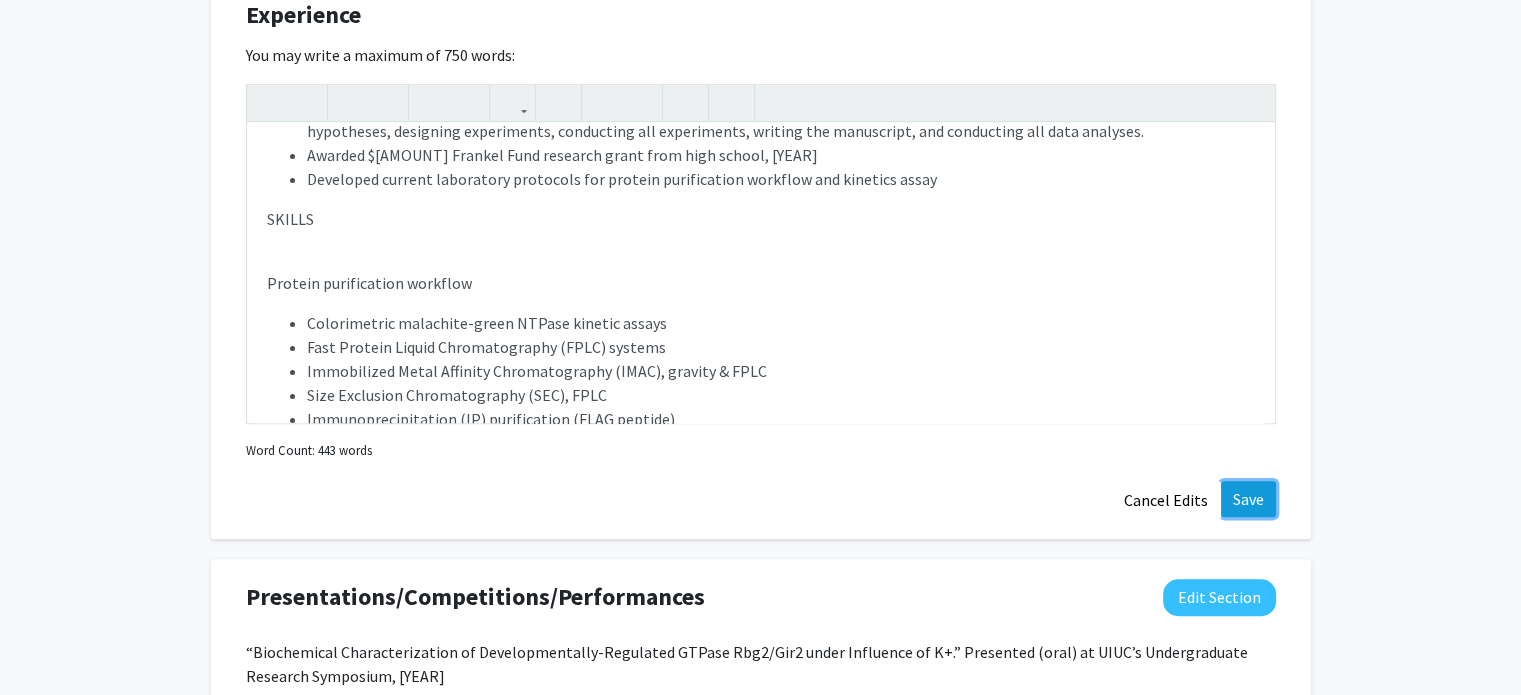 click on "Save" 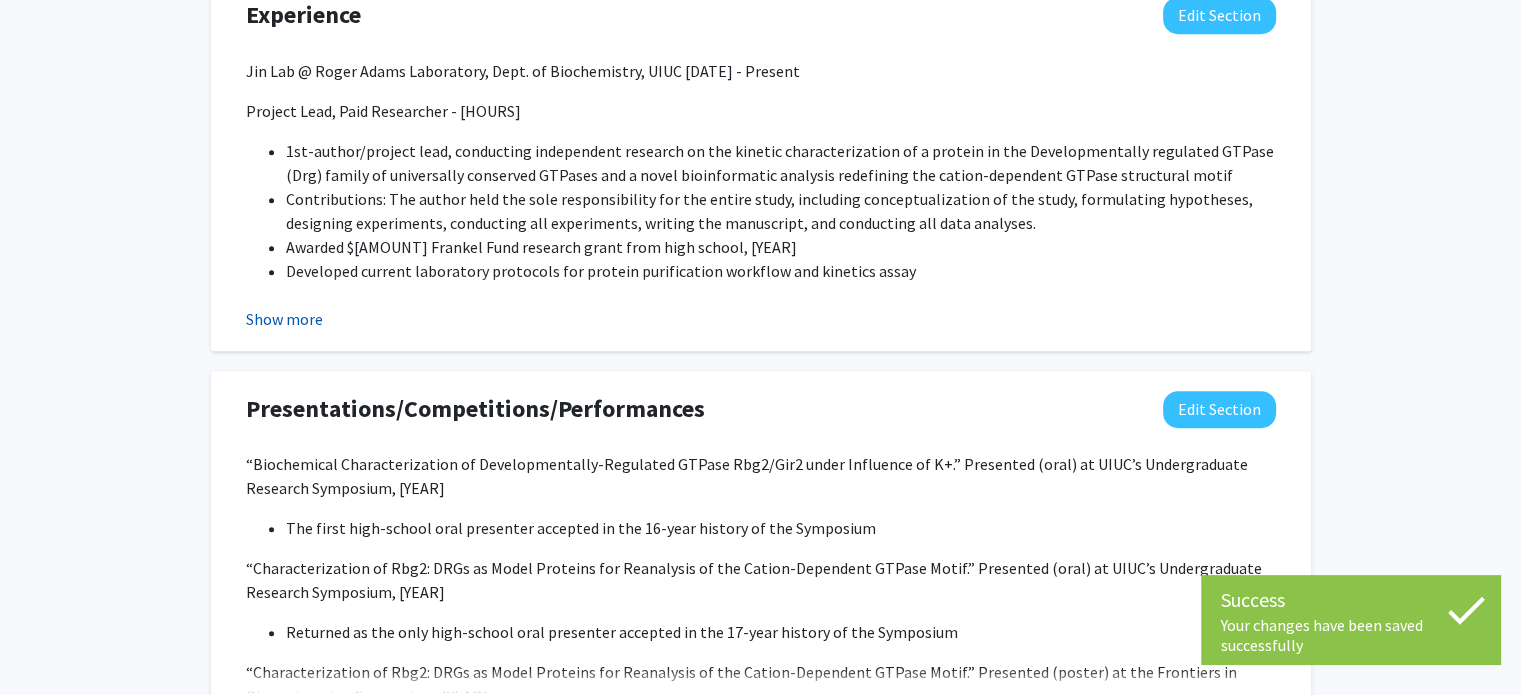 click on "Show more" 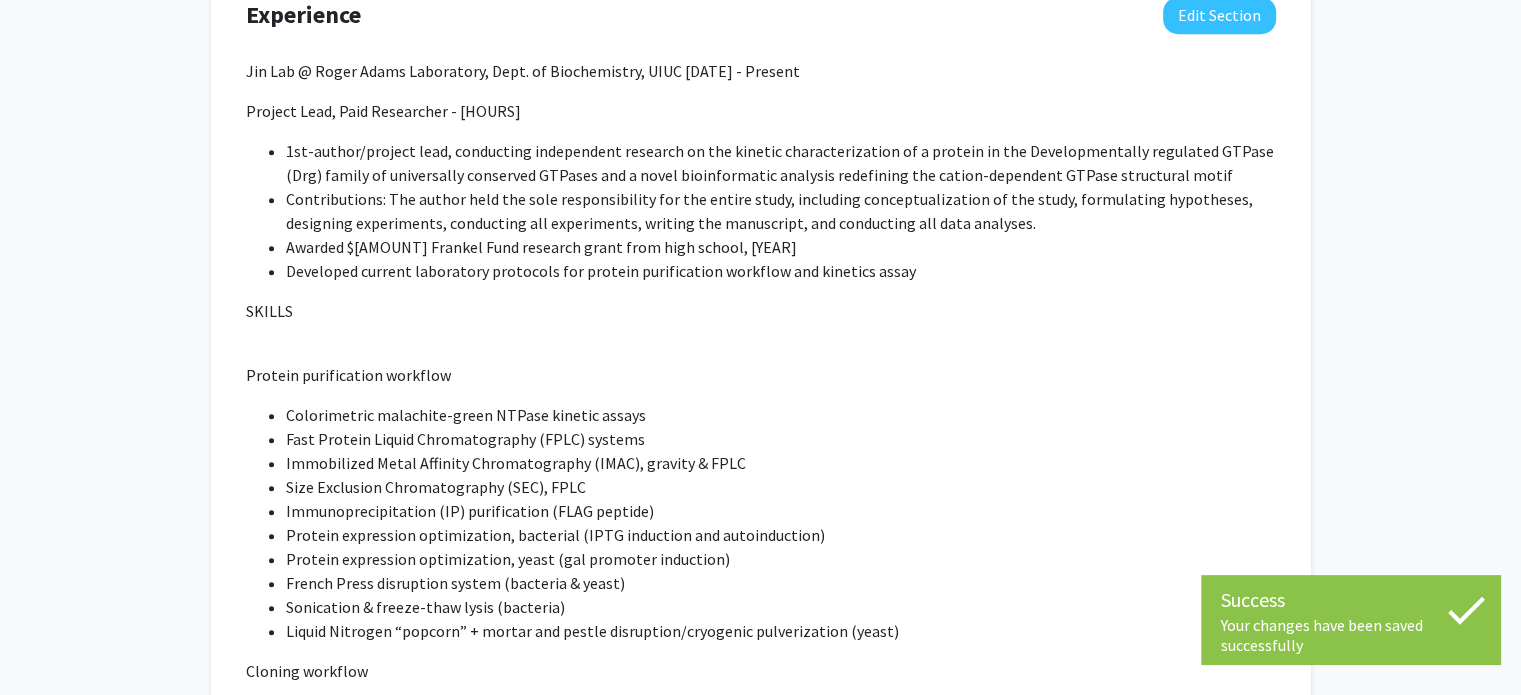 click on "Jin Lab @ Roger Adams Laboratory, Dept. of Biochemistry, UIUC			      Fall 2023 - Present Project Lead, Paid Researcher - 1,900+ hours                                       1st-author/project lead, conducting independent research on the kinetic characterization of a protein in the Developmentally regulated GTPase (Drg) family of universally conserved GTPases and a novel bioinformatic analysis redefining the cation-dependent GTPase structural motif Contributions: The author held the sole responsibility for the entire study, including conceptualization of the study, formulating hypotheses, designing experiments, conducting all experiments, writing the manuscript, and conducting all data analyses. Awarded $1,000 Frankel Fund research grant from high school, 2023 Developed current laboratory protocols for protein purification workflow and kinetics assay SKILLS Protein purification workflow Colorimetric malachite-green NTPase kinetic assays Fast Protein Liquid Chromatography (FPLC) systems Cloning workflow" 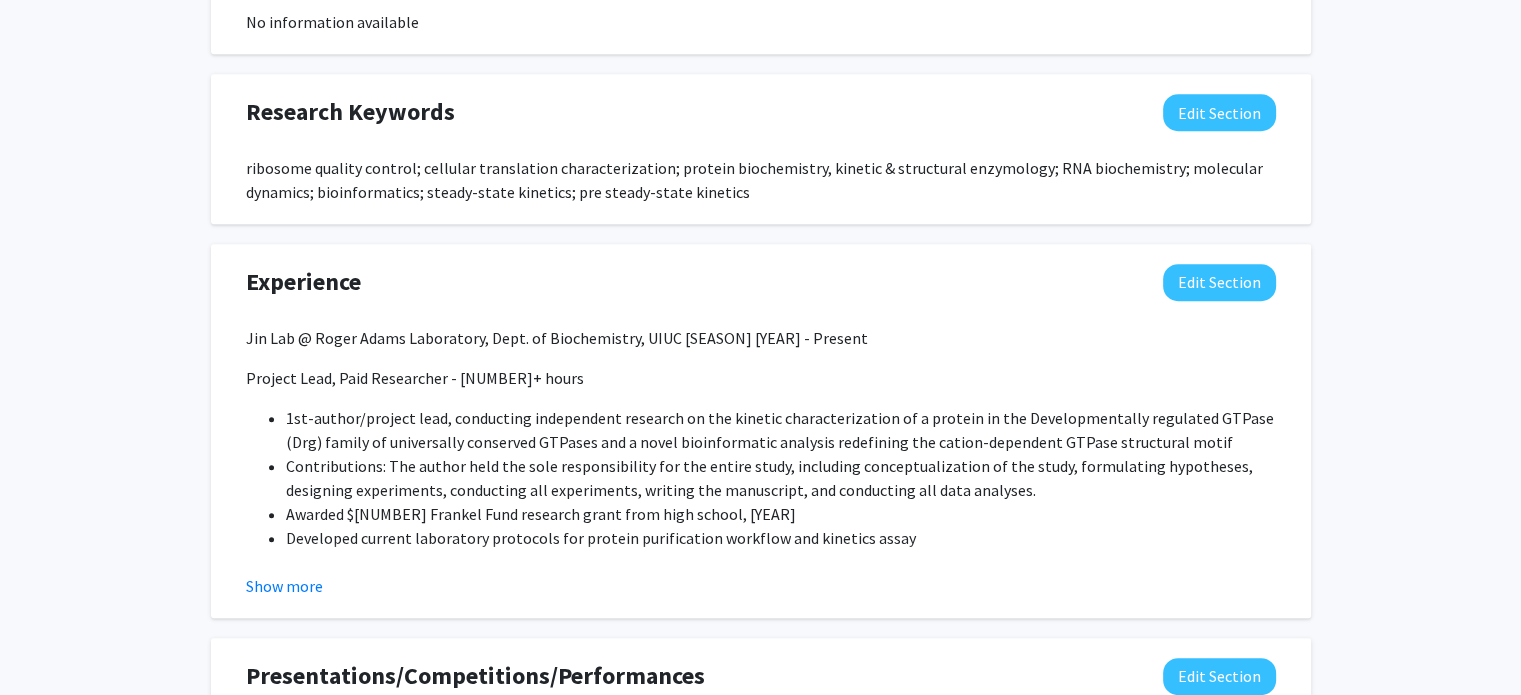 scroll, scrollTop: 1200, scrollLeft: 0, axis: vertical 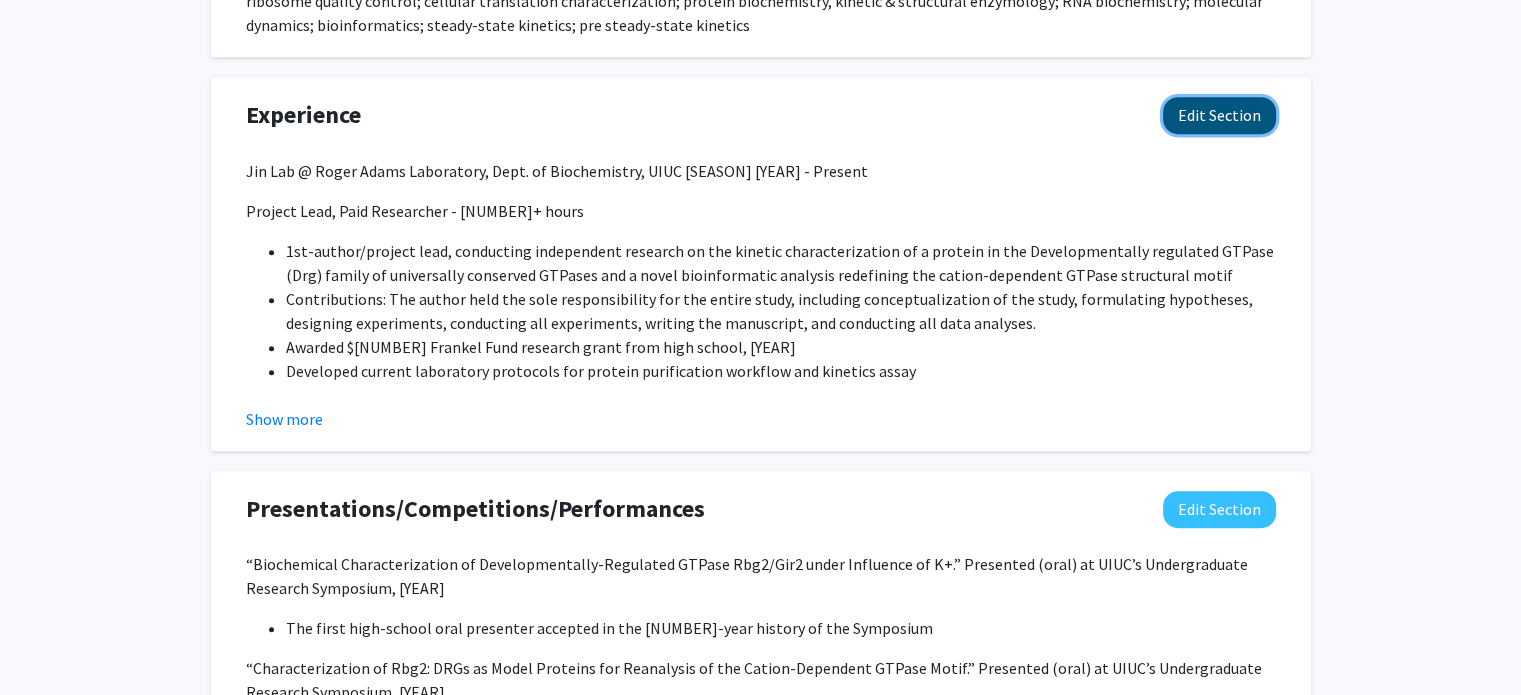 click on "Edit Section" 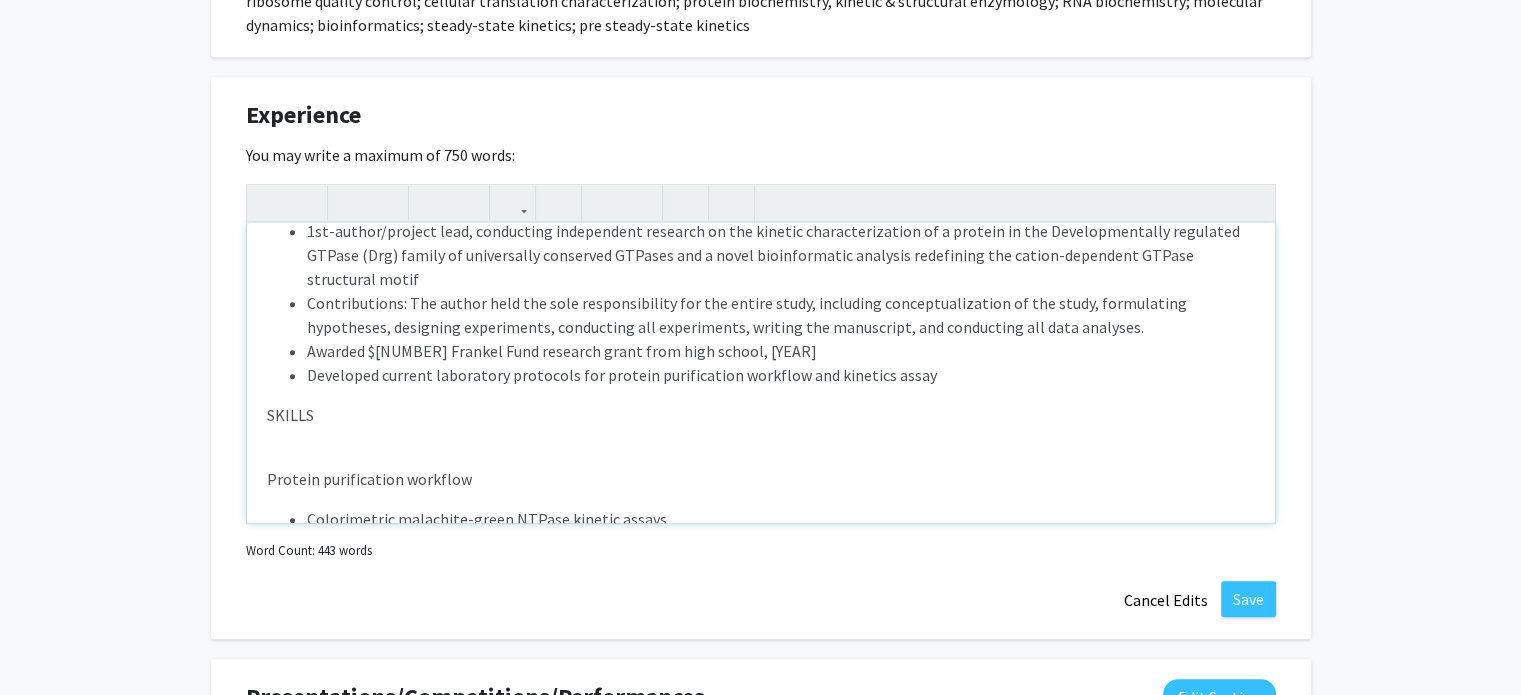 scroll, scrollTop: 100, scrollLeft: 0, axis: vertical 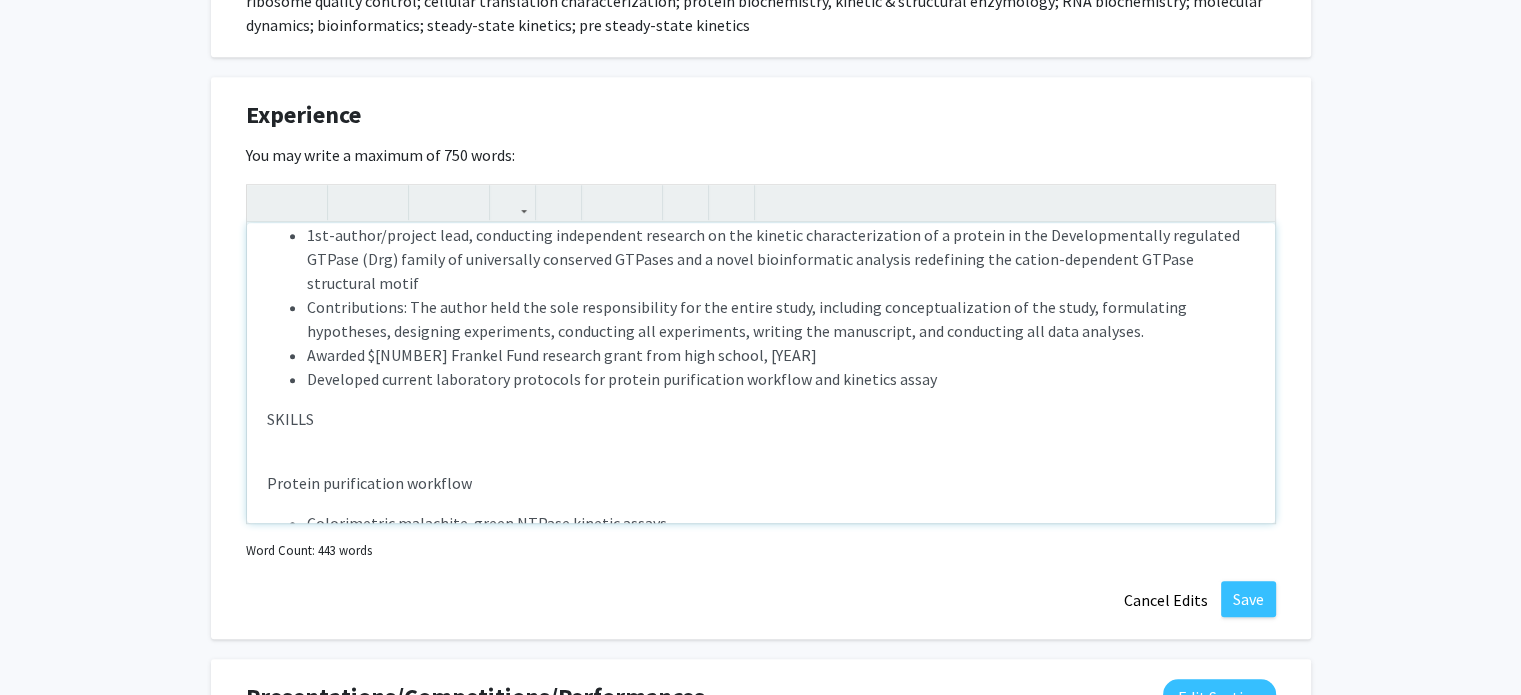click on "Jin Lab @ Roger Adams Laboratory, Dept. of Biochemistry, UIUC			      [SEASON] [YEAR] - Present
Project Lead, Paid Researcher - [NUMBER]+ hours
1st-author/project lead, conducting independent research on the kinetic characterization of a protein in the Developmentally regulated GTPase (Drg) family of universally conserved GTPases and a novel bioinformatic analysis redefining the cation-dependent GTPase structural motif
Contributions: The author held the sole responsibility for the entire study, including conceptualization of the study, formulating hypotheses, designing experiments, conducting all experiments, writing the manuscript, and conducting all data analyses.
Awarded $[NUMBER] Frankel Fund research grant from high school, [YEAR]
Developed current laboratory protocols for protein purification workflow and kinetics assay
SKILLS Protein purification workflow Colorimetric malachite-green NTPase kinetic assays
Fast Protein Liquid Chromatography (FPLC) systems
Cloning workflow" at bounding box center [761, 373] 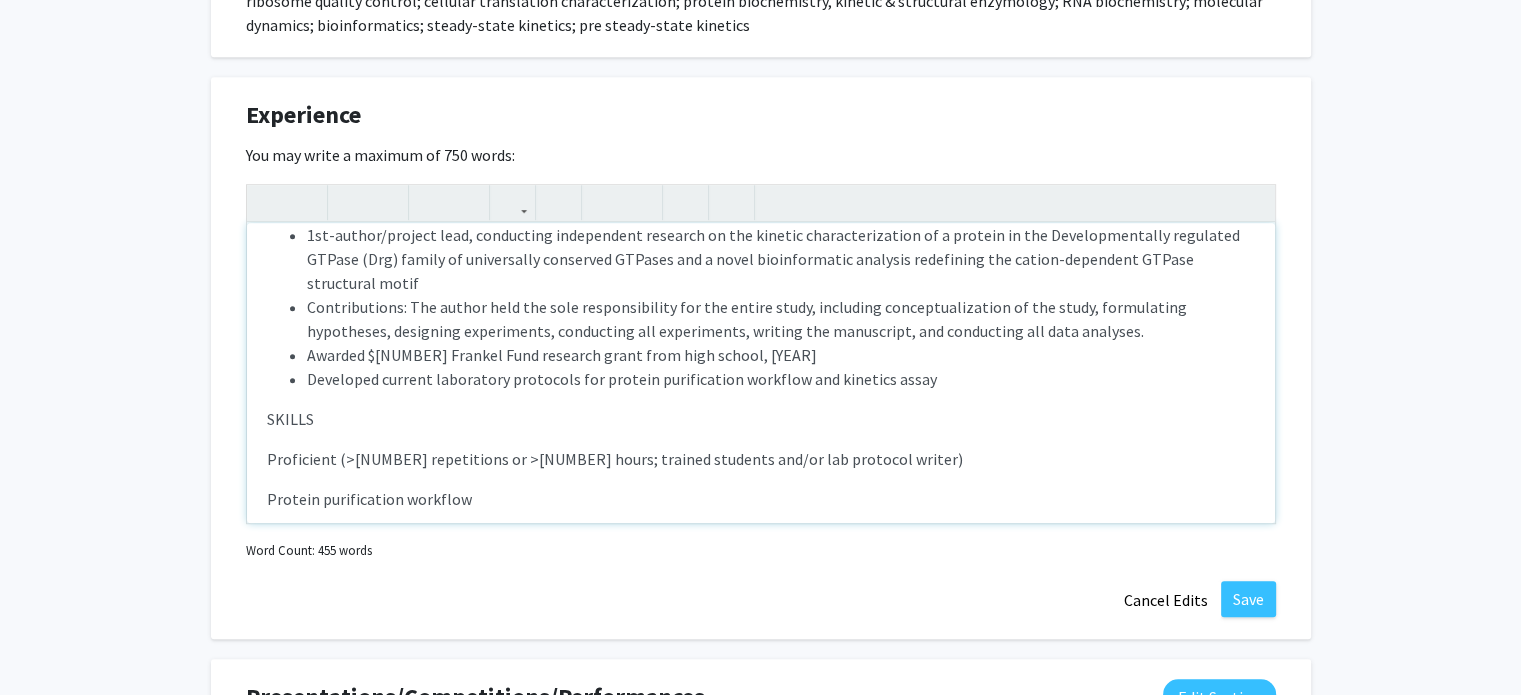 click on "Jin Lab @ Roger Adams Laboratory, Dept. of Biochemistry, UIUC			      [SEASON] [YEAR] - Present
Project Lead, Paid Researcher - [NUMBER]+ hours
1st-author/project lead, conducting independent research on the kinetic characterization of a protein in the Developmentally regulated GTPase (Drg) family of universally conserved GTPases and a novel bioinformatic analysis redefining the cation-dependent GTPase structural motif
Contributions: The author held the sole responsibility for the entire study, including conceptualization of the study, formulating hypotheses, designing experiments, conducting all experiments, writing the manuscript, and conducting all data analyses.
Awarded $[NUMBER] Frankel Fund research grant from high school, [YEAR]
Developed current laboratory protocols for protein purification workflow and kinetics assay
SKILLS Proficient (>[NUMBER] repetitions or >[NUMBER] hours; trained students and/or lab protocol writer) Protein purification workflow Cloning workflow Primer design" at bounding box center (761, 373) 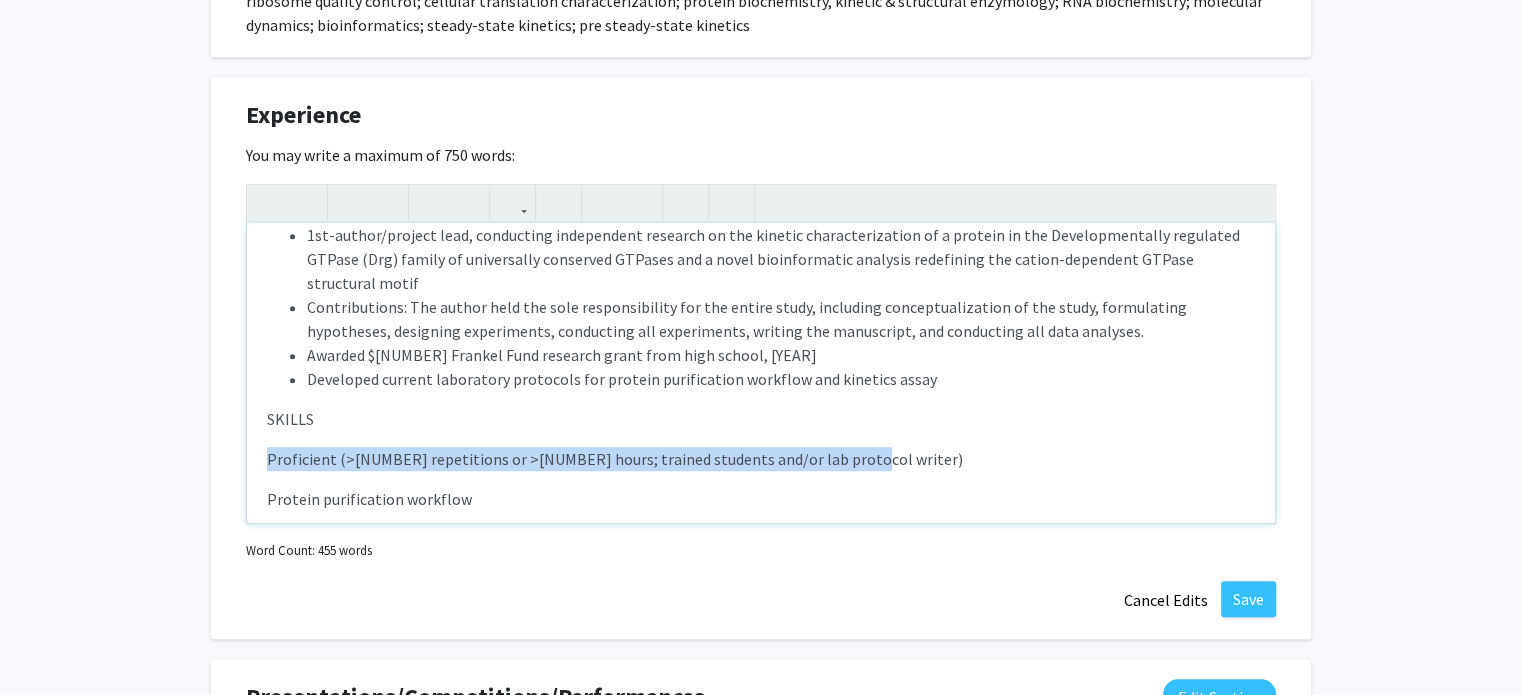click on "Proficient (>[NUMBER] repetitions or >[NUMBER] hours; trained students and/or lab protocol writer)" at bounding box center (761, 459) 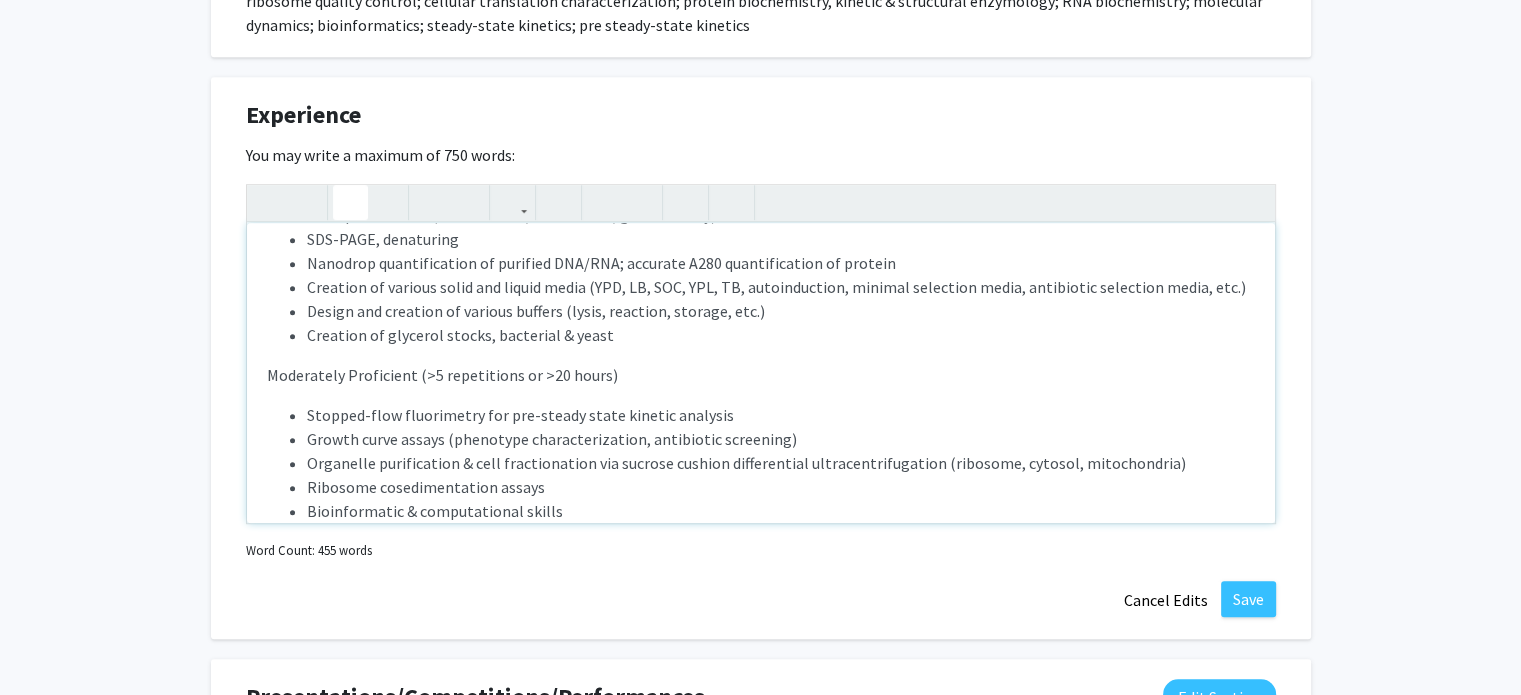 scroll, scrollTop: 1000, scrollLeft: 0, axis: vertical 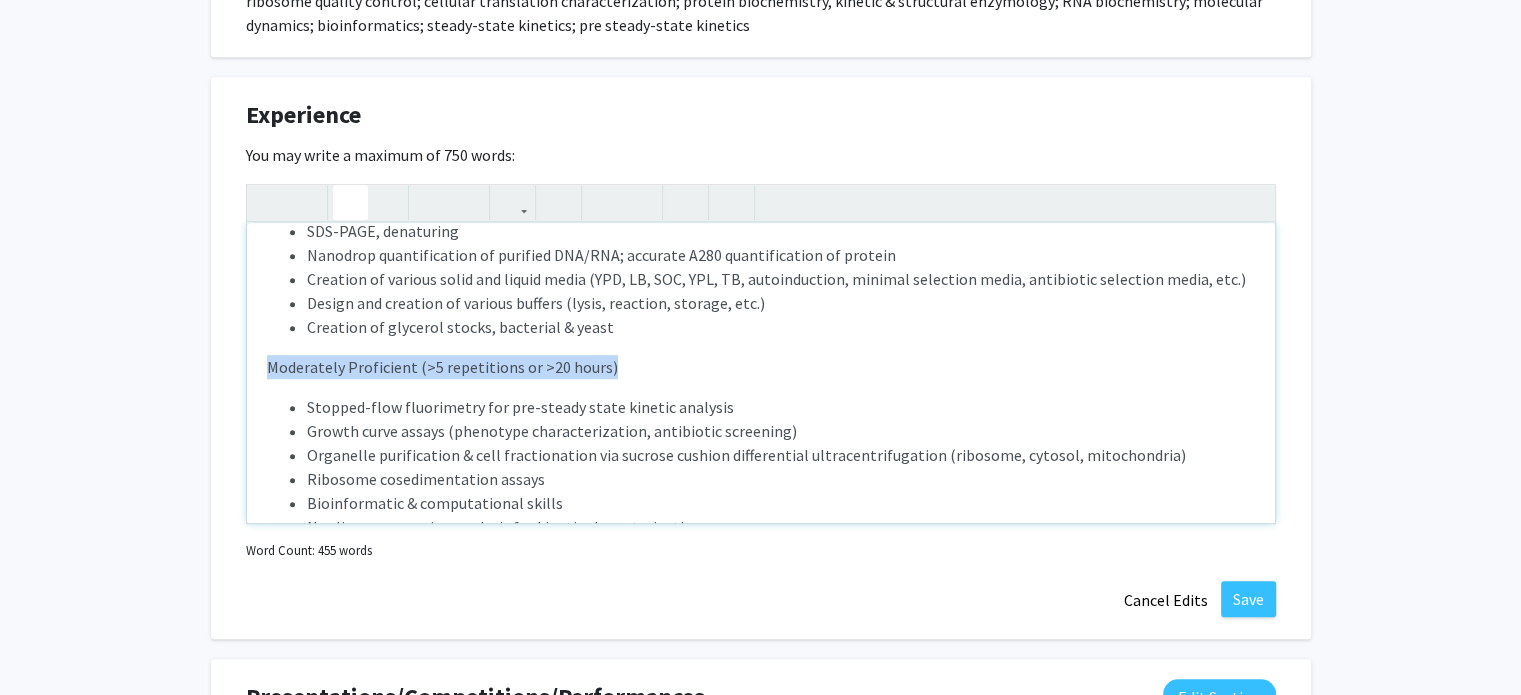 drag, startPoint x: 322, startPoint y: 373, endPoint x: 740, endPoint y: 371, distance: 418.0048 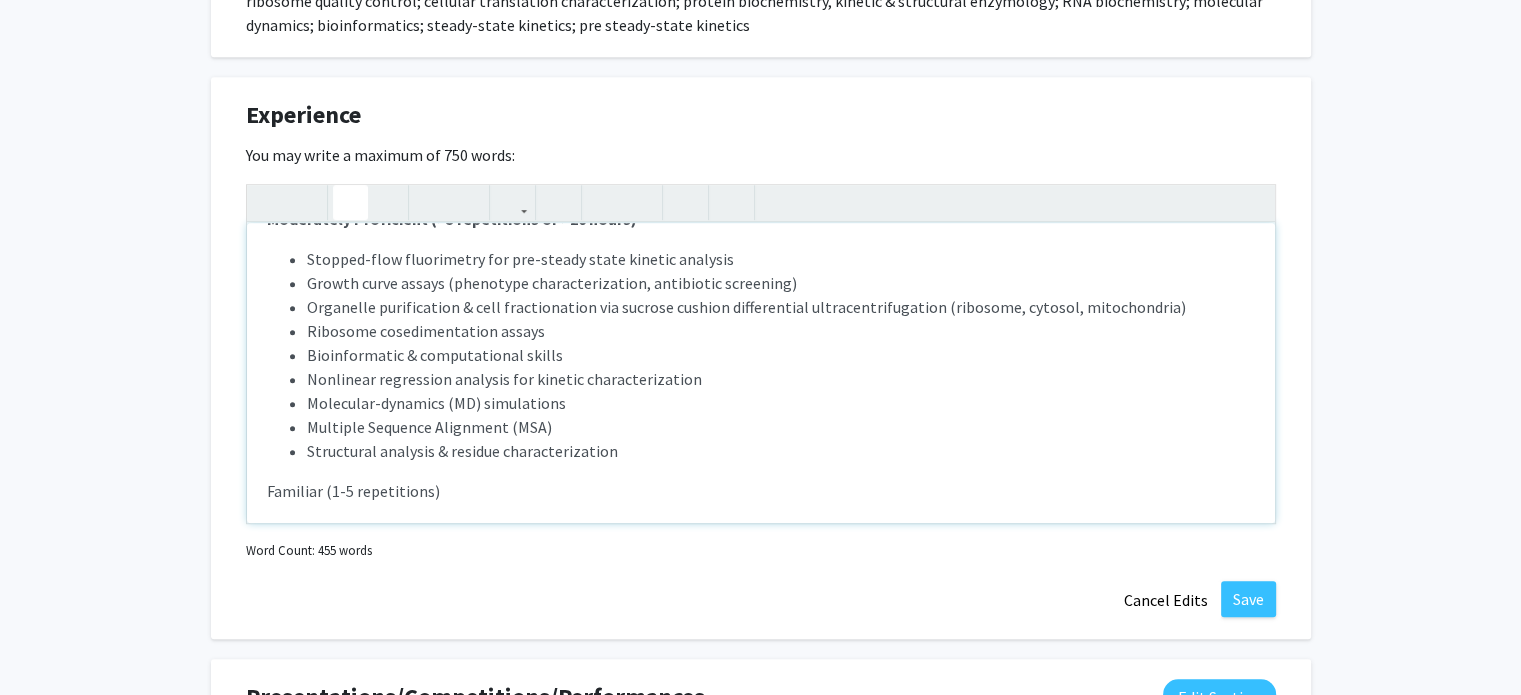 scroll, scrollTop: 1500, scrollLeft: 0, axis: vertical 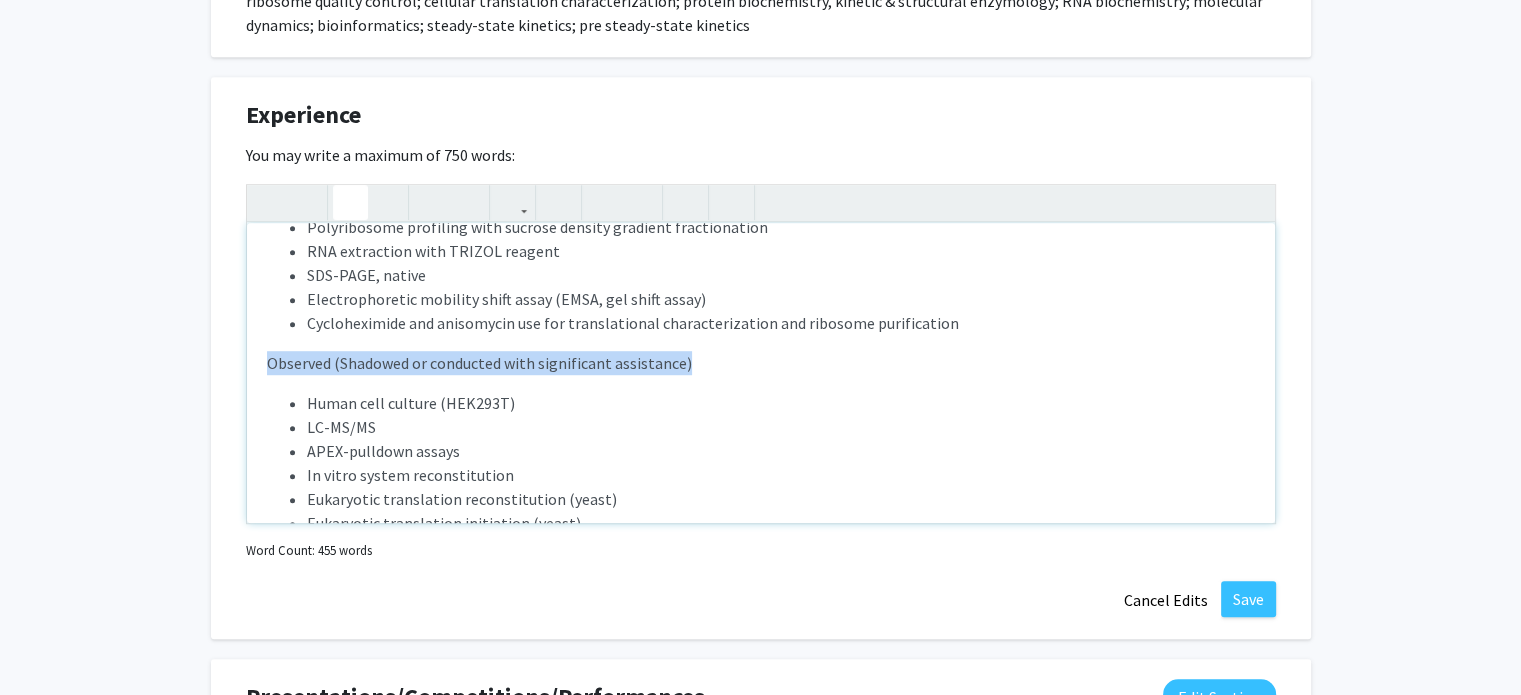 drag, startPoint x: 262, startPoint y: 363, endPoint x: 797, endPoint y: 358, distance: 535.0234 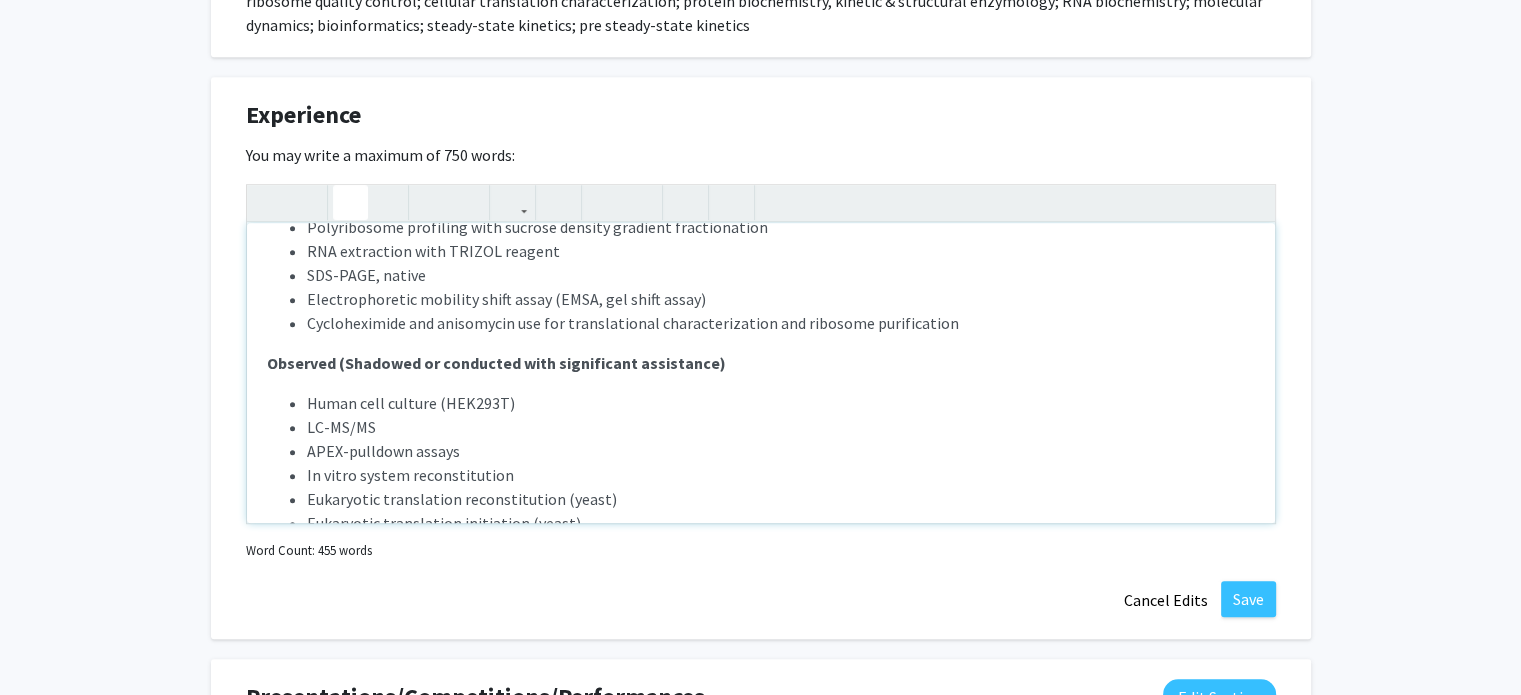 scroll, scrollTop: 1200, scrollLeft: 0, axis: vertical 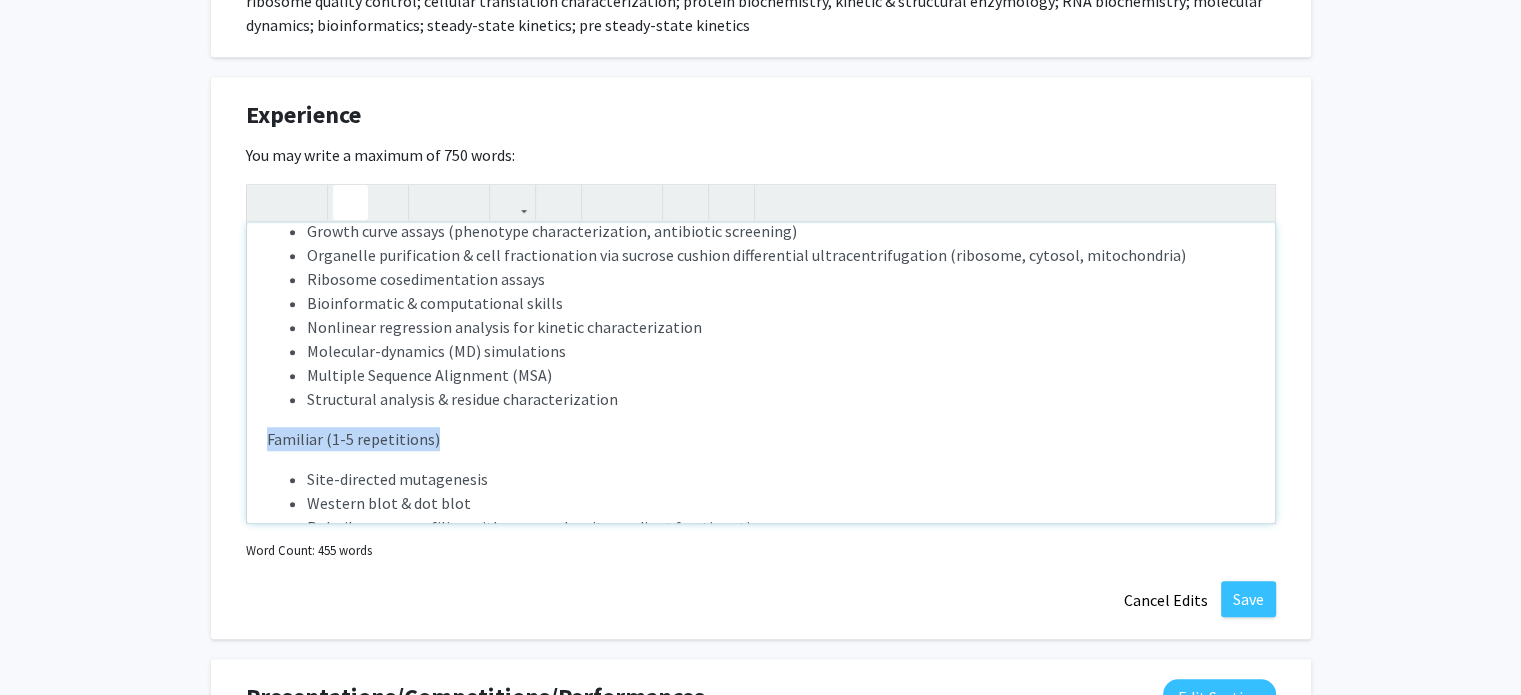 drag, startPoint x: 249, startPoint y: 432, endPoint x: 542, endPoint y: 440, distance: 293.1092 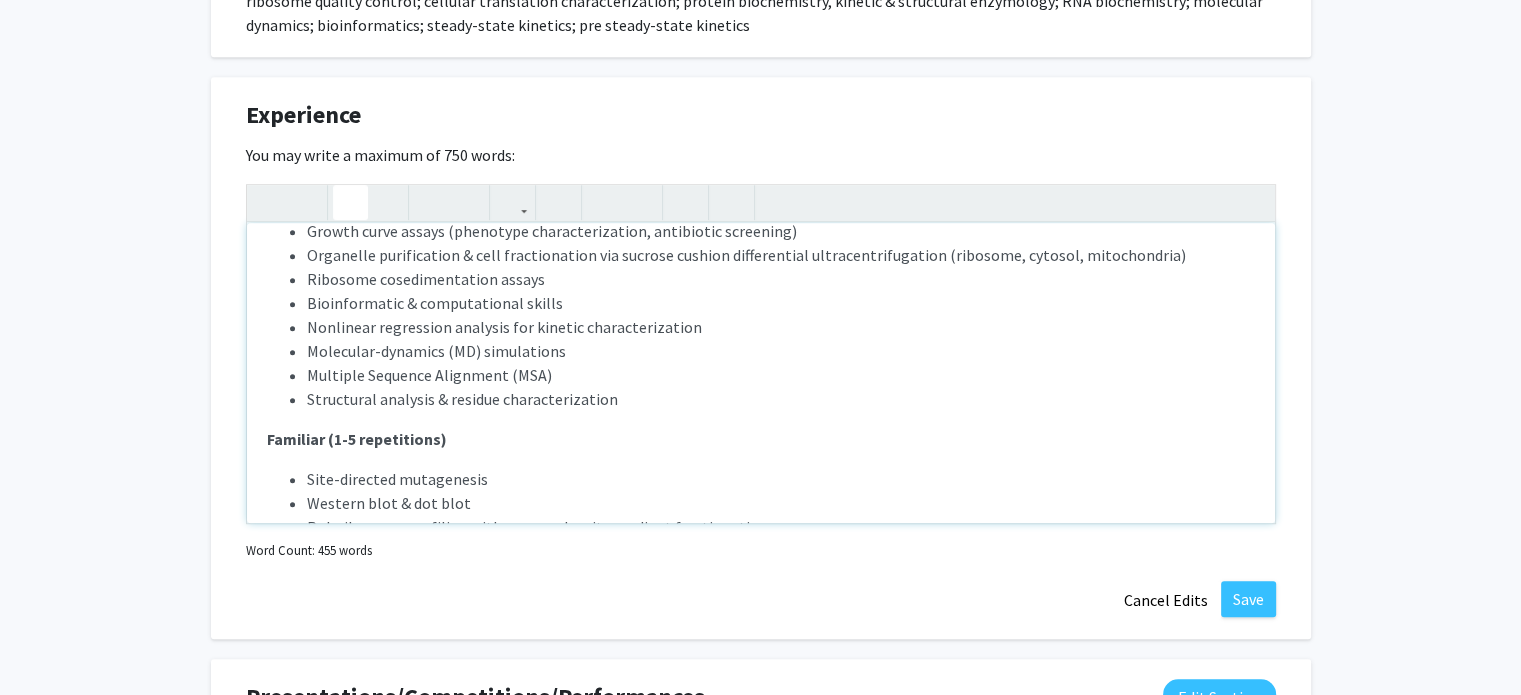 type on "<p>Jin Lab @ Roger Adams Laboratory, Dept. of Biochemistry, UIUC			      Fall 2023 - Present
</p><p>Project Lead, Paid Researcher - 1,900+ hours
</p><ul><li>1st-author/project lead, conducting independent research on the kinetic characterization of a protein in the Developmentally regulated GTPase (Drg) family of universally conserved GTPases and a novel bioinformatic analysis redefining the cation-dependent GTPase structural motif
</li><li>Contributions: The author held the sole responsibility for the entire study, including conceptualization of the study, formulating hypotheses, designing experiments, conducting all experiments, writing the manuscript, and conducting all data analyses.
</li><li>Awarded $1,000 Frankel Fund research grant from high school, 2023
</li><li>Developed current laboratory protocols for protein purification workflow and kinetics assay
</li></ul><p><span>SKILLS</span></p><p><strong>Proficient (&gt;20 repetitions or &gt;100 hours; trained studen..." 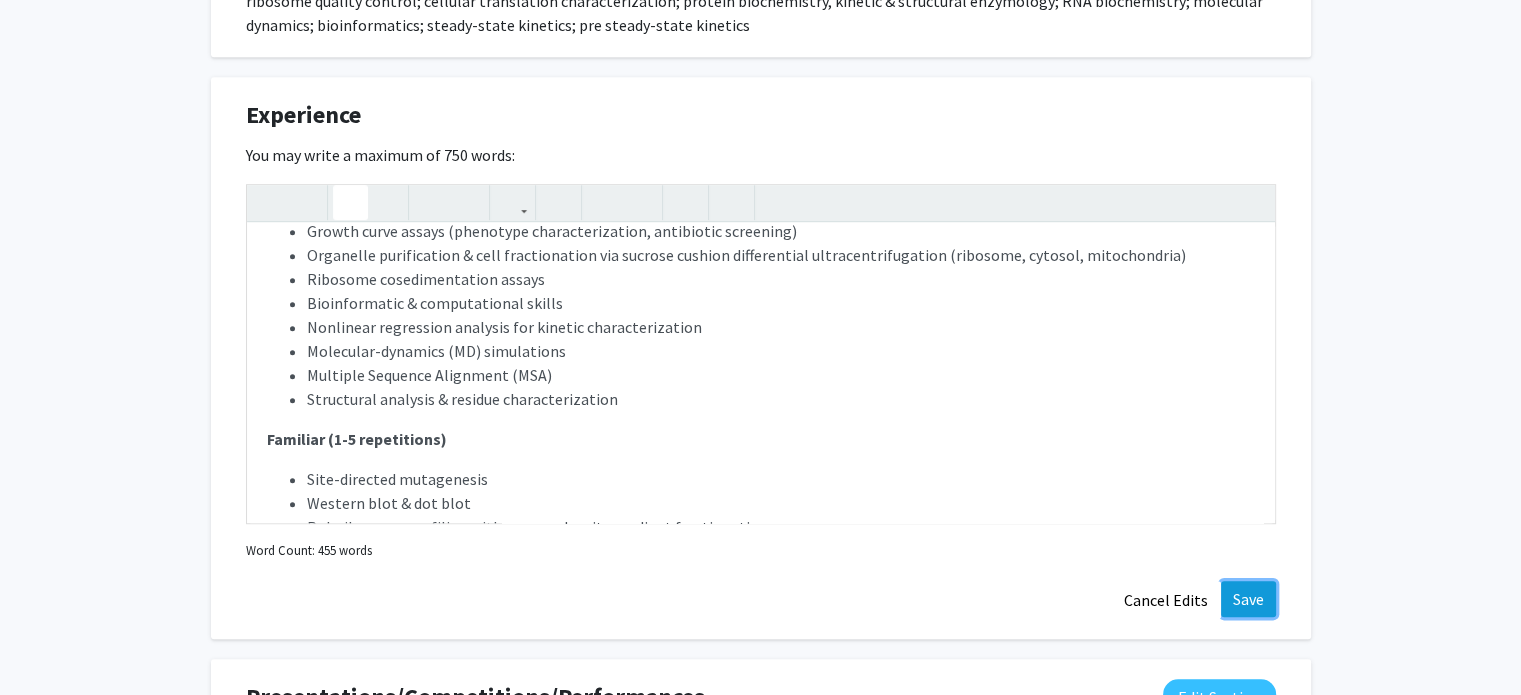 click on "Save" 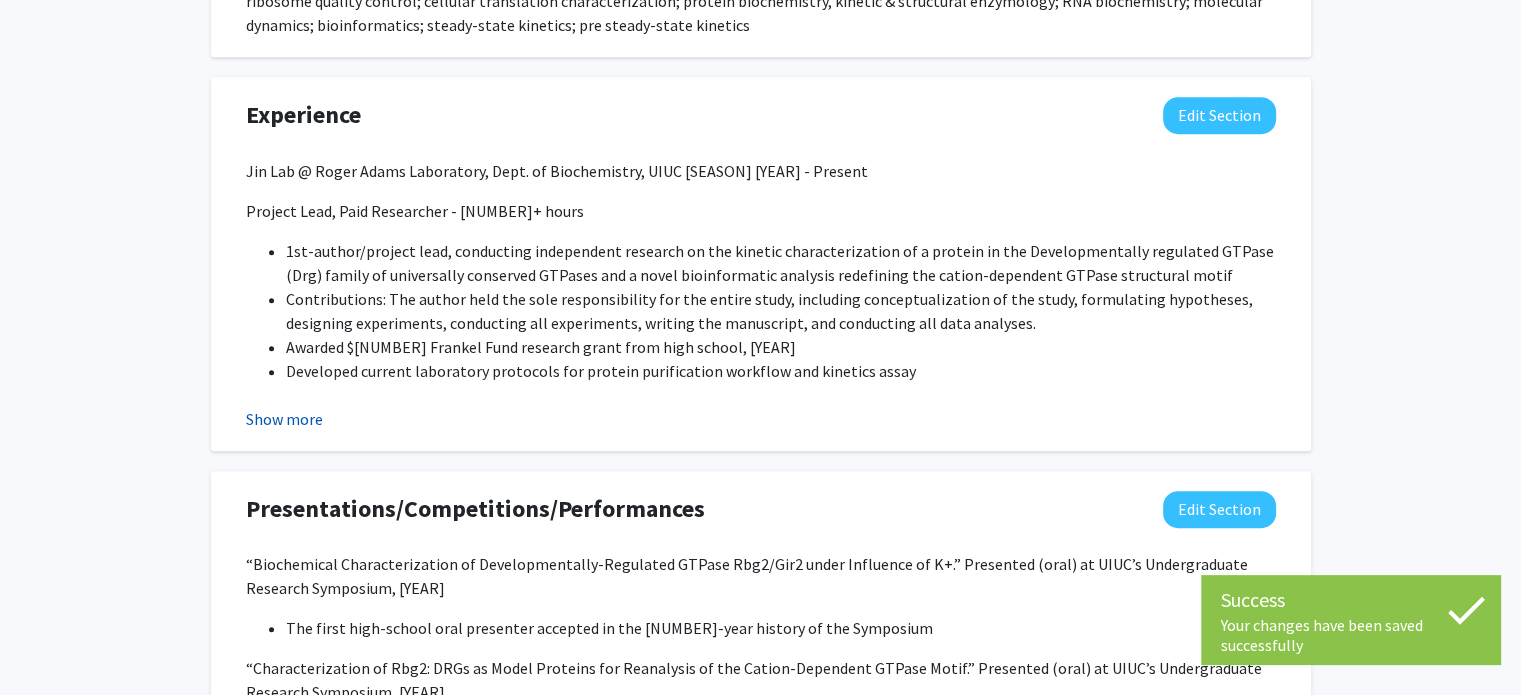 click on "Show more" 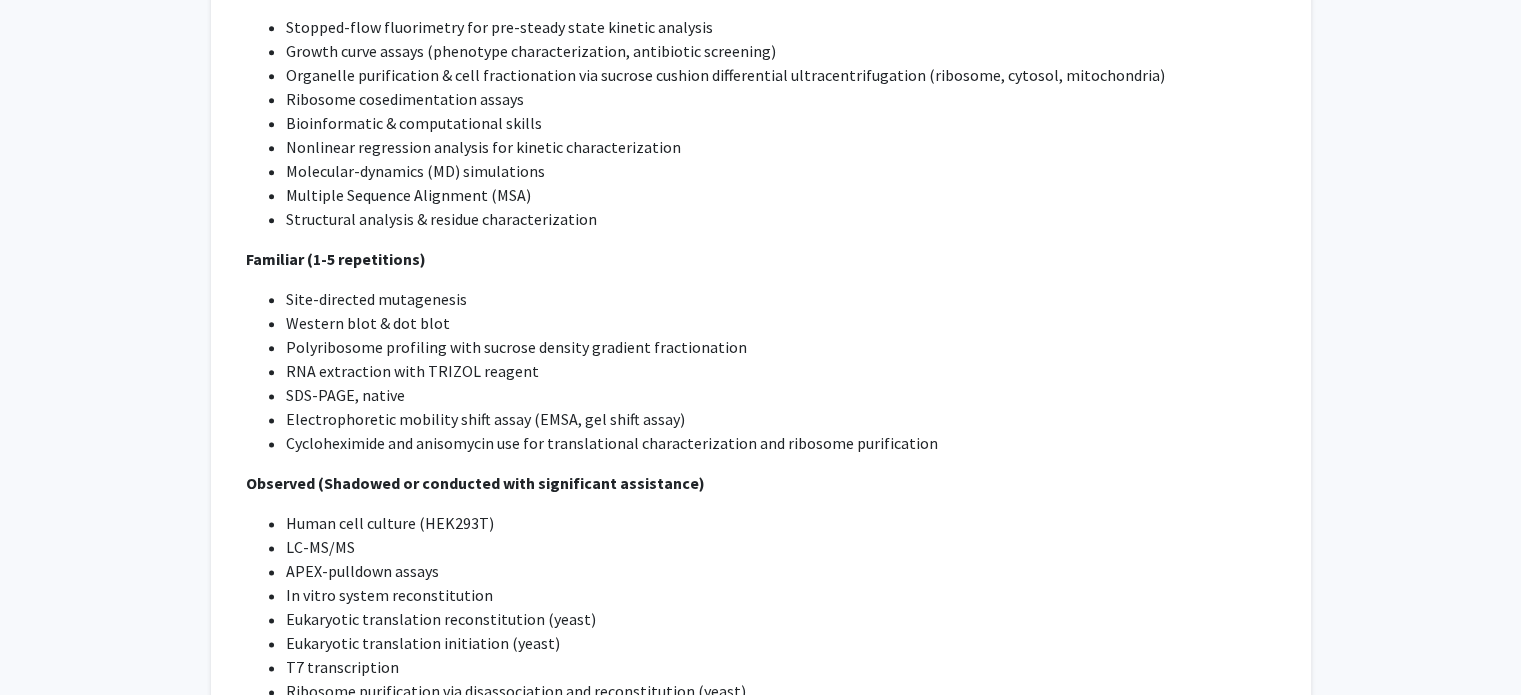 scroll, scrollTop: 3000, scrollLeft: 0, axis: vertical 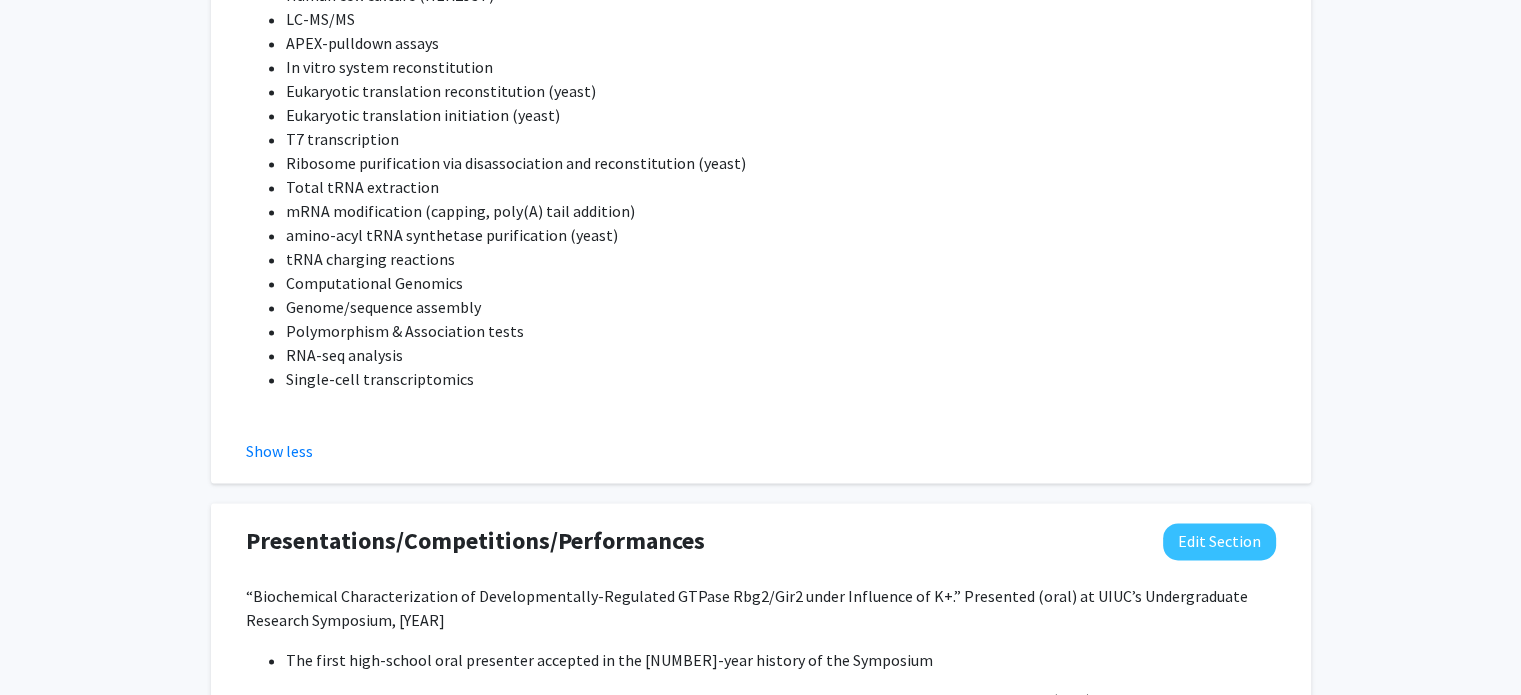 type 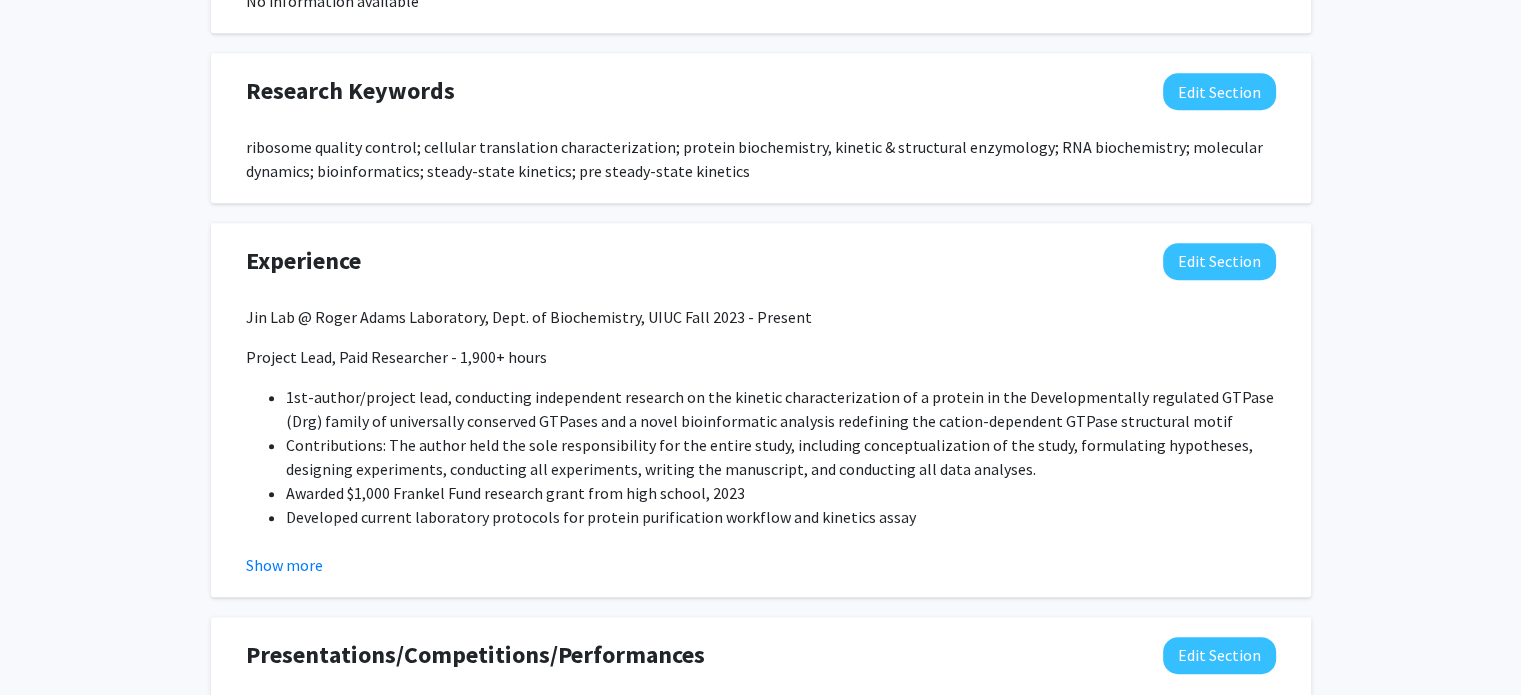 scroll, scrollTop: 1100, scrollLeft: 0, axis: vertical 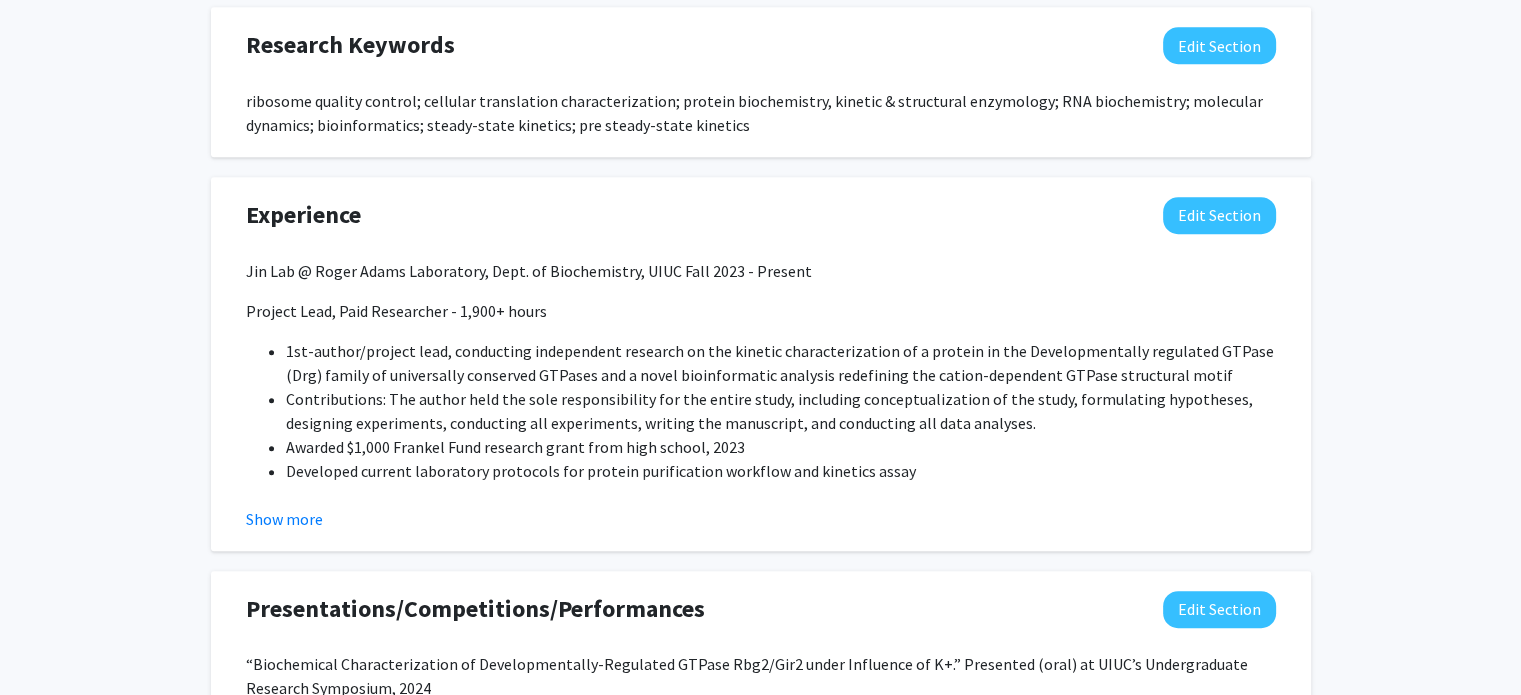click on "Show more" 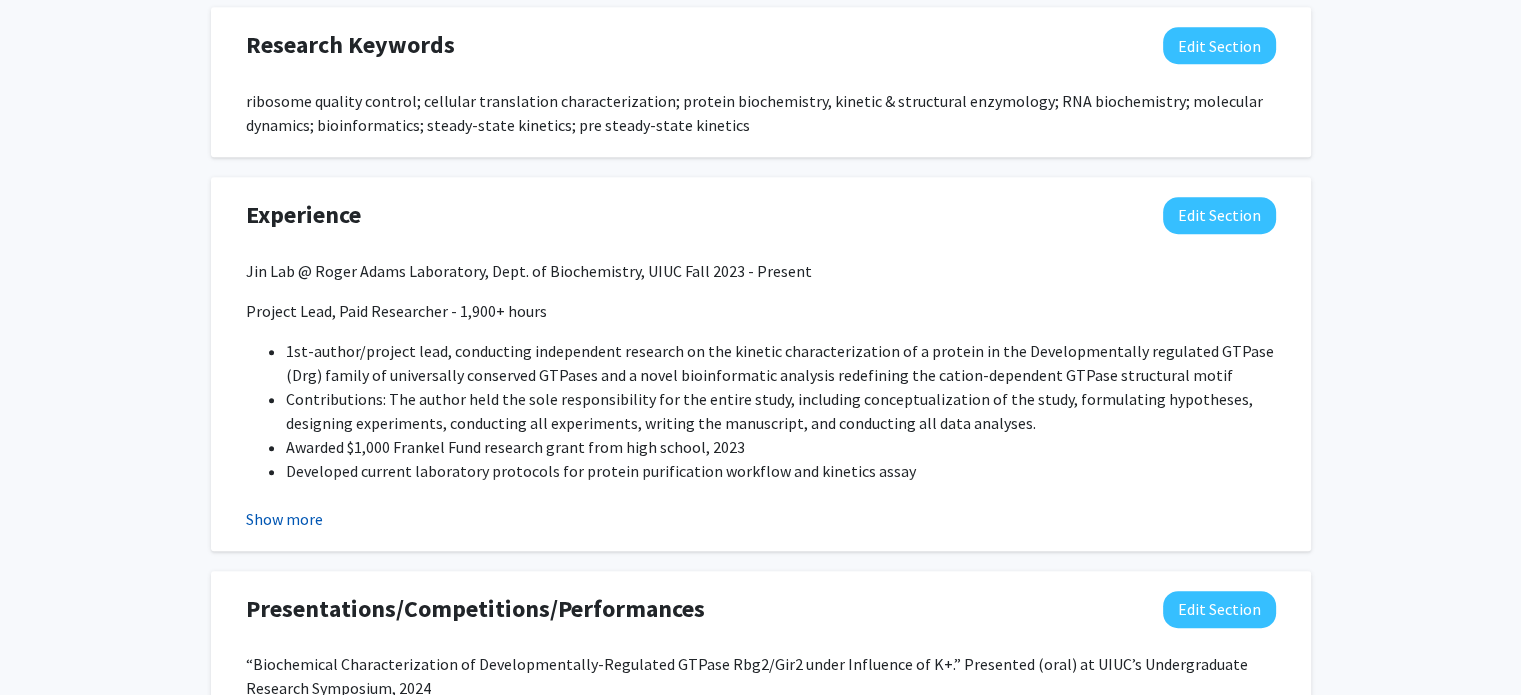 click on "Show more" 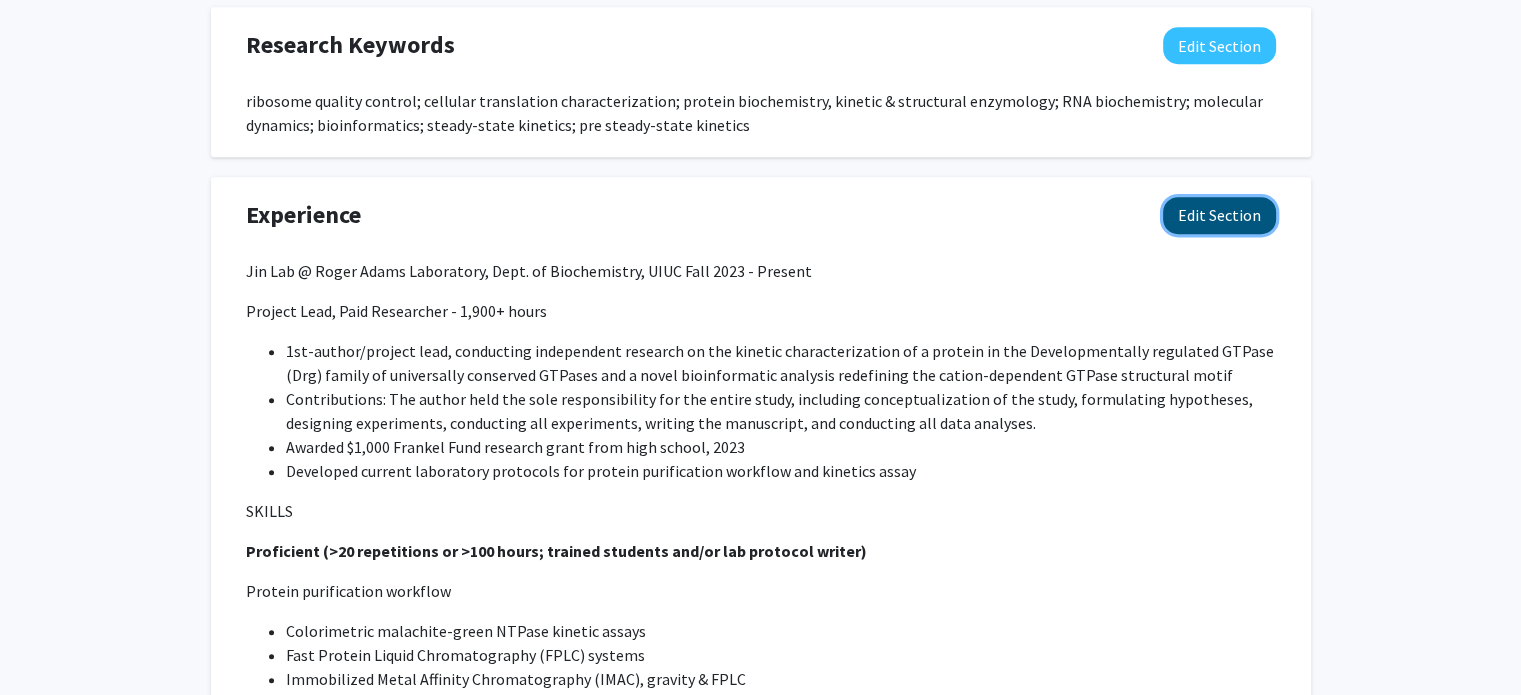 click on "Edit Section" 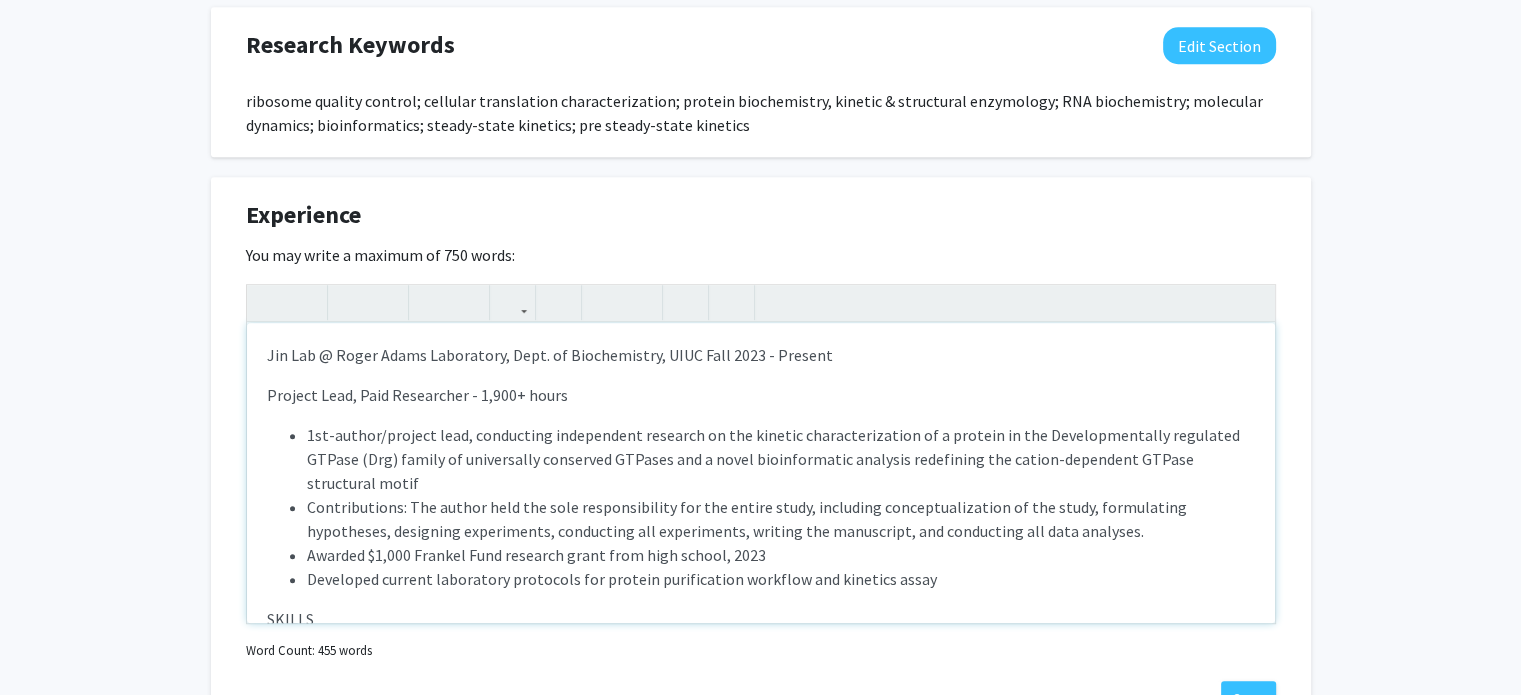 click on "Project Lead, Paid Researcher - 1,900+ hours" at bounding box center [761, 395] 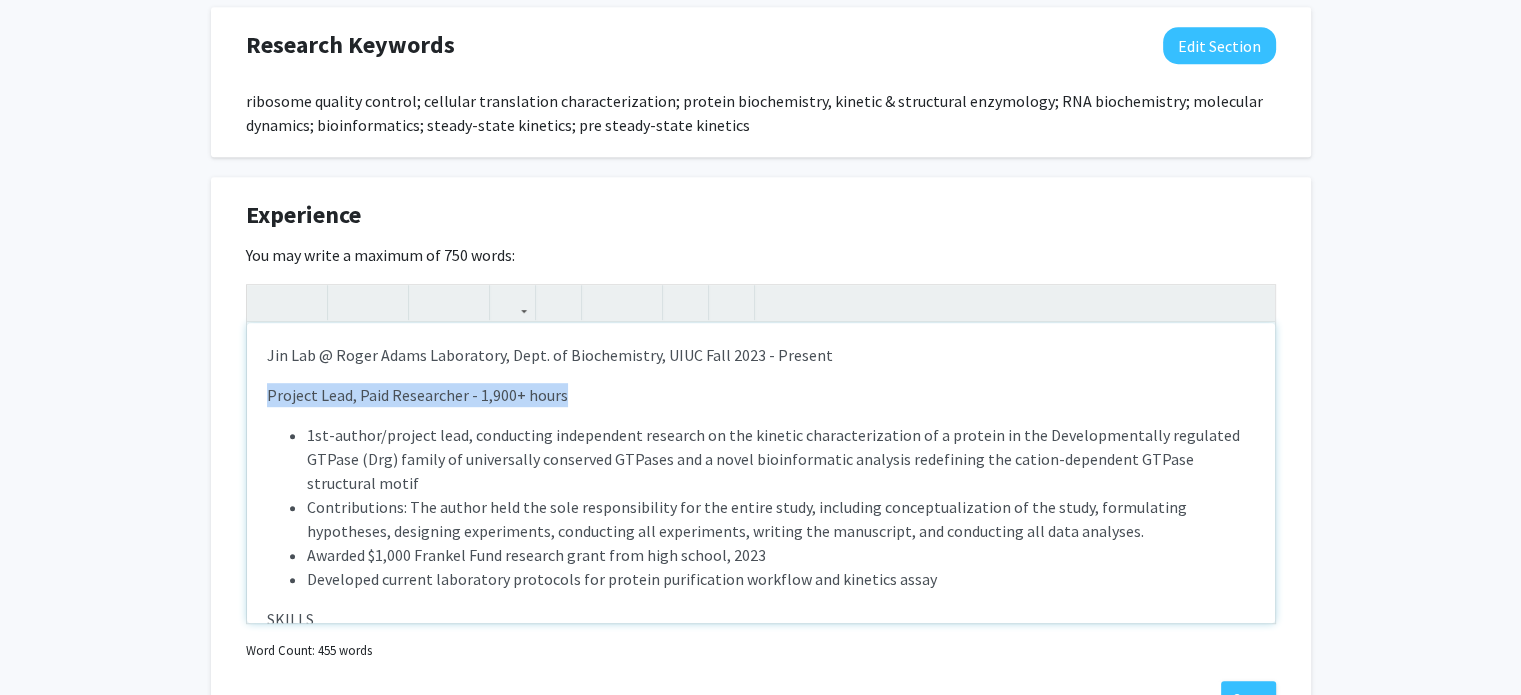 click on "[FIRST] Lab @ [INSTITUTION] Laboratory, Dept. of Biochemistry, [INSTITUTION]			      [DATE]
Project Lead, Paid Researcher - 1,900+ hours
1st-author/project lead, conducting independent research on the kinetic characterization of a protein in the Developmentally regulated GTPase (Drg) family of universally conserved GTPases and a novel bioinformatic analysis redefining the cation-dependent GTPase structural motif
Contributions: The author held the sole responsibility for the entire study, including conceptualization of the study, formulating hypotheses, designing experiments, conducting all experiments, writing the manuscript, and conducting all data analyses.
Awarded $[MONEY] [FUND] research grant from high school, [YEAR]
Developed current laboratory protocols for protein purification workflow and kinetics assay
SKILLS Proficient (>20 repetitions or >100 hours; trained students and/or lab protocol writer) Protein purification workflow Cloning workflow Primer design" at bounding box center [761, 473] 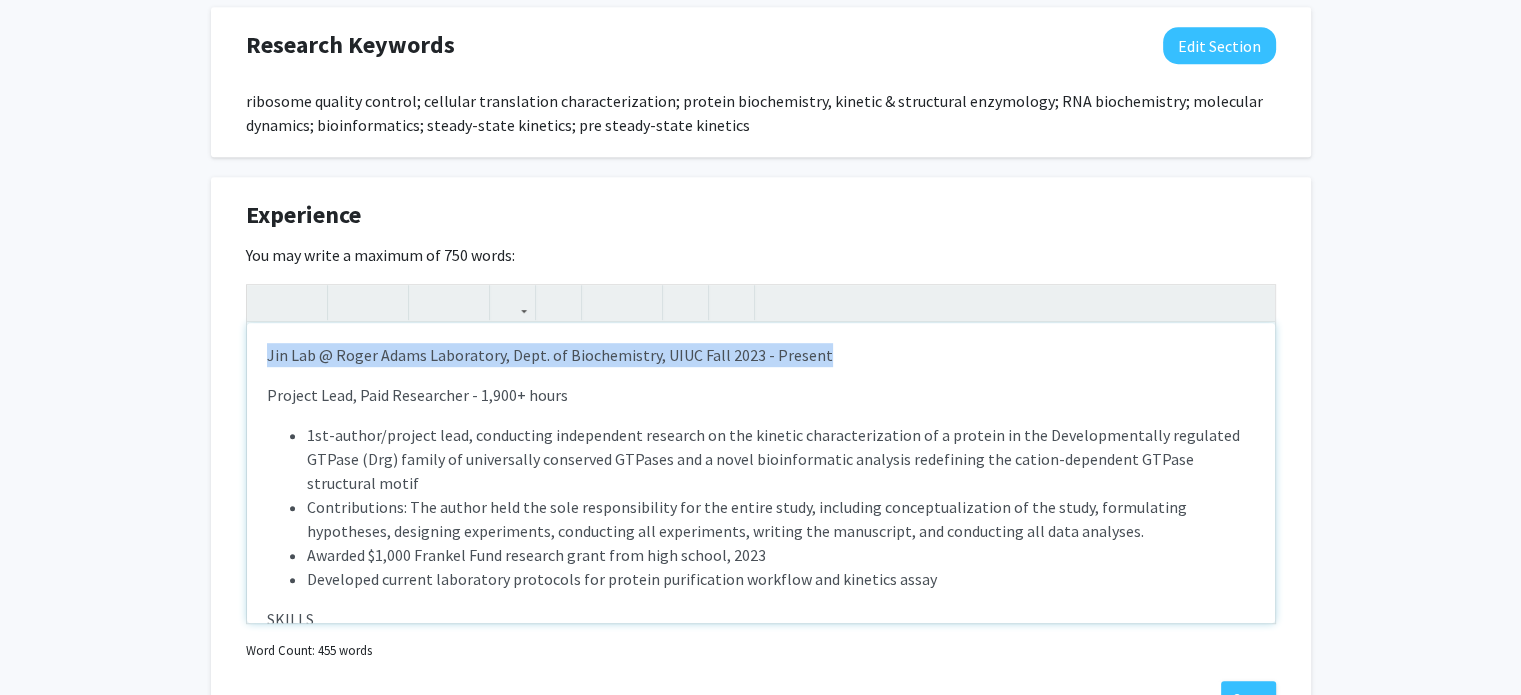 click on "[FIRST] Lab @ [INSTITUTION] Laboratory, Dept. of Biochemistry, [INSTITUTION]			      [DATE]
Project Lead, Paid Researcher - 1,900+ hours
1st-author/project lead, conducting independent research on the kinetic characterization of a protein in the Developmentally regulated GTPase (Drg) family of universally conserved GTPases and a novel bioinformatic analysis redefining the cation-dependent GTPase structural motif
Contributions: The author held the sole responsibility for the entire study, including conceptualization of the study, formulating hypotheses, designing experiments, conducting all experiments, writing the manuscript, and conducting all data analyses.
Awarded $[MONEY] [FUND] research grant from high school, [YEAR]
Developed current laboratory protocols for protein purification workflow and kinetics assay
SKILLS Proficient (>20 repetitions or >100 hours; trained students and/or lab protocol writer) Protein purification workflow Cloning workflow Primer design" at bounding box center [761, 473] 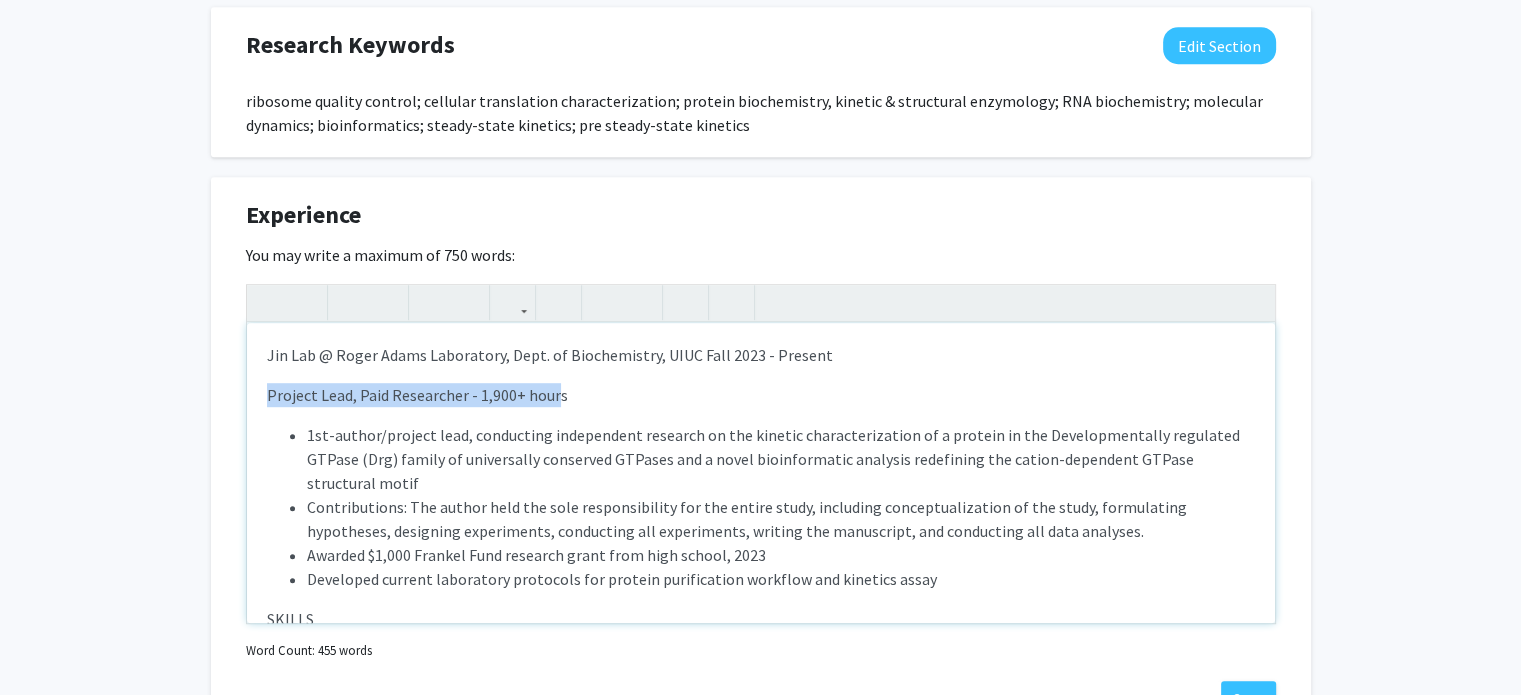 drag, startPoint x: 278, startPoint y: 383, endPoint x: 556, endPoint y: 394, distance: 278.21753 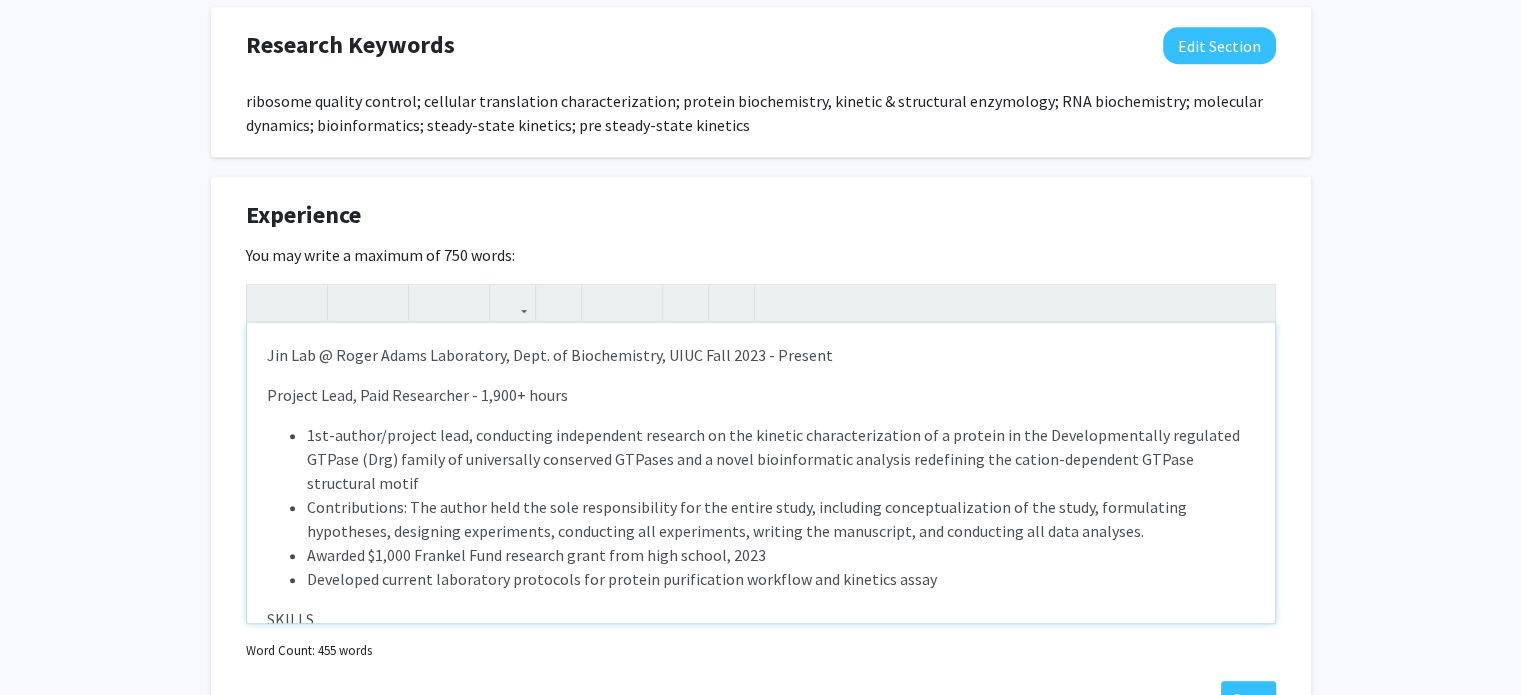 click on "Project Lead, Paid Researcher - 1,900+ hours" at bounding box center (761, 395) 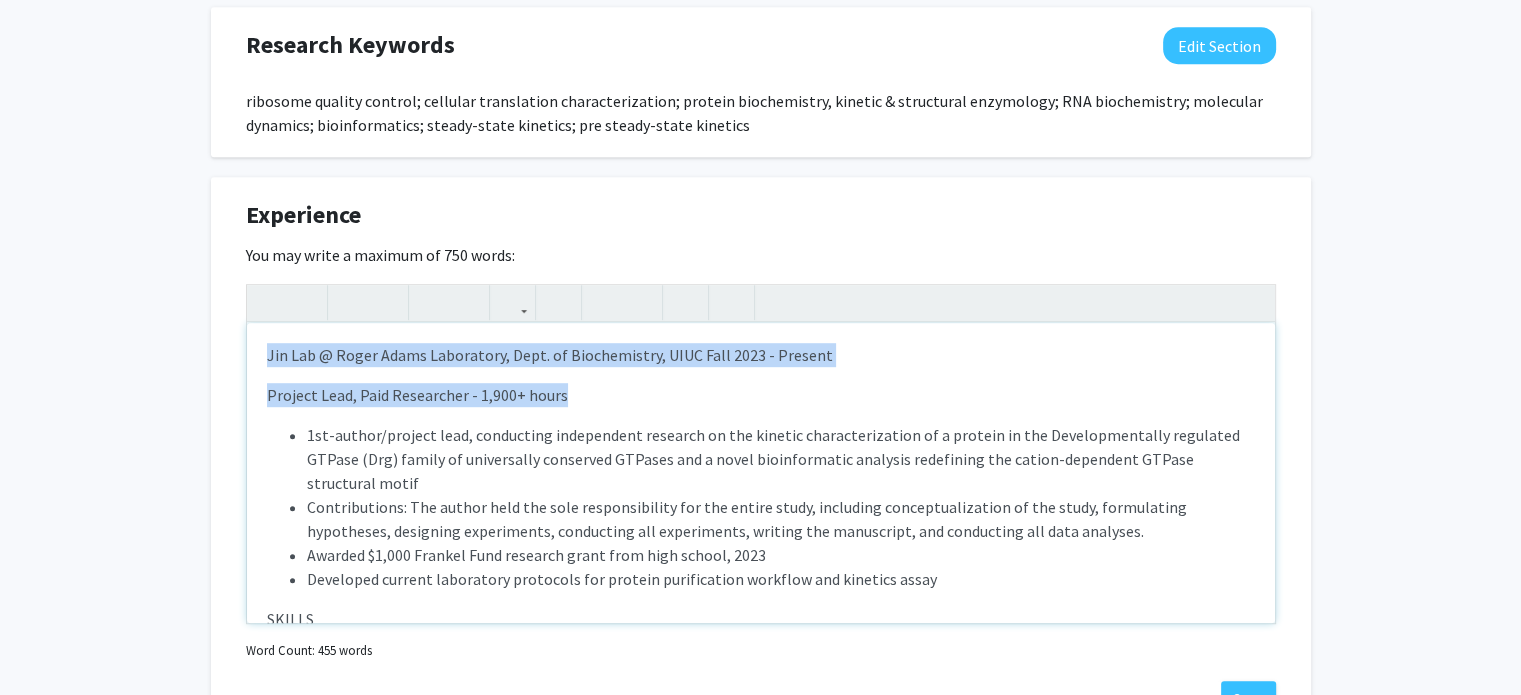 drag, startPoint x: 609, startPoint y: 394, endPoint x: 221, endPoint y: 350, distance: 390.48688 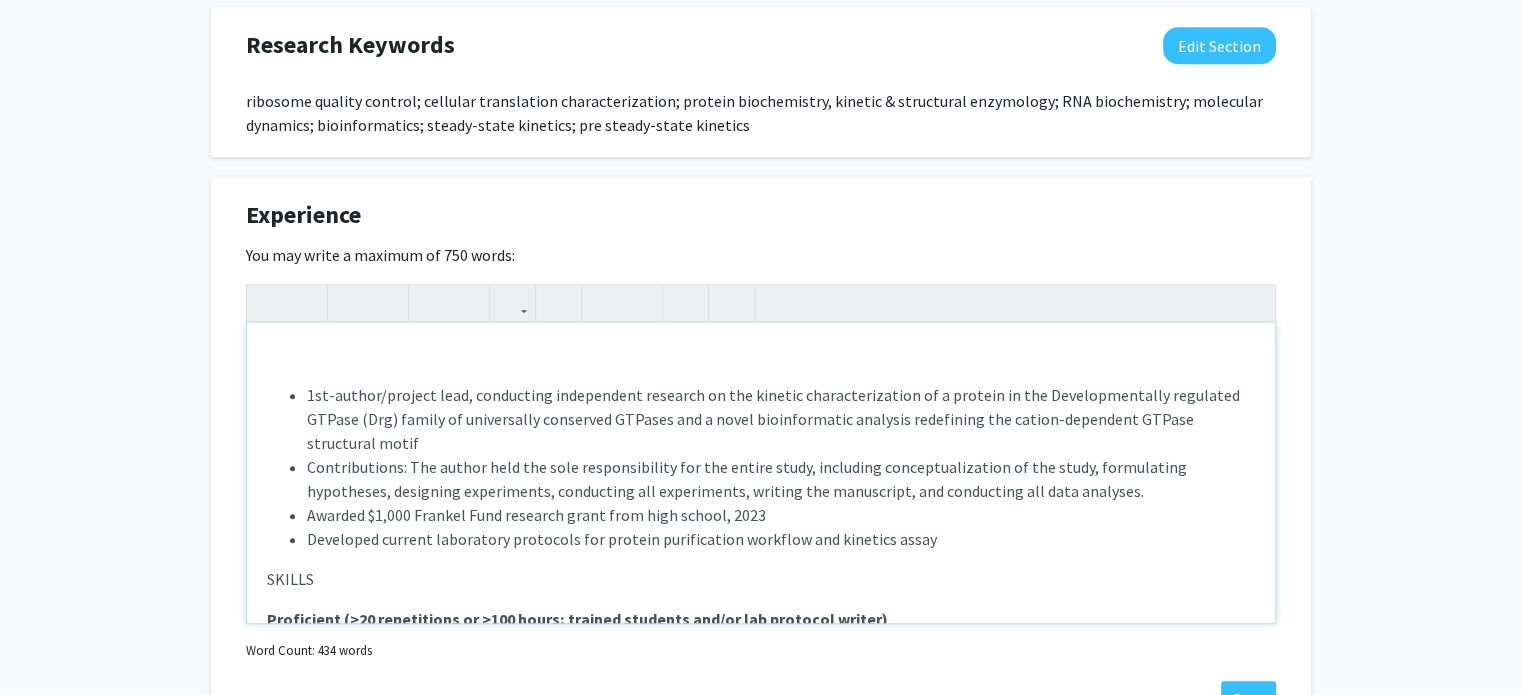 click at bounding box center [761, 355] 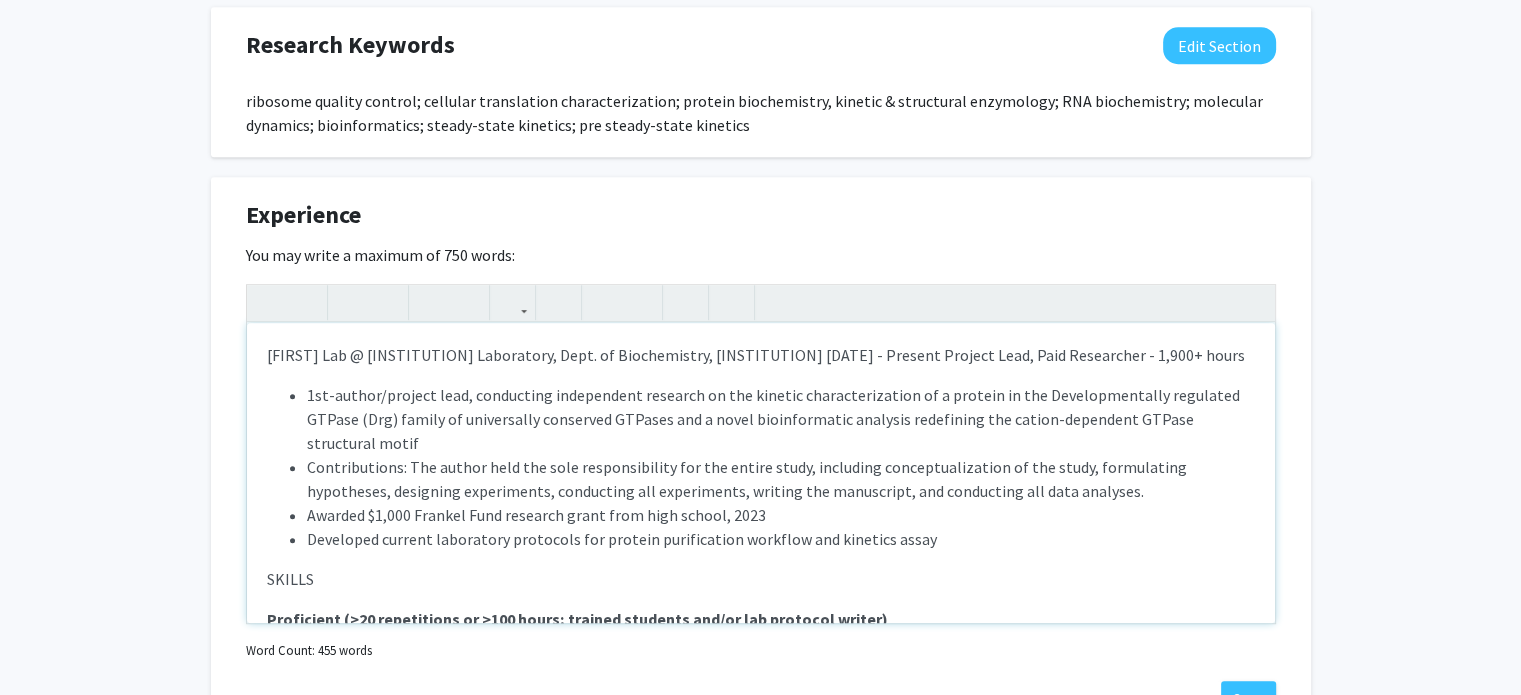 click on "[FIRST] Lab @ [INSTITUTION] Laboratory, Dept. of Biochemistry, [INSTITUTION] [DATE] - Present Project Lead, Paid Researcher - 1,900+ hours" at bounding box center [761, 355] 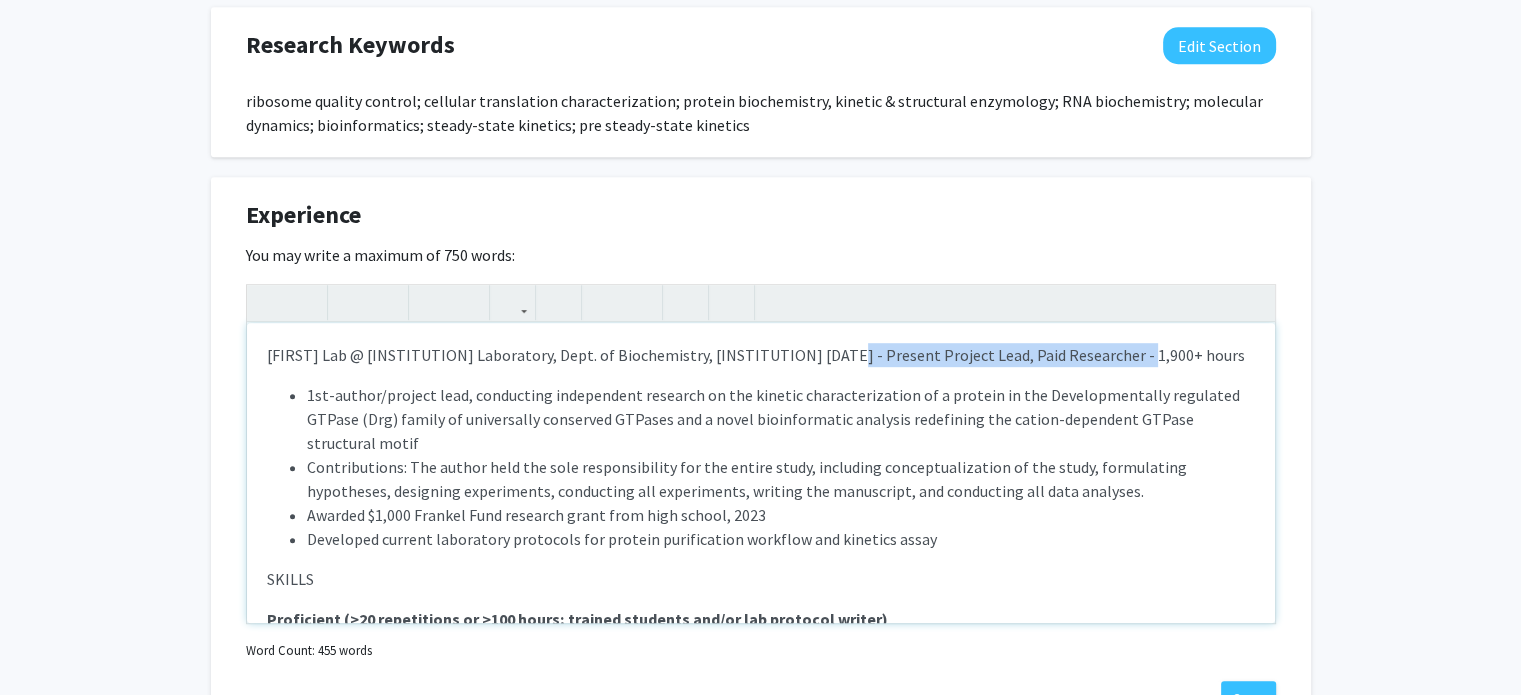 click on "[FIRST] Lab @ [INSTITUTION] Laboratory, Dept. of Biochemistry, [INSTITUTION] [DATE] - Present Project Lead, Paid Researcher - 1,900+ hours" at bounding box center (761, 355) 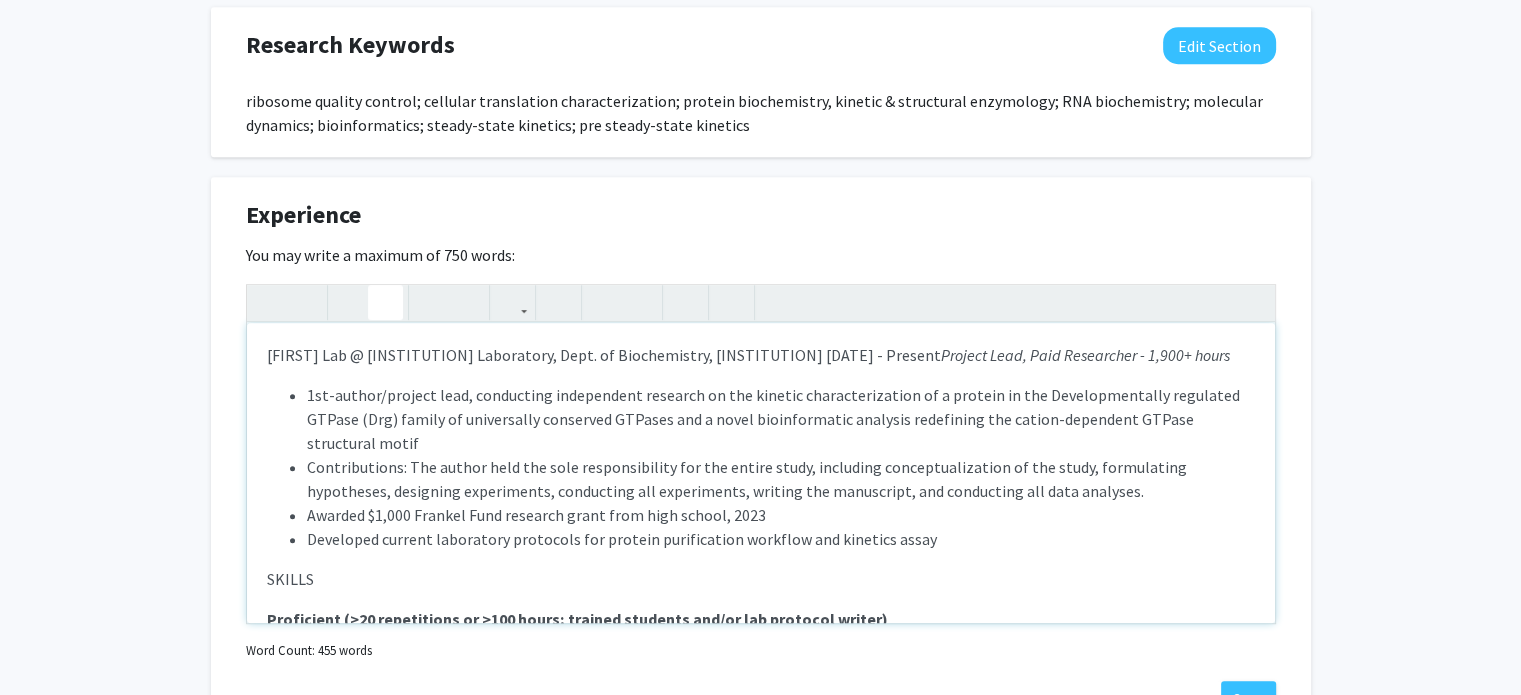click on "1st-author/project lead, conducting independent research on the kinetic characterization of a protein in the Developmentally regulated GTPase (Drg) family of universally conserved GTPases and a novel bioinformatic analysis redefining the cation-dependent GTPase structural motif" at bounding box center (781, 419) 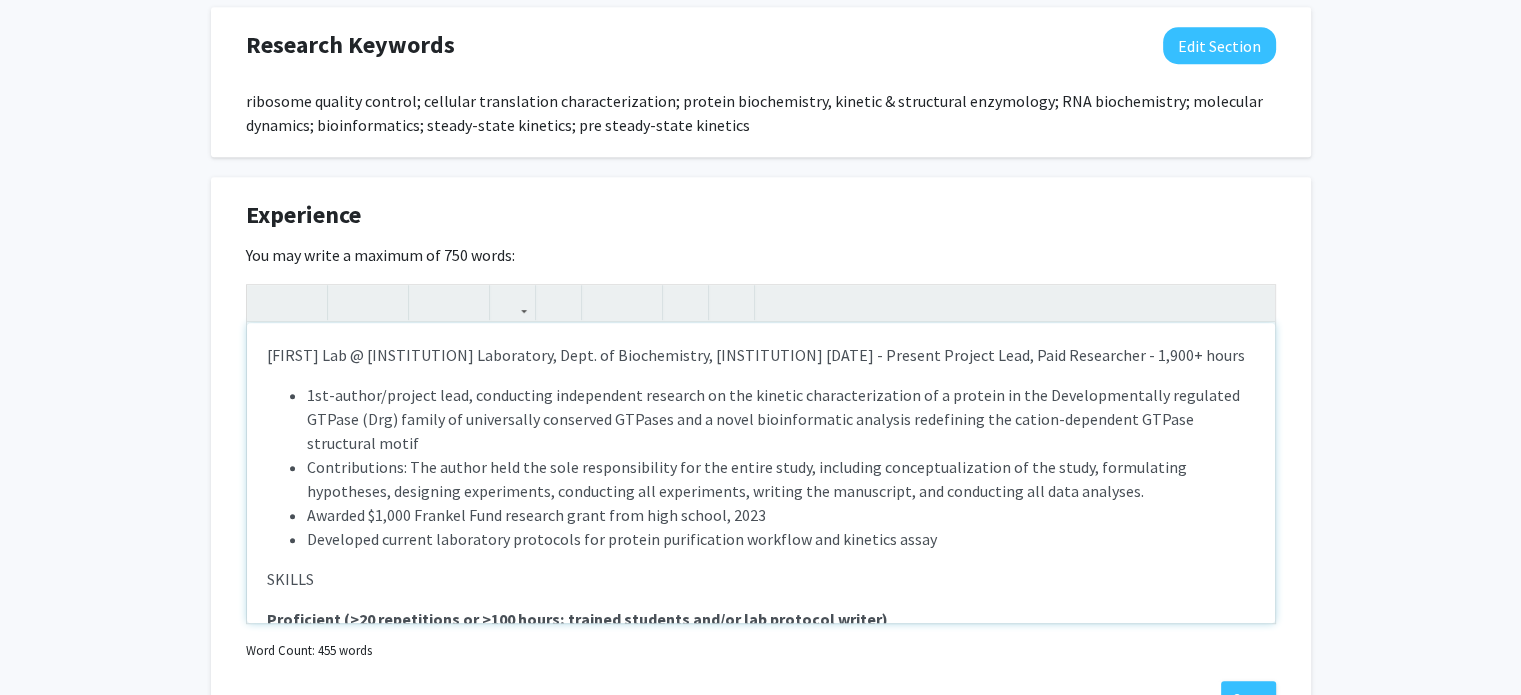 click on "[FIRST] Lab @ [INSTITUTION] Laboratory, Dept. of Biochemistry, [INSTITUTION] [DATE] - Present [ROLE], Paid Researcher - 1,900+ hours 1st-author/project lead, conducting independent research on the kinetic characterization of a protein in the Developmentally regulated GTPase (Drg) family of universally conserved GTPases and a novel bioinformatic analysis redefining the cation-dependent GTPase structural motif
Contributions: The author held the sole responsibility for the entire study, including conceptualization of the study, formulating hypotheses, designing experiments, conducting all experiments, writing the manuscript, and conducting all data analyses.
Awarded $[MONEY] [FUND] research grant from high school, [YEAR]
Developed current laboratory protocols for protein purification workflow and kinetics assay
SKILLS Proficient (>20 repetitions or >100 hours; trained students and/or lab protocol writer) Protein purification workflow Colorimetric malachite-green NTPase kinetic assays
Cloning workflow LC-MS/MS" at bounding box center [761, 473] 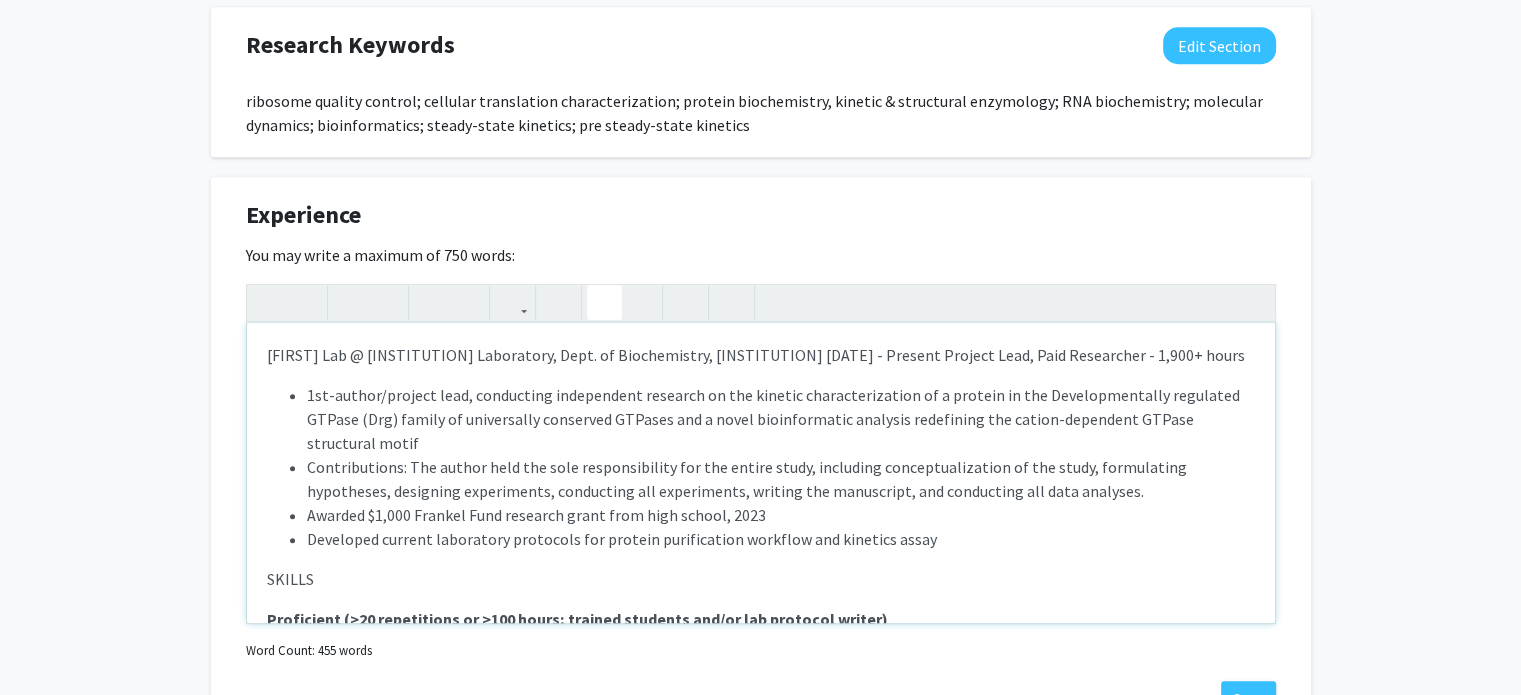 click on "[FIRST] Lab @ [INSTITUTION] Laboratory, Dept. of Biochemistry, [INSTITUTION] [DATE] - Present Project Lead, Paid Researcher - 1,900+ hours" at bounding box center (761, 355) 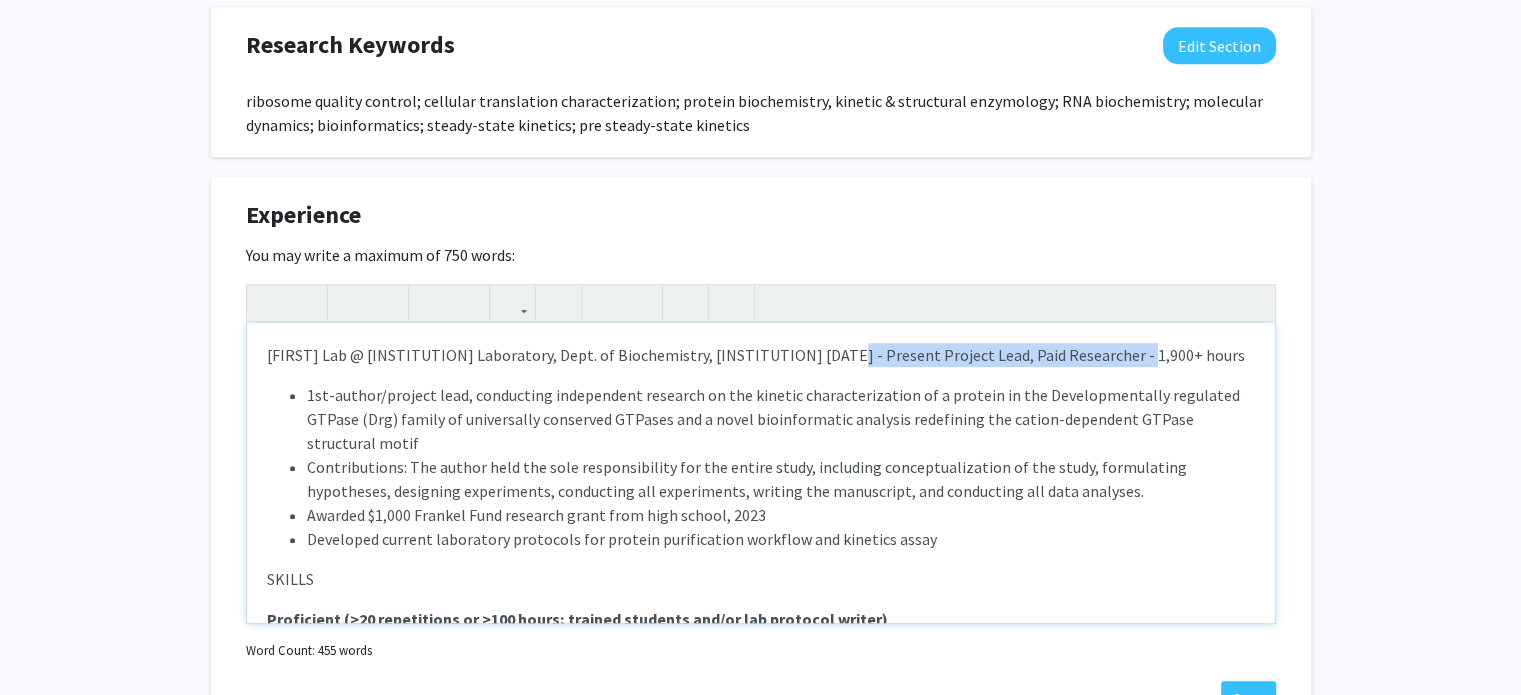 drag, startPoint x: 821, startPoint y: 351, endPoint x: 1137, endPoint y: 358, distance: 316.0775 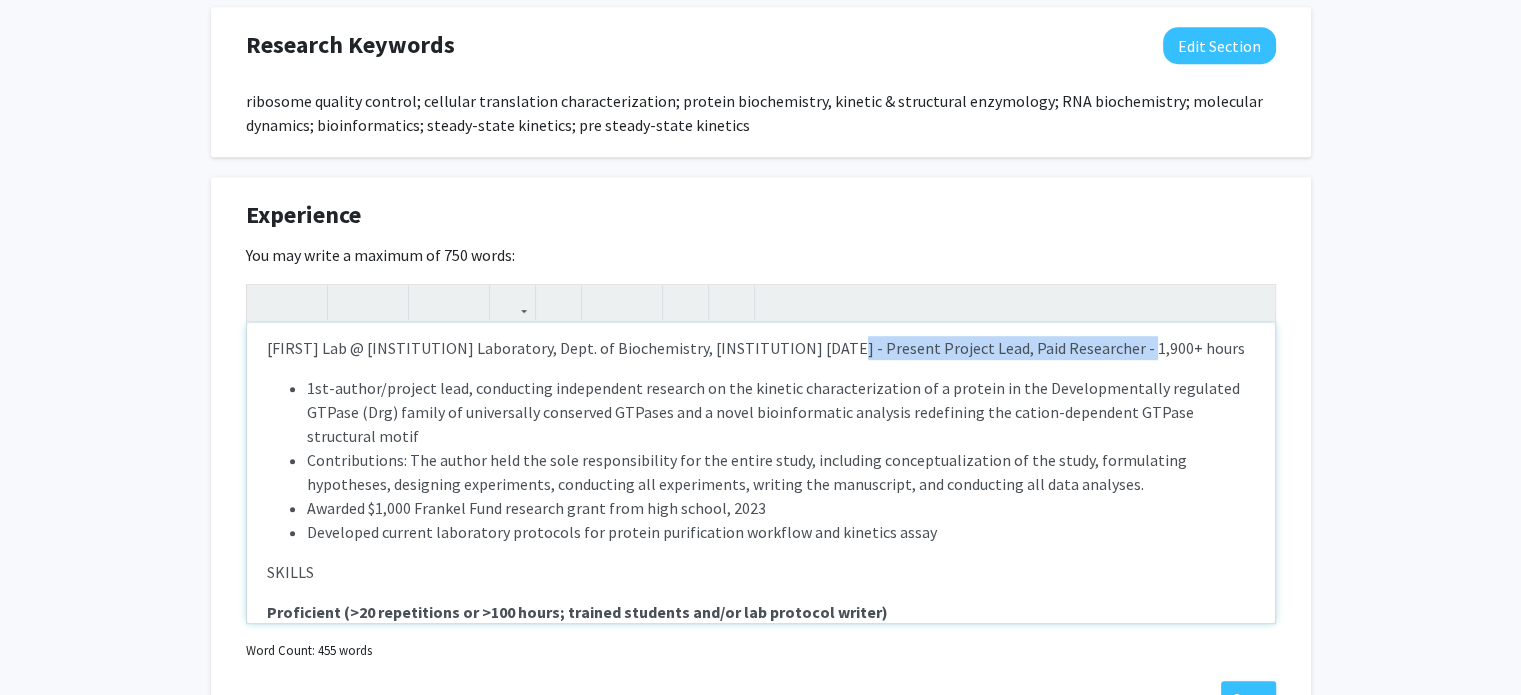 scroll, scrollTop: 0, scrollLeft: 0, axis: both 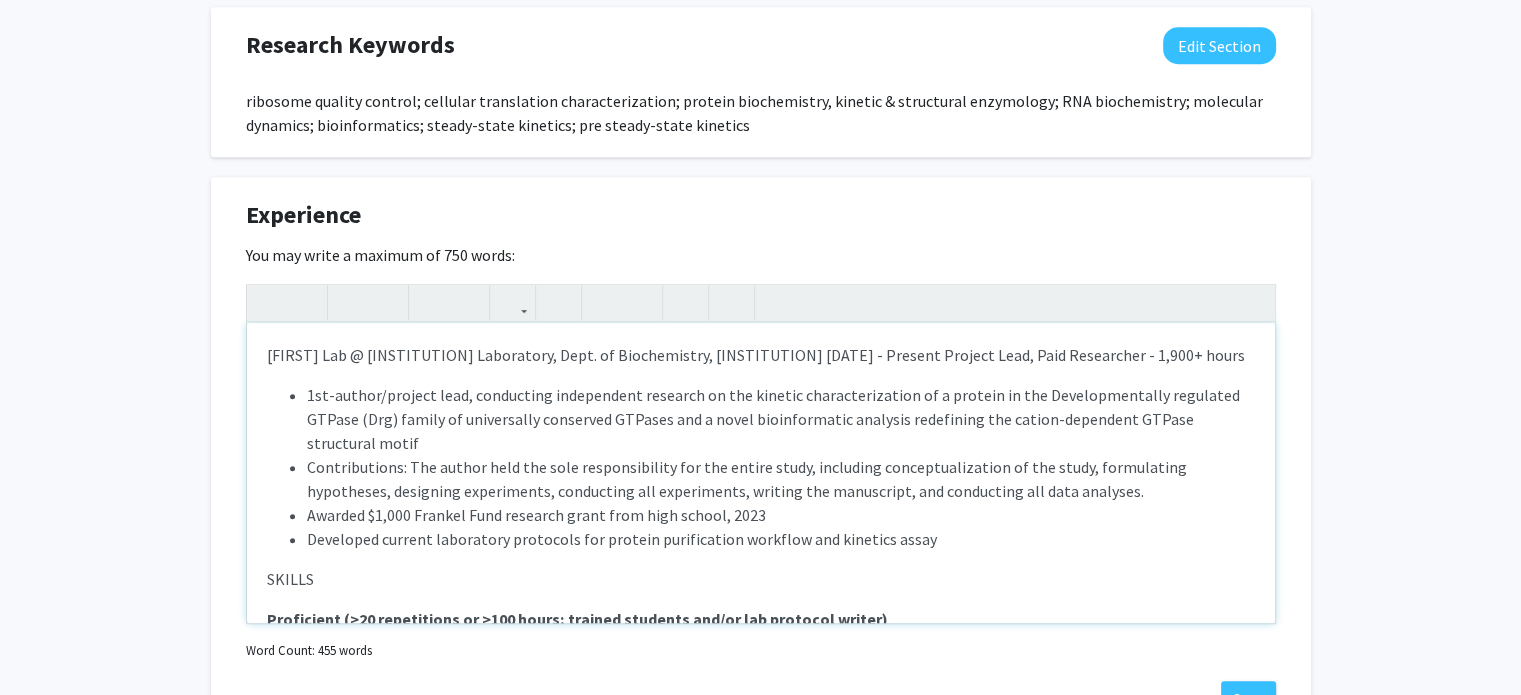 click on "Developed current laboratory protocols for protein purification workflow and kinetics assay" at bounding box center (781, 539) 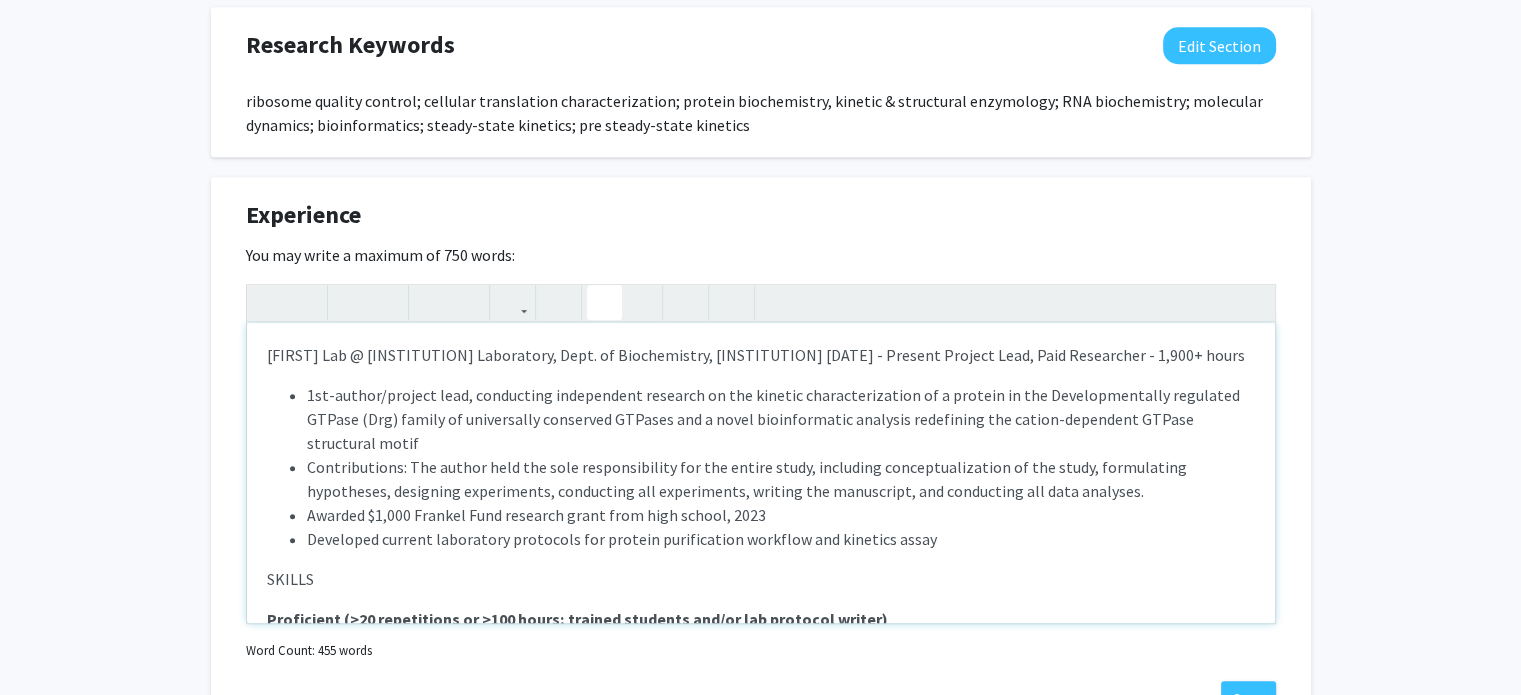 click on "Contributions: The author held the sole responsibility for the entire study, including conceptualization of the study, formulating hypotheses, designing experiments, conducting all experiments, writing the manuscript, and conducting all data analyses." at bounding box center [781, 479] 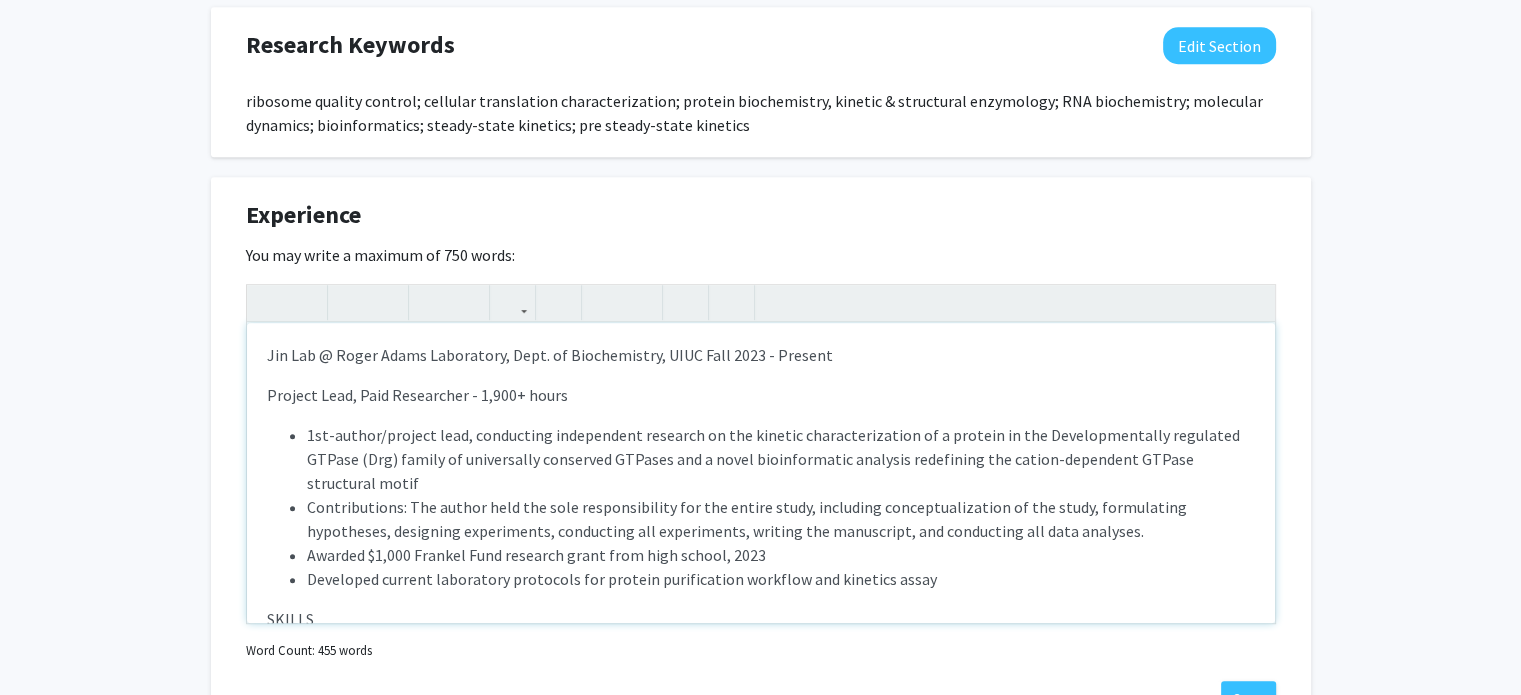 click on "Contributions: The author held the sole responsibility for the entire study, including conceptualization of the study, formulating hypotheses, designing experiments, conducting all experiments, writing the manuscript, and conducting all data analyses." at bounding box center (781, 519) 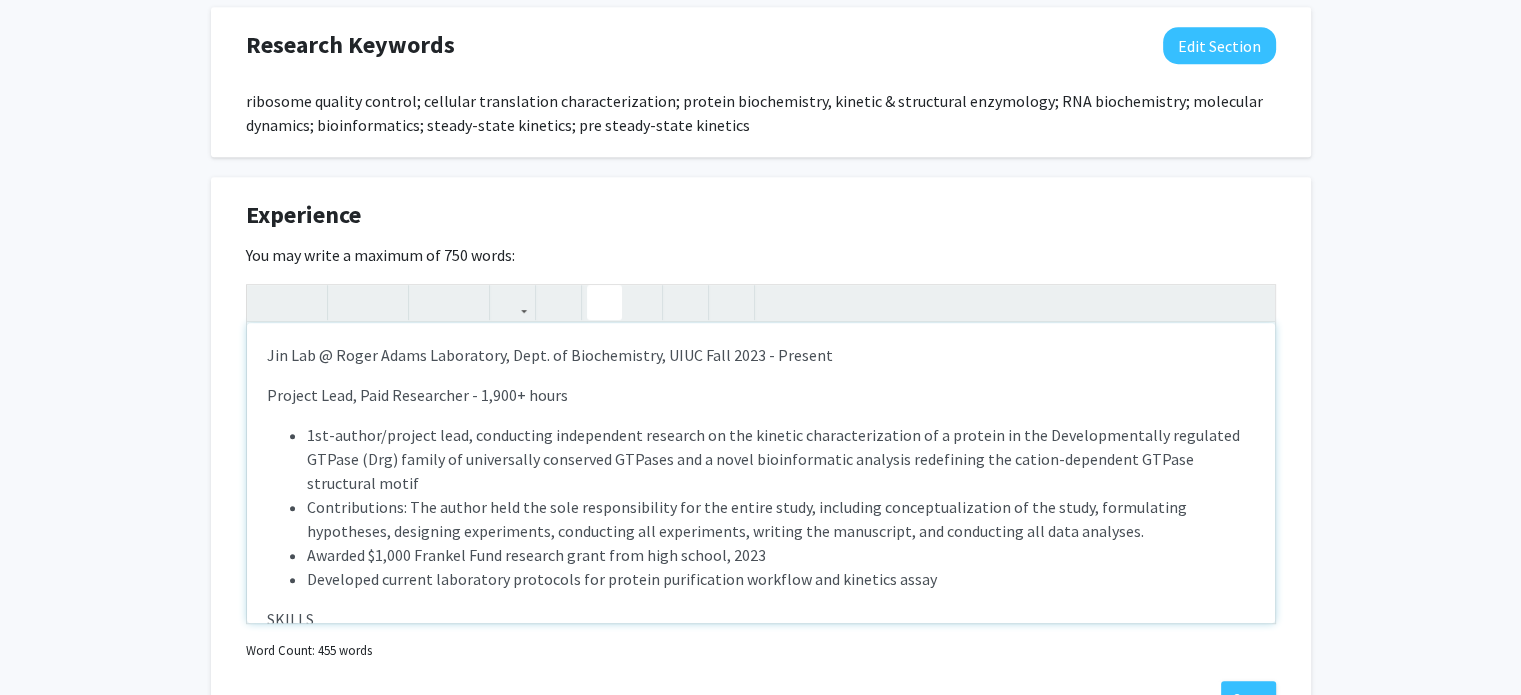 drag, startPoint x: 997, startPoint y: 571, endPoint x: 1000, endPoint y: 547, distance: 24.186773 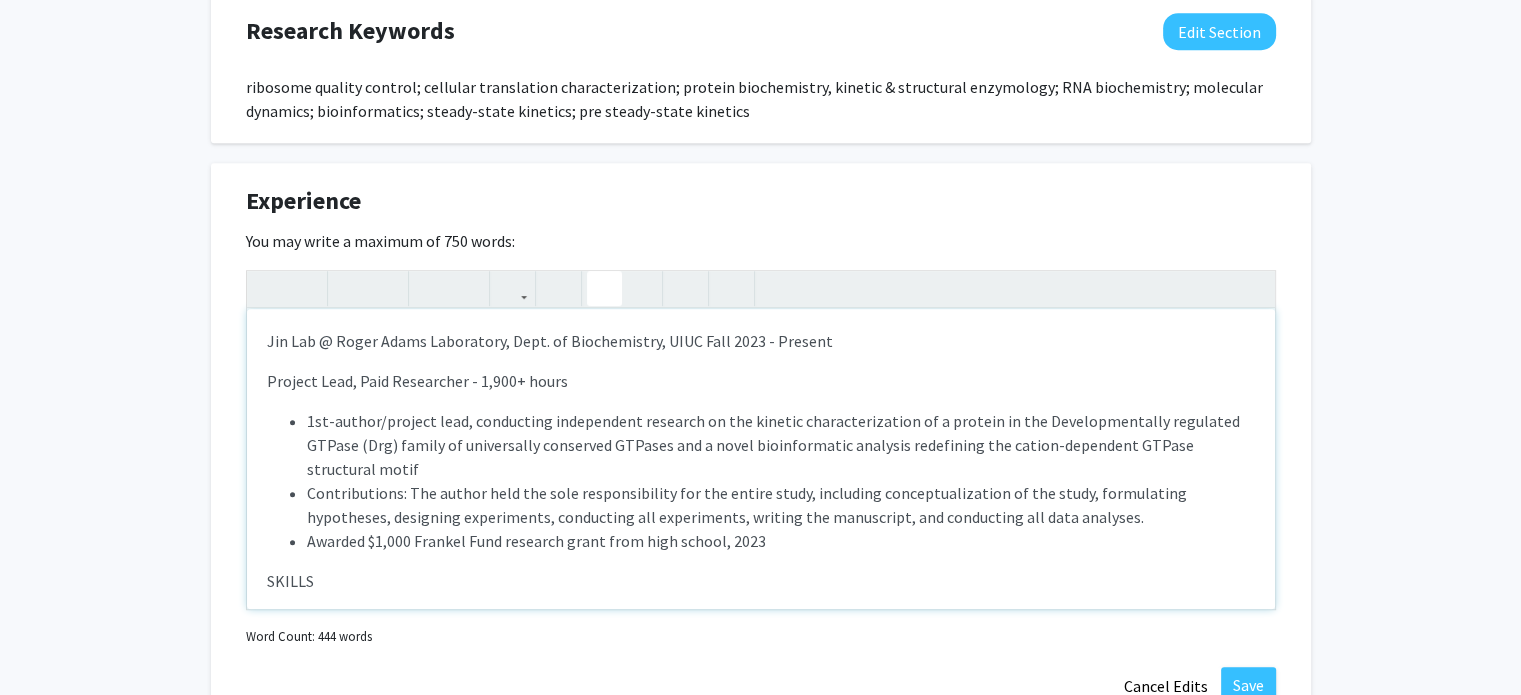scroll, scrollTop: 1200, scrollLeft: 0, axis: vertical 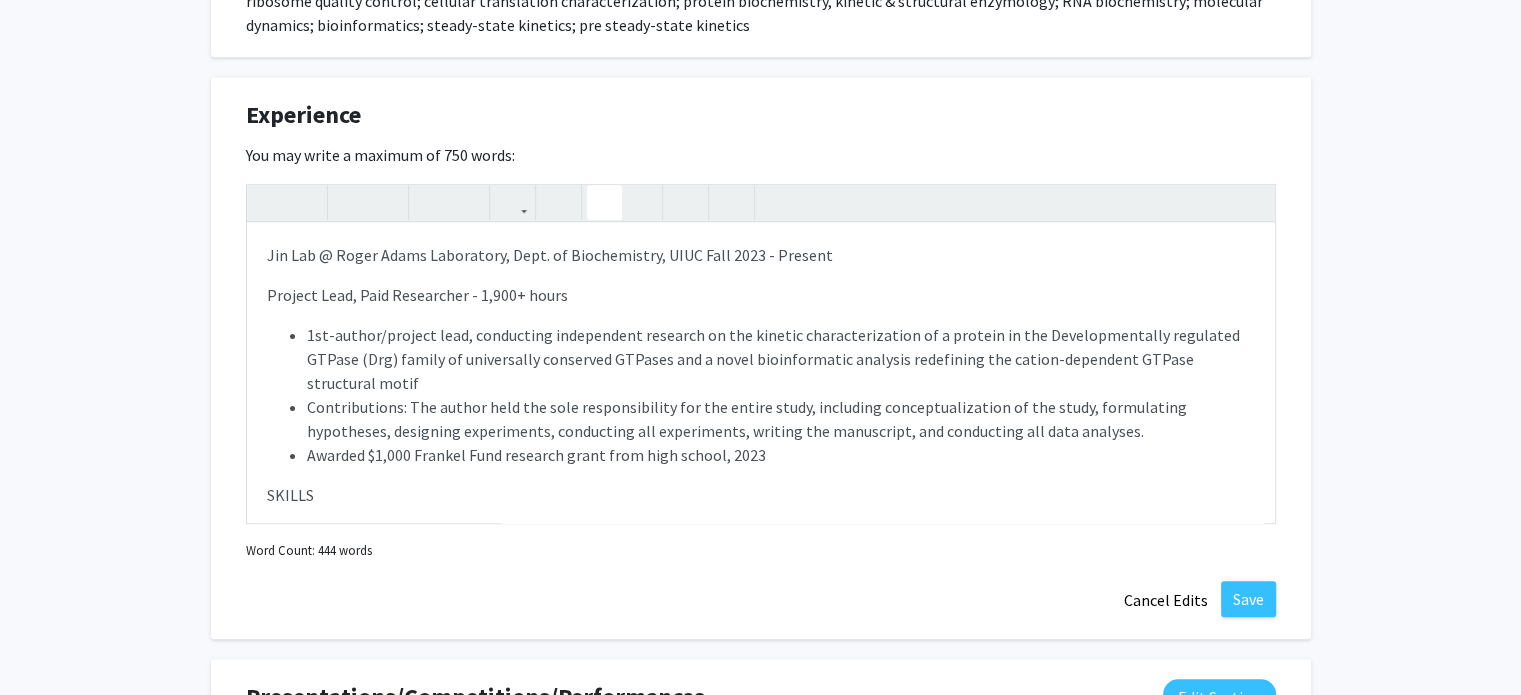 click on "Experience  Edit Section   You may write a maximum of 750 words:  [FIRST] Lab @ [INSTITUTION] Laboratory, Dept. of Biochemistry, [INSTITUTION]			      [DATE]
Project Lead, Paid Researcher - 1,900+ hours
1st-author/project lead, conducting independent research on the kinetic characterization of a protein in the Developmentally regulated GTPase (Drg) family of universally conserved GTPases and a novel bioinformatic analysis redefining the cation-dependent GTPase structural motif
Contributions: The author held the sole responsibility for the entire study, including conceptualization of the study, formulating hypotheses, designing experiments, conducting all experiments, writing the manuscript, and conducting all data analyses.
Awarded $[MONEY] [FUND] research grant from high school, [YEAR] SKILLS Proficient (>20 repetitions or >100 hours; trained students and/or lab protocol writer) Protein purification workflow Colorimetric malachite-green NTPase kinetic assays
Save" 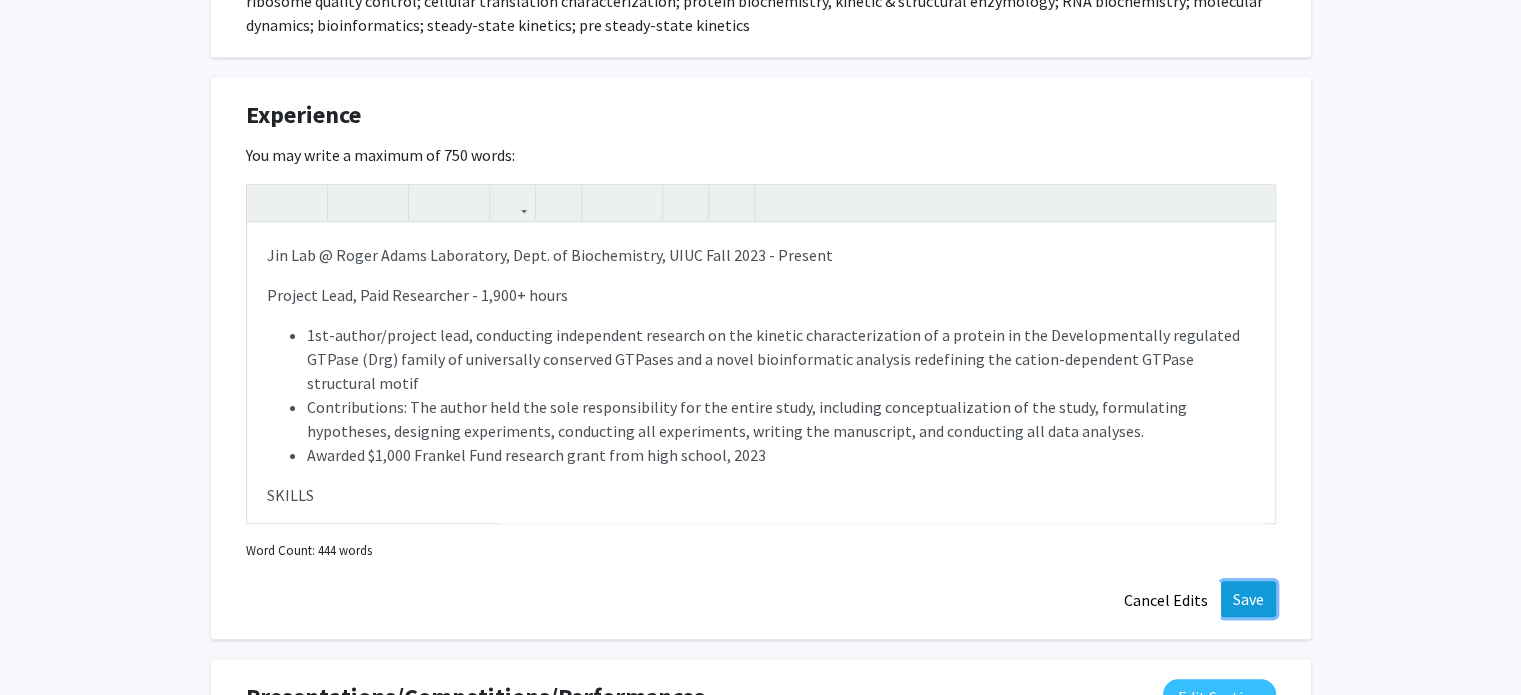 click on "Save" 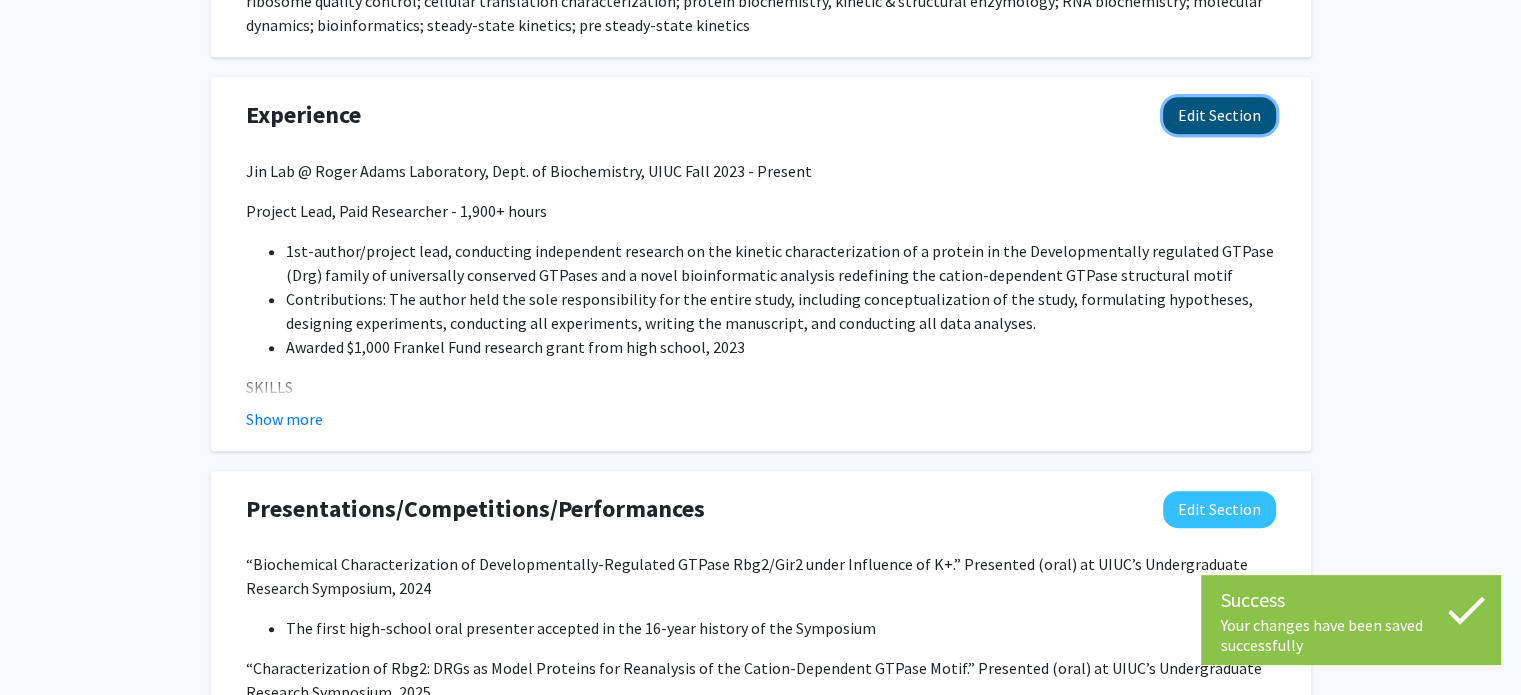 click on "Edit Section" 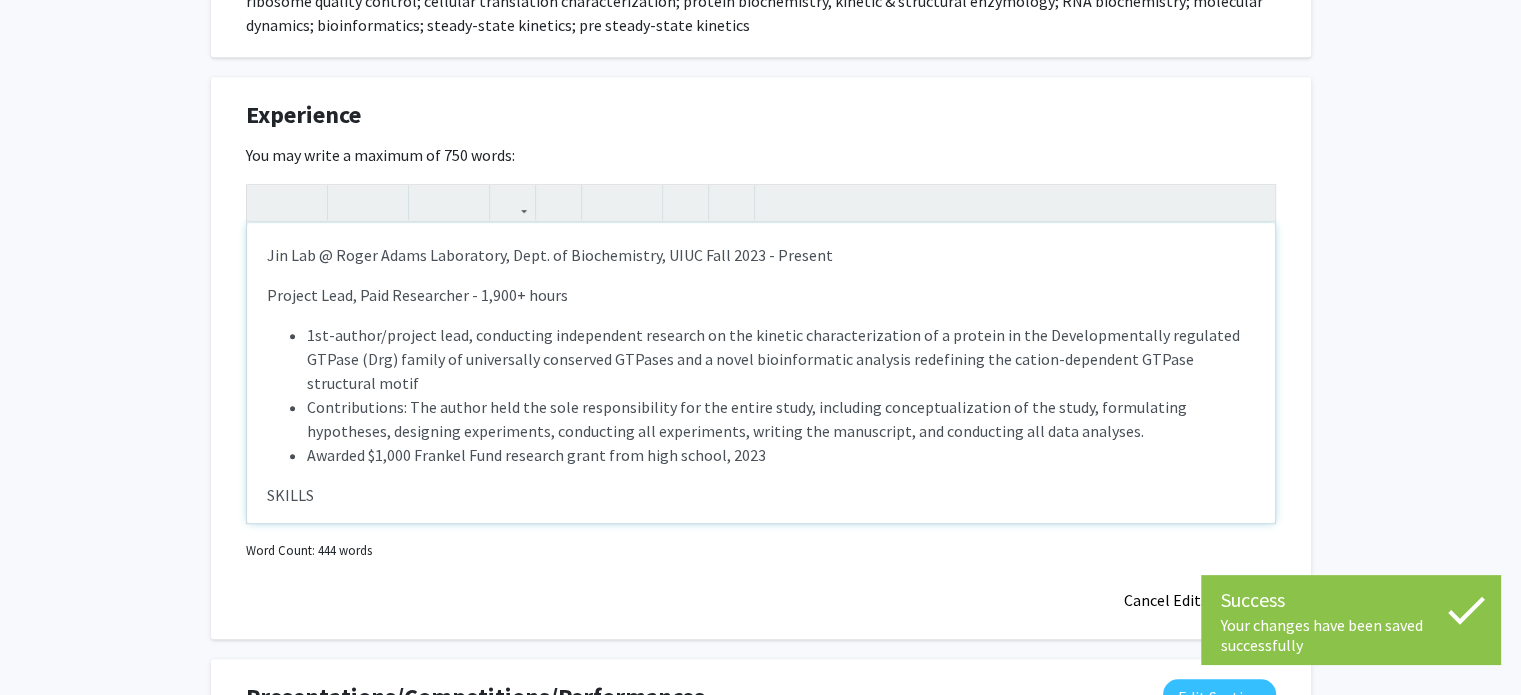 click on "1st-author/project lead, conducting independent research on the kinetic characterization of a protein in the Developmentally regulated GTPase (Drg) family of universally conserved GTPases and a novel bioinformatic analysis redefining the cation-dependent GTPase structural motif" at bounding box center (781, 359) 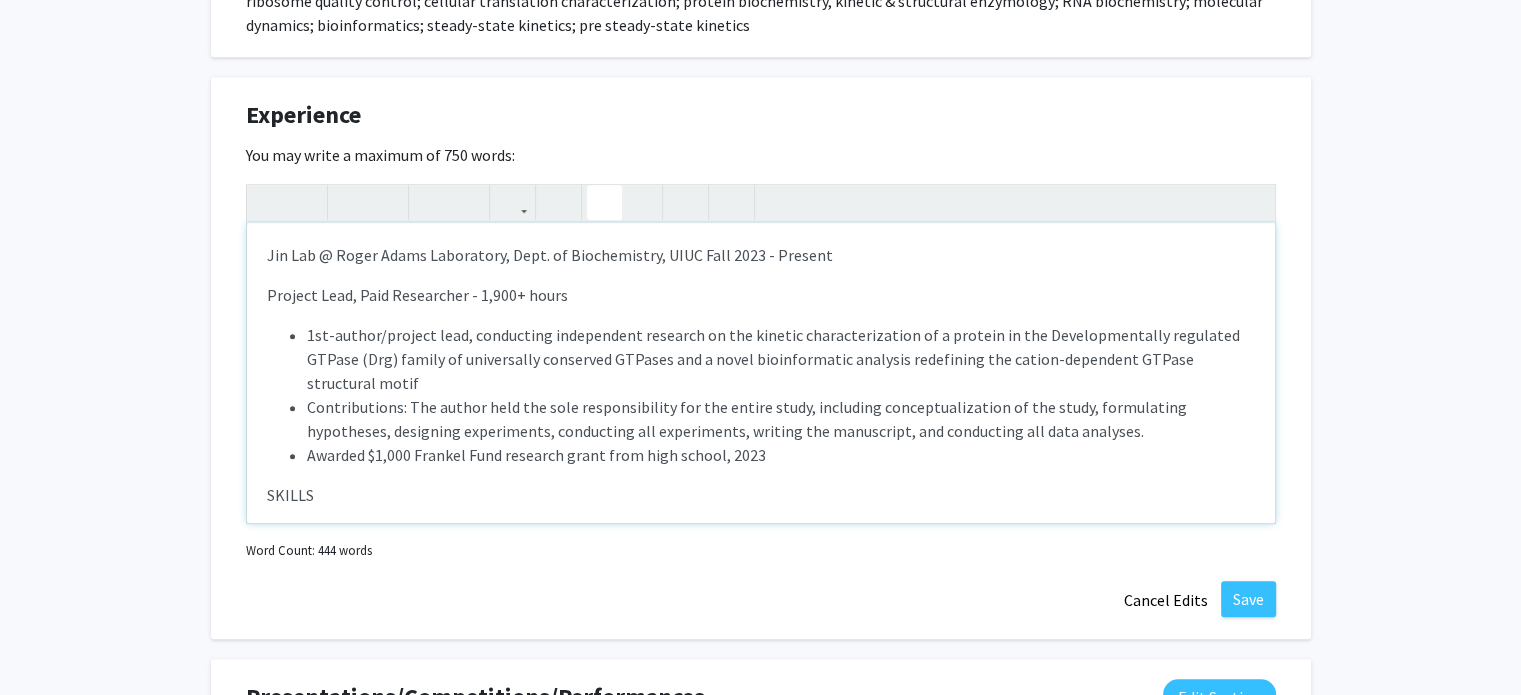 click on "[FIRST] Lab @ [INSTITUTION] Laboratory, Dept. of Biochemistry, [INSTITUTION]			      [DATE]
Project Lead, Paid Researcher - 1,900+ hours
1st-author/project lead, conducting independent research on the kinetic characterization of a protein in the Developmentally regulated GTPase (Drg) family of universally conserved GTPases and a novel bioinformatic analysis redefining the cation-dependent GTPase structural motif
Contributions: The author held the sole responsibility for the entire study, including conceptualization of the study, formulating hypotheses, designing experiments, conducting all experiments, writing the manuscript, and conducting all data analyses.
Awarded $[MONEY] [FUND] research grant from high school, [YEAR] SKILLS Proficient (>20 repetitions or >100 hours; trained students and/or lab protocol writer) Protein purification workflow Colorimetric malachite-green NTPase kinetic assays
Fast Protein Liquid Chromatography (FPLC) systems
Cloning workflow" at bounding box center (761, 373) 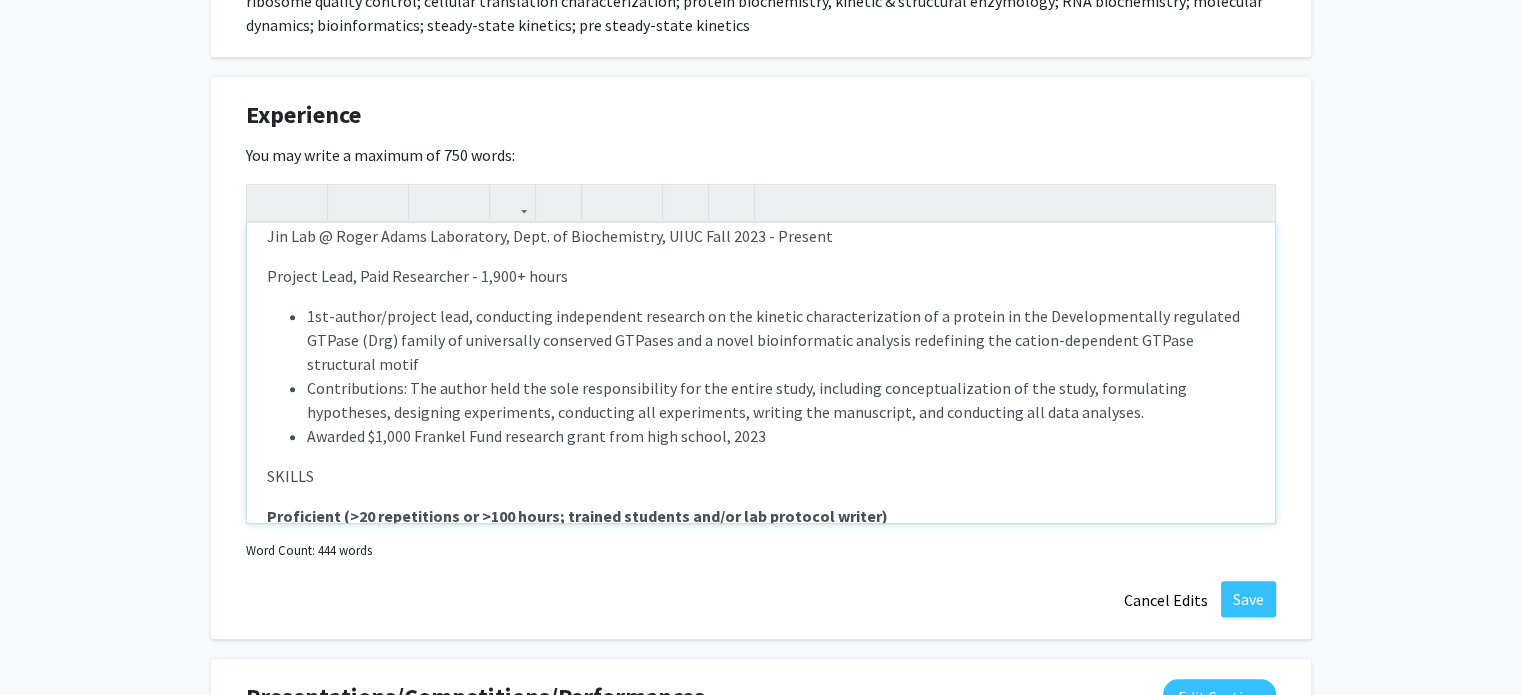 scroll, scrollTop: 0, scrollLeft: 0, axis: both 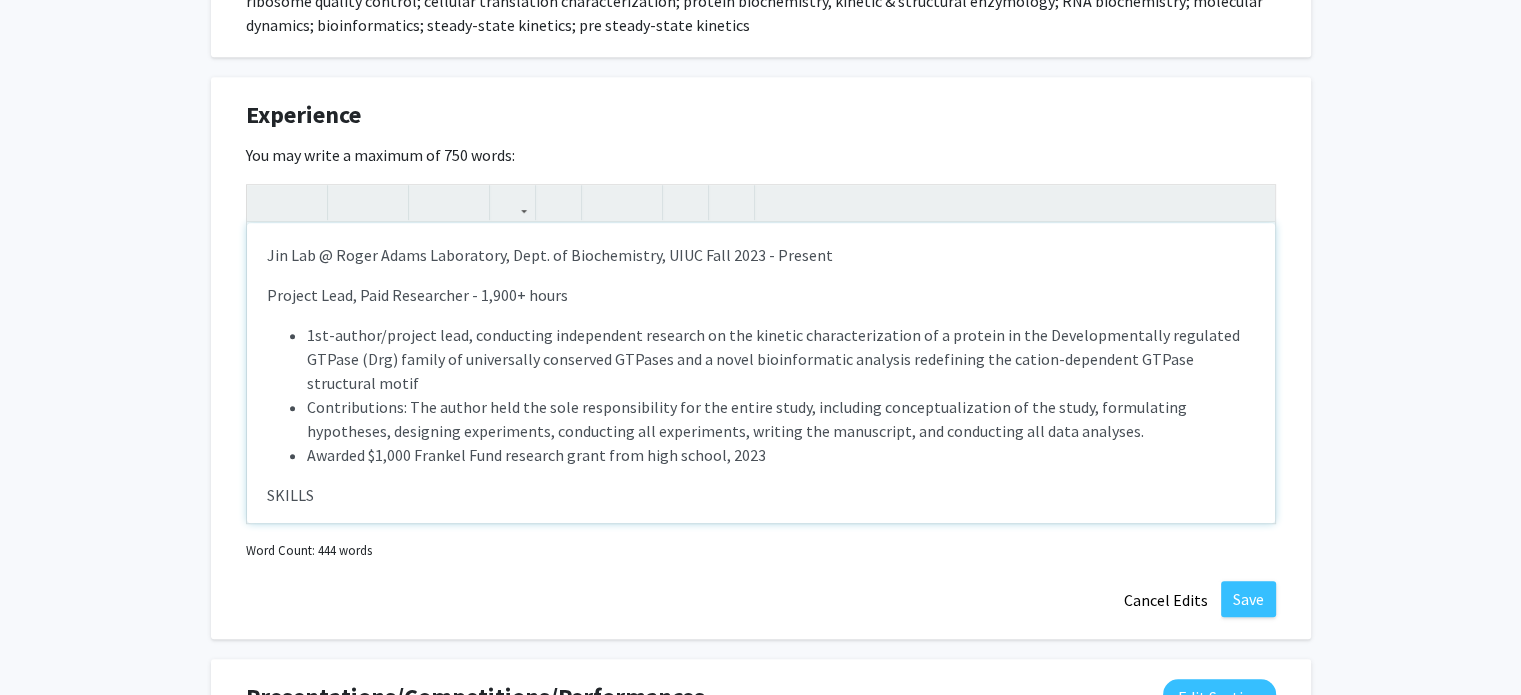 click on "1st-author/project lead, conducting independent research on the kinetic characterization of a protein in the Developmentally regulated GTPase (Drg) family of universally conserved GTPases and a novel bioinformatic analysis redefining the cation-dependent GTPase structural motif" at bounding box center [781, 359] 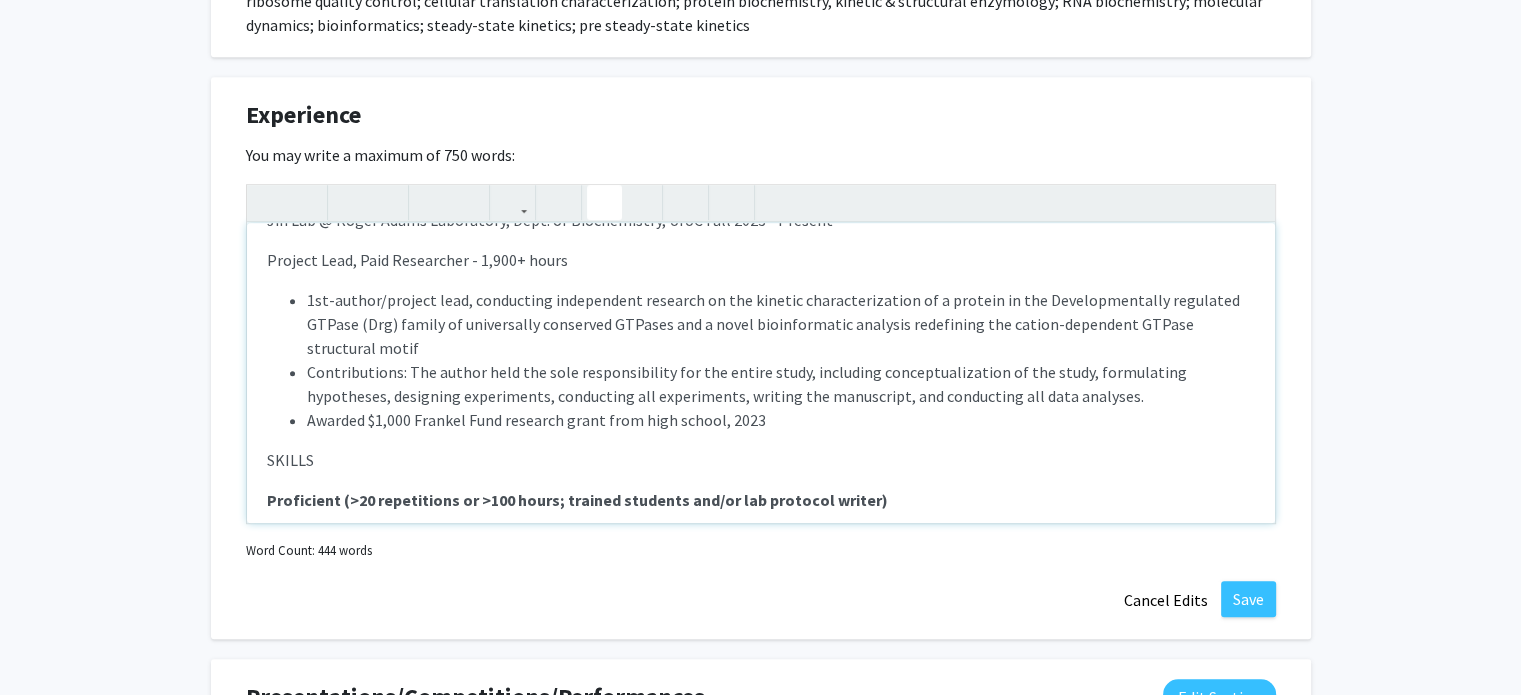 scroll, scrollTop: 0, scrollLeft: 0, axis: both 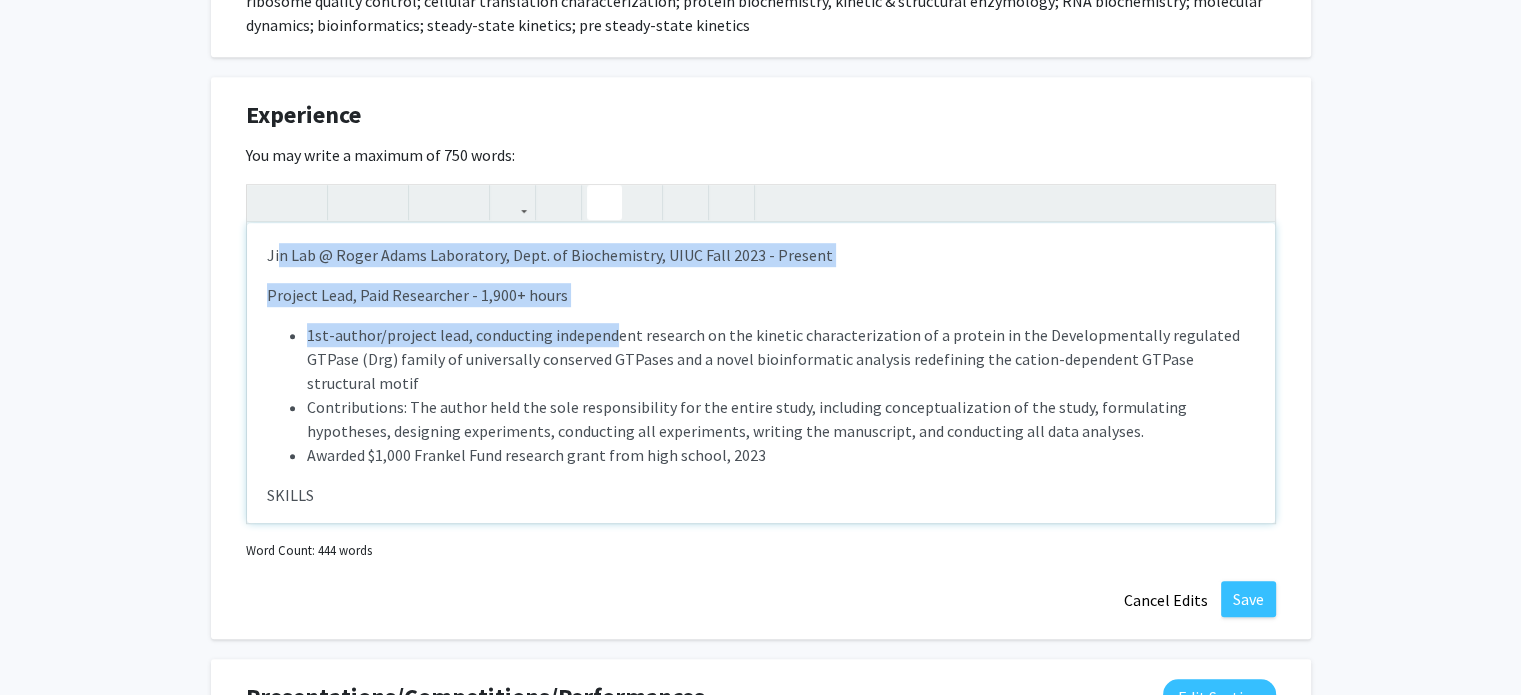 drag, startPoint x: 580, startPoint y: 297, endPoint x: 279, endPoint y: 229, distance: 308.58548 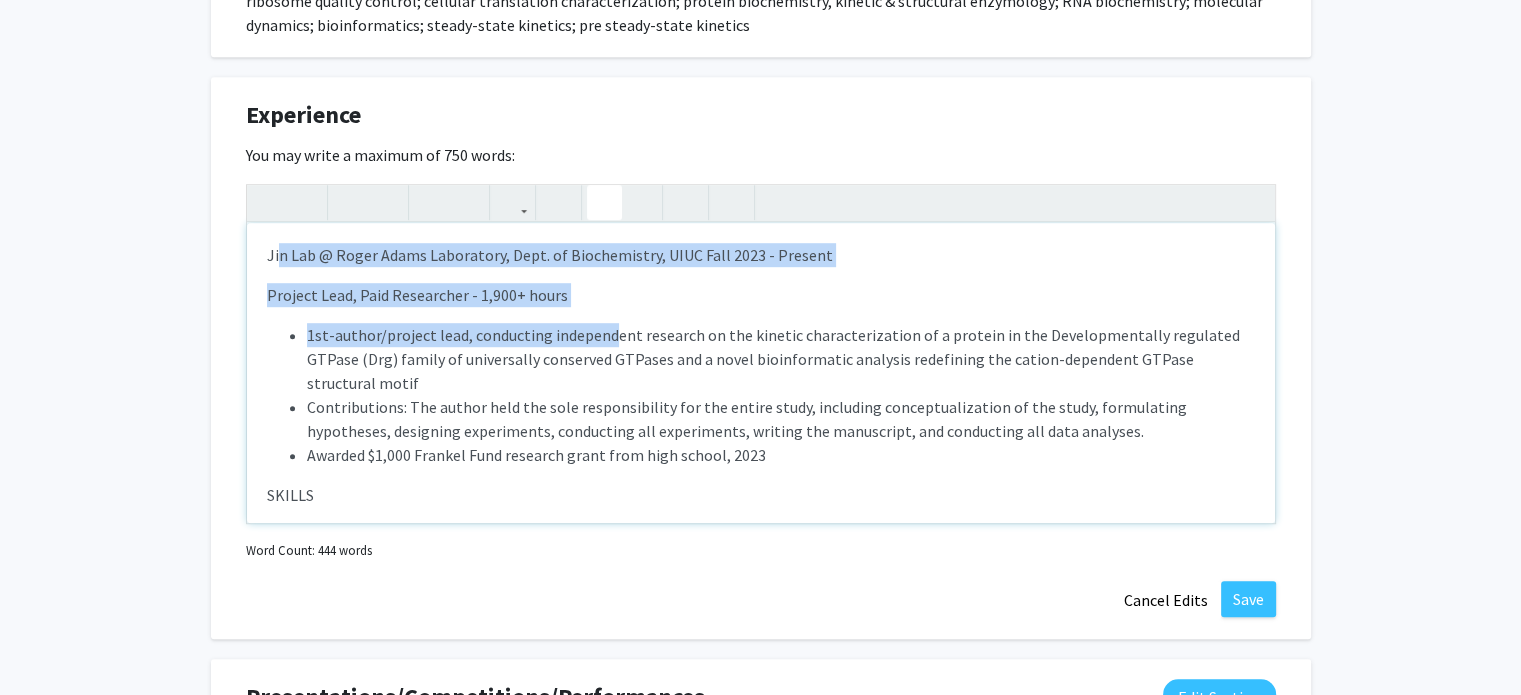 click on "[FIRST] Lab @ [INSTITUTION] Laboratory, Dept. of Biochemistry, [INSTITUTION]			      [DATE]
Project Lead, Paid Researcher - 1,900+ hours
1st-author/project lead, conducting independent research on the kinetic characterization of a protein in the Developmentally regulated GTPase (Drg) family of universally conserved GTPases and a novel bioinformatic analysis redefining the cation-dependent GTPase structural motif
Contributions: The author held the sole responsibility for the entire study, including conceptualization of the study, formulating hypotheses, designing experiments, conducting all experiments, writing the manuscript, and conducting all data analyses.
Awarded $[MONEY] [FUND] research grant from high school, [YEAR] SKILLS Proficient (>20 repetitions or >100 hours; trained students and/or lab protocol writer) Protein purification workflow Colorimetric malachite-green NTPase kinetic assays
Fast Protein Liquid Chromatography (FPLC) systems
Cloning workflow" at bounding box center (761, 373) 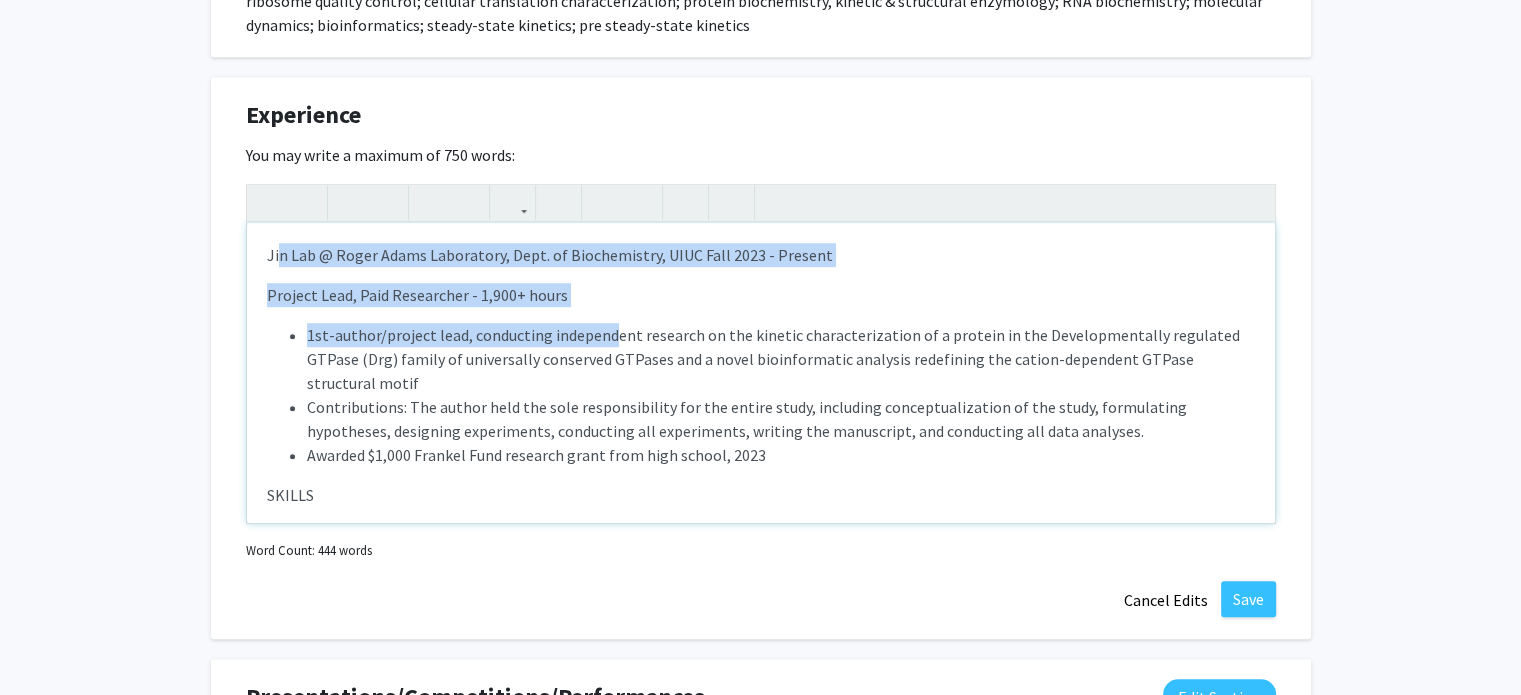 click on "Project Lead, Paid Researcher - 1,900+ hours" at bounding box center [761, 295] 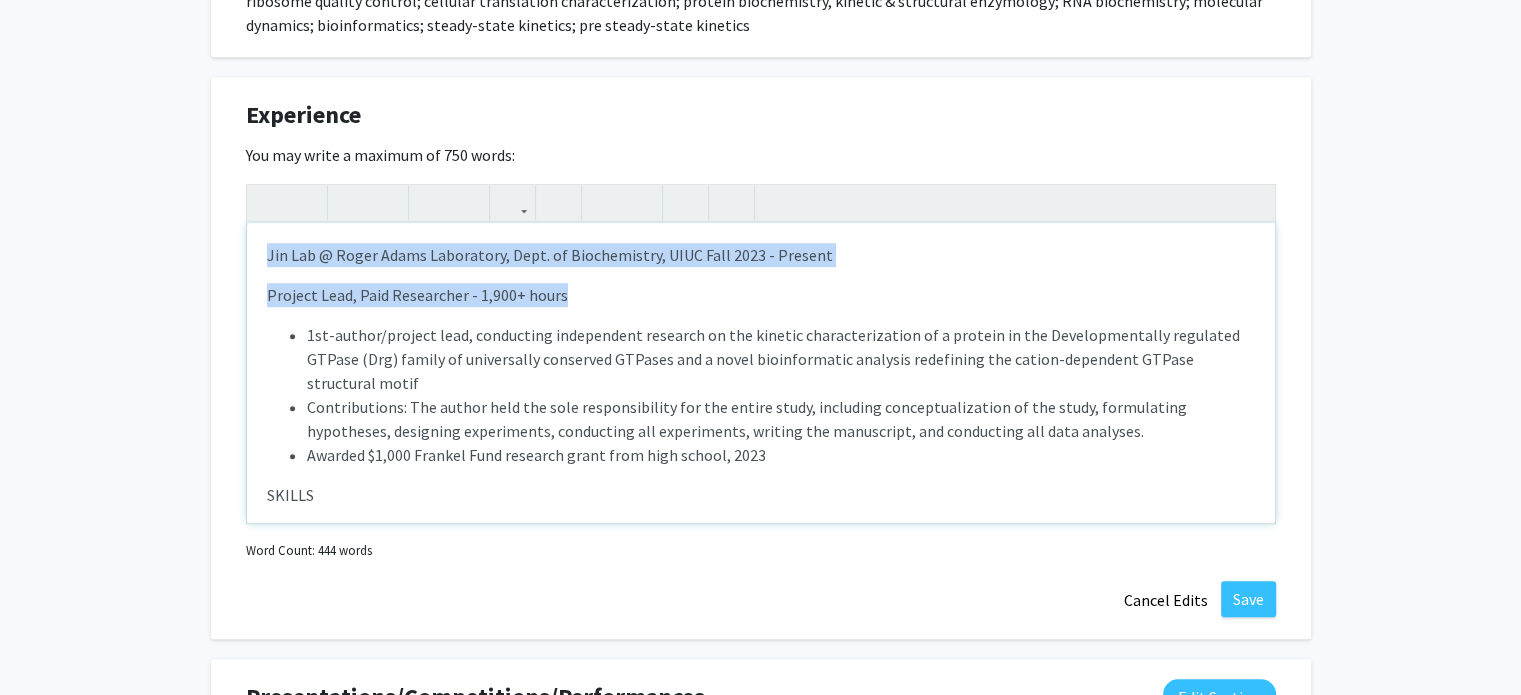 drag, startPoint x: 497, startPoint y: 282, endPoint x: 192, endPoint y: 232, distance: 309.0712 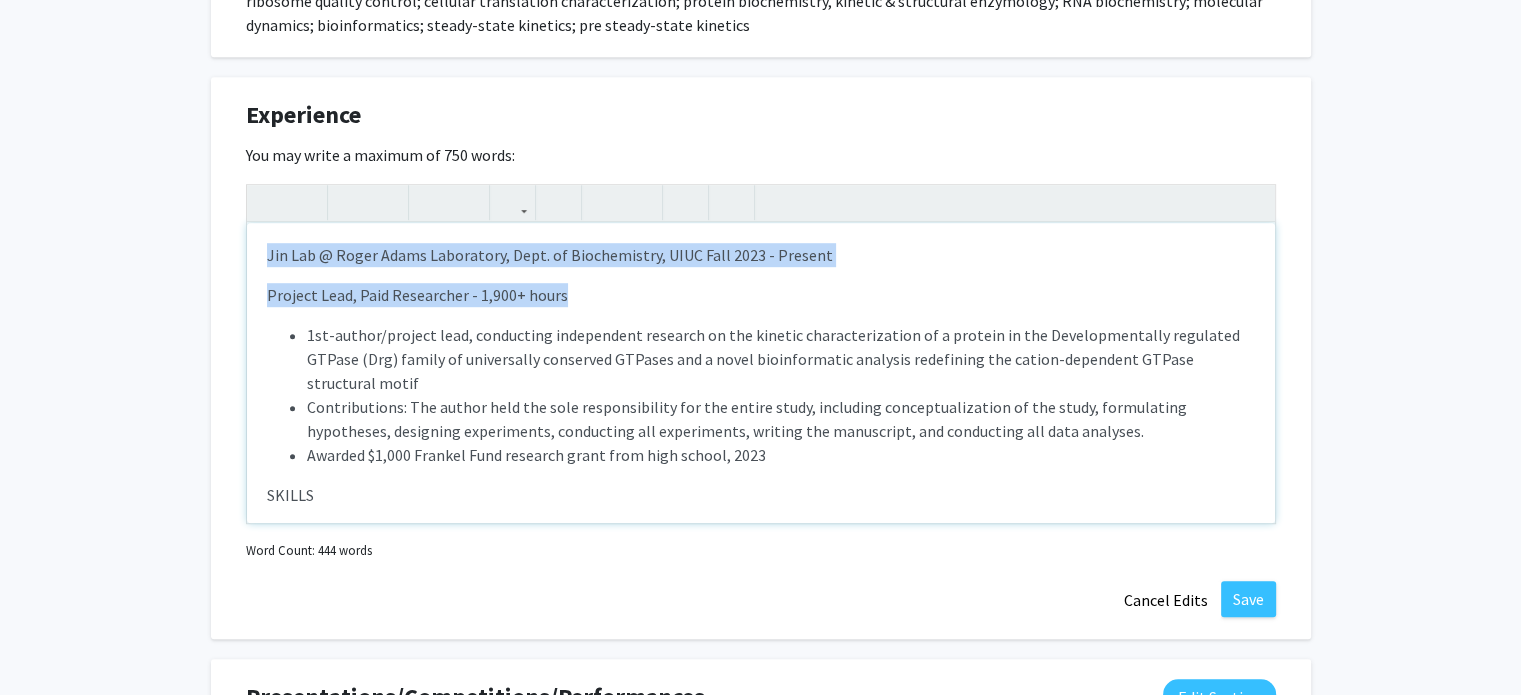 click on "[FIRST] [LAST]  Edit Section  See Public View  help  Degree Level:   Undergraduate Student   Year:   First-year   Expected Graduation:   [YEAR]   Major:  Biophysics Seeking Opportunities?  Indicate to faculty/staff and other users that you are looking for opportunities to join collaborative projects.  <span></span> Seeking Collaborators?  Indicate if you are looking for other students to join you on collaborative projects.  <span></span>    Supplemental Files <span></span>  Allow supplemental files to be publicly visible?  help  Use this section to upload files such as resumes, transcripts, and more. If you need help putting together or updating your resume, check out HOUR Tips – resume best practices and meet with HOUR staff to review your resume and receive feedback. File Name Uploaded Date No Supplemental Files  Add File  About  Edit Section  No information available  You may write a maximum of 1,000 words:  Insert link Remove link Word Count: 0 words Save  Cancel Edits  Research Keywords  Edit Section  Insert link Remove link Save Save" 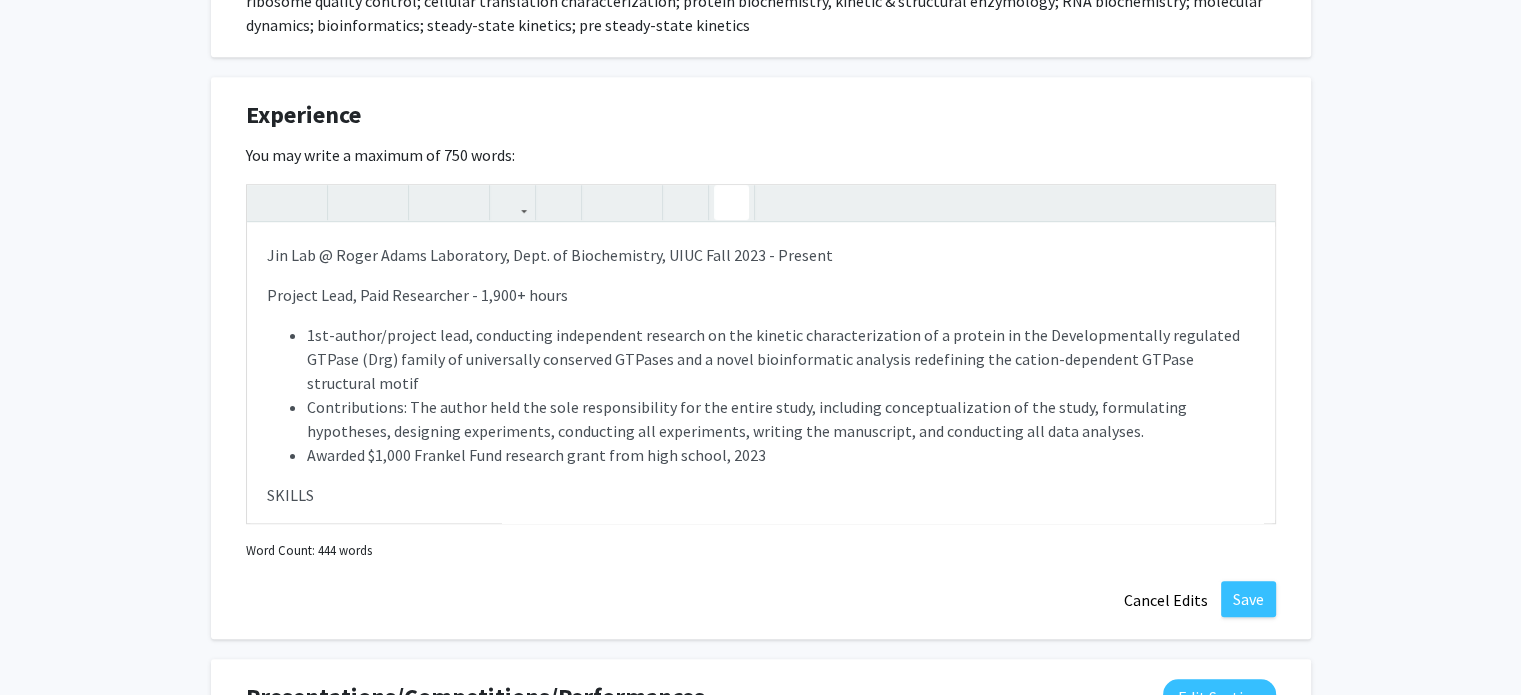 click 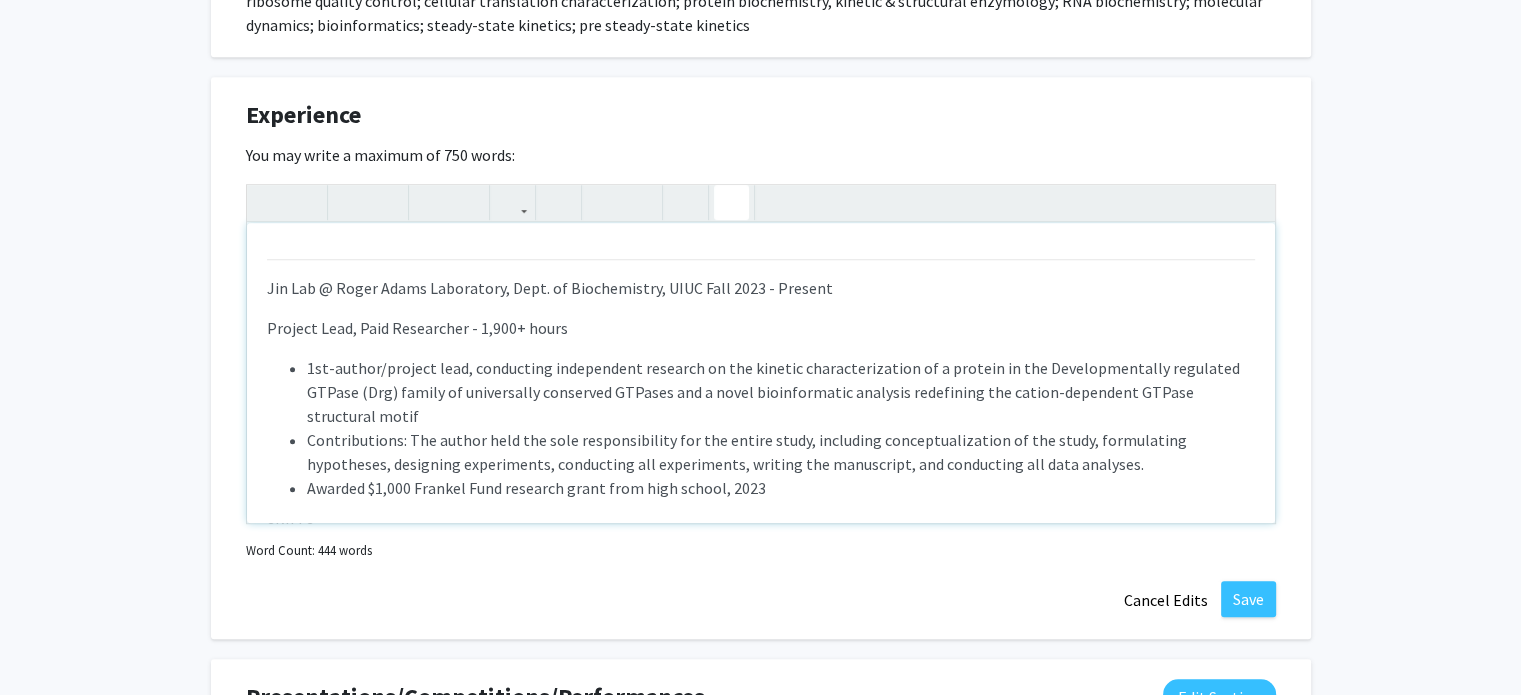 click 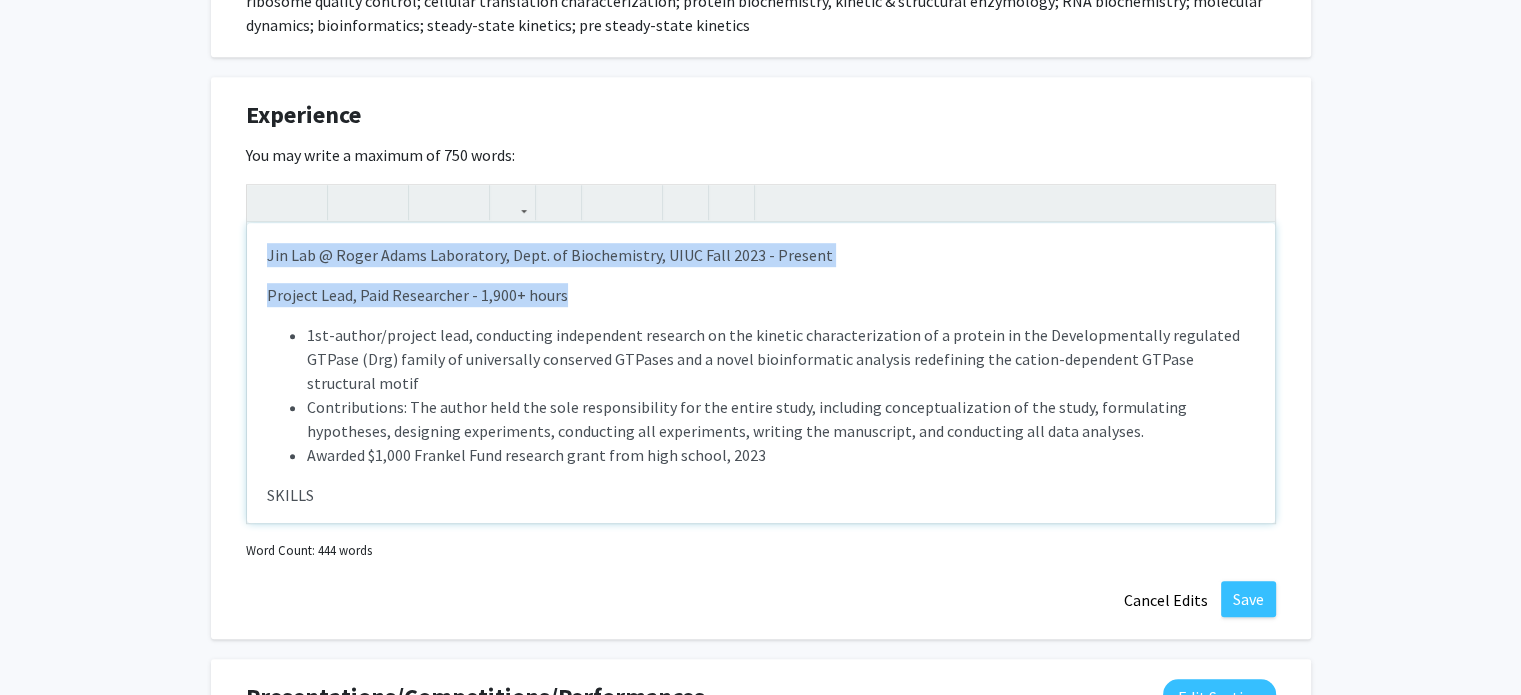 drag, startPoint x: 628, startPoint y: 295, endPoint x: 158, endPoint y: 158, distance: 489.56 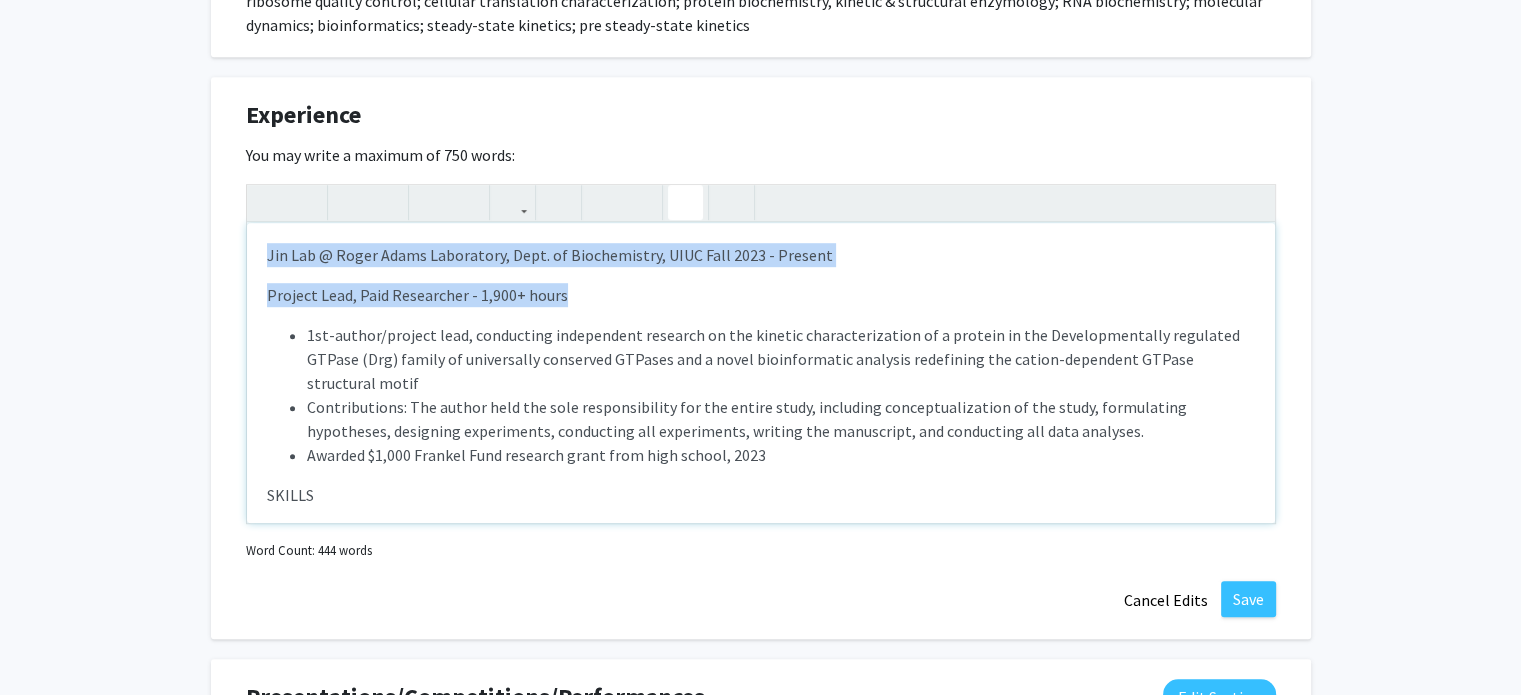 click 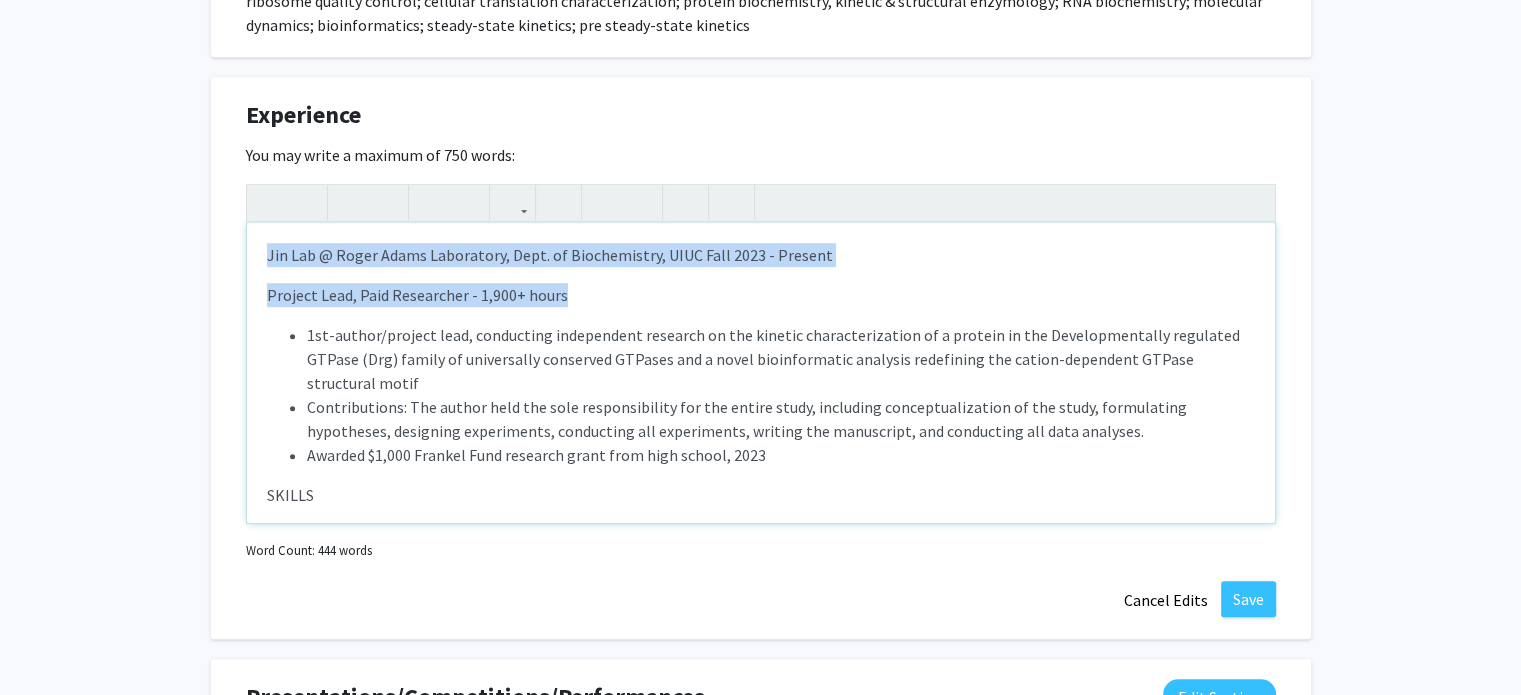 click on "Project Lead, Paid Researcher - 1,900+ hours" at bounding box center (761, 295) 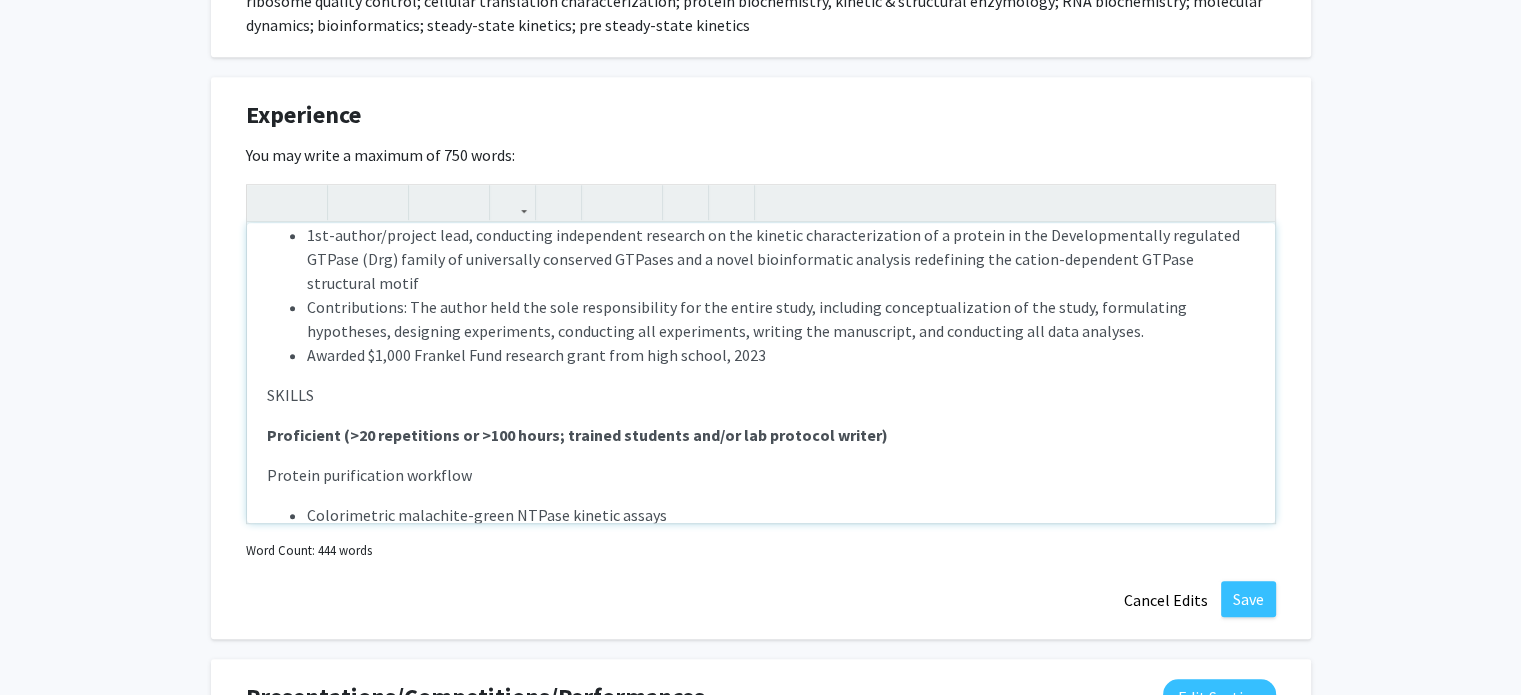 scroll, scrollTop: 0, scrollLeft: 0, axis: both 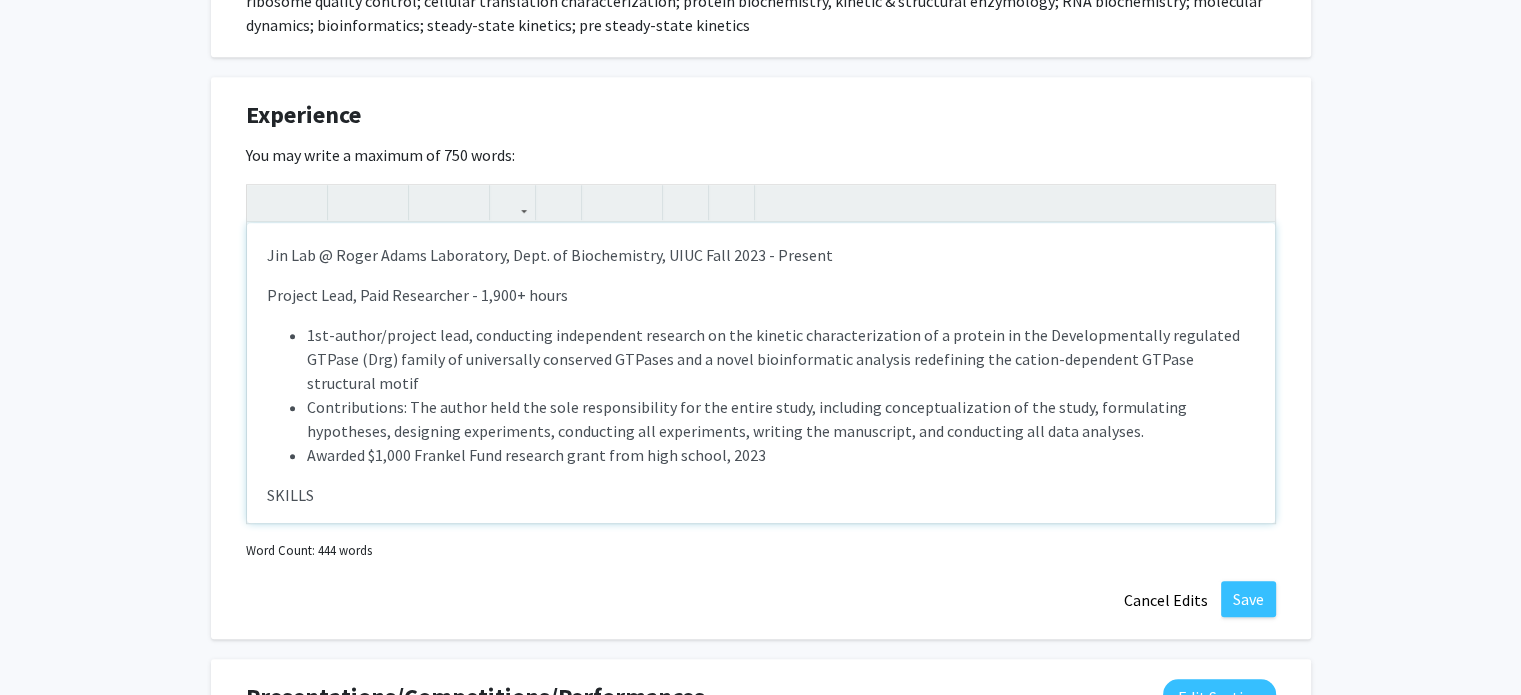 click on "Contributions: The author held the sole responsibility for the entire study, including conceptualization of the study, formulating hypotheses, designing experiments, conducting all experiments, writing the manuscript, and conducting all data analyses." at bounding box center (781, 419) 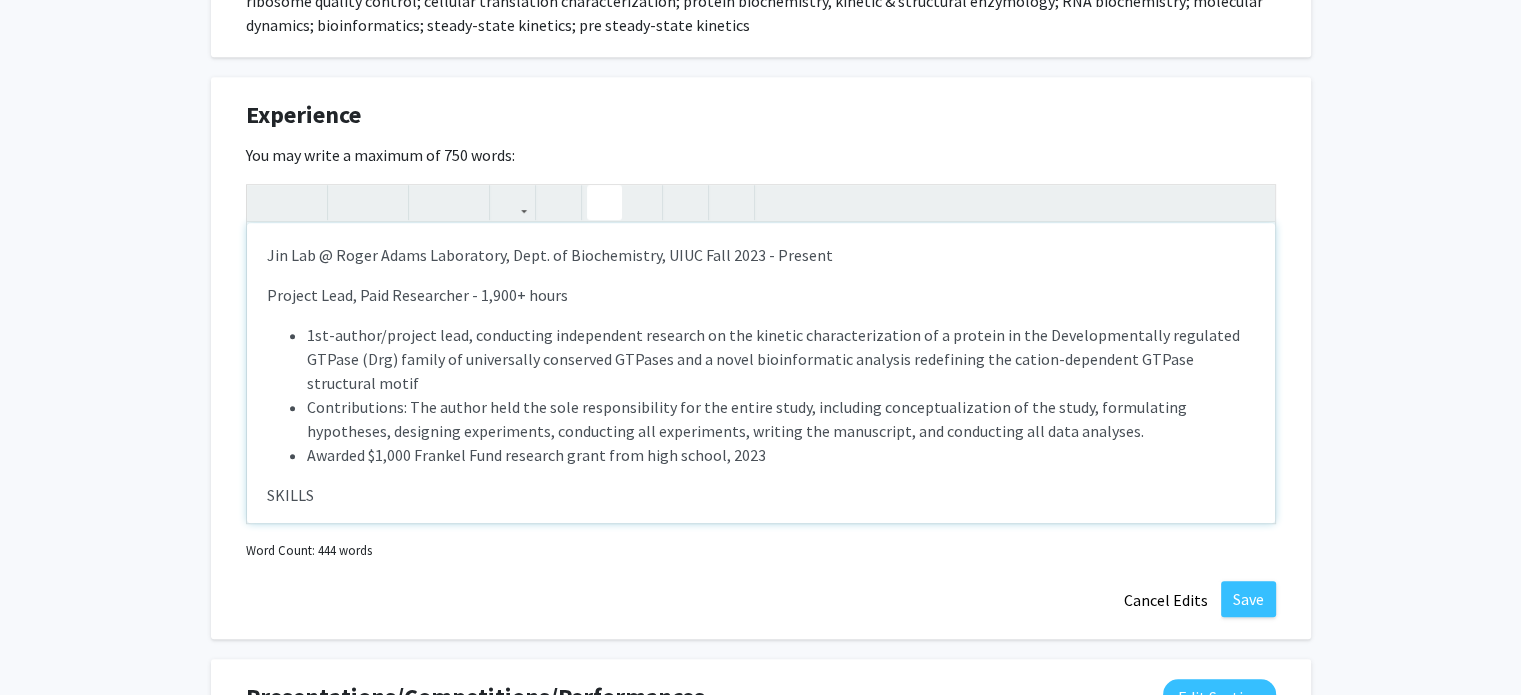 click on "1st-author/project lead, conducting independent research on the kinetic characterization of a protein in the Developmentally regulated GTPase (Drg) family of universally conserved GTPases and a novel bioinformatic analysis redefining the cation-dependent GTPase structural motif" at bounding box center [781, 359] 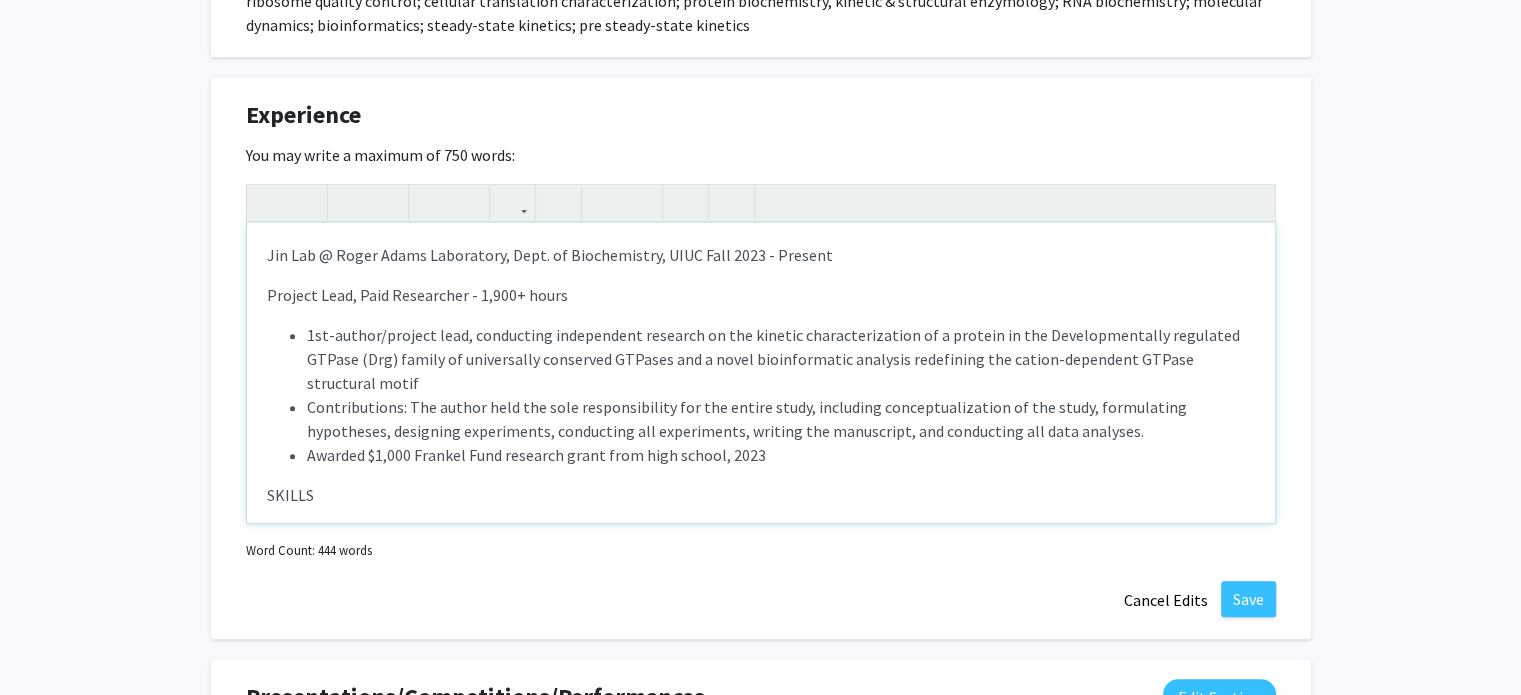 click on "Project Lead, Paid Researcher - 1,900+ hours" at bounding box center (761, 295) 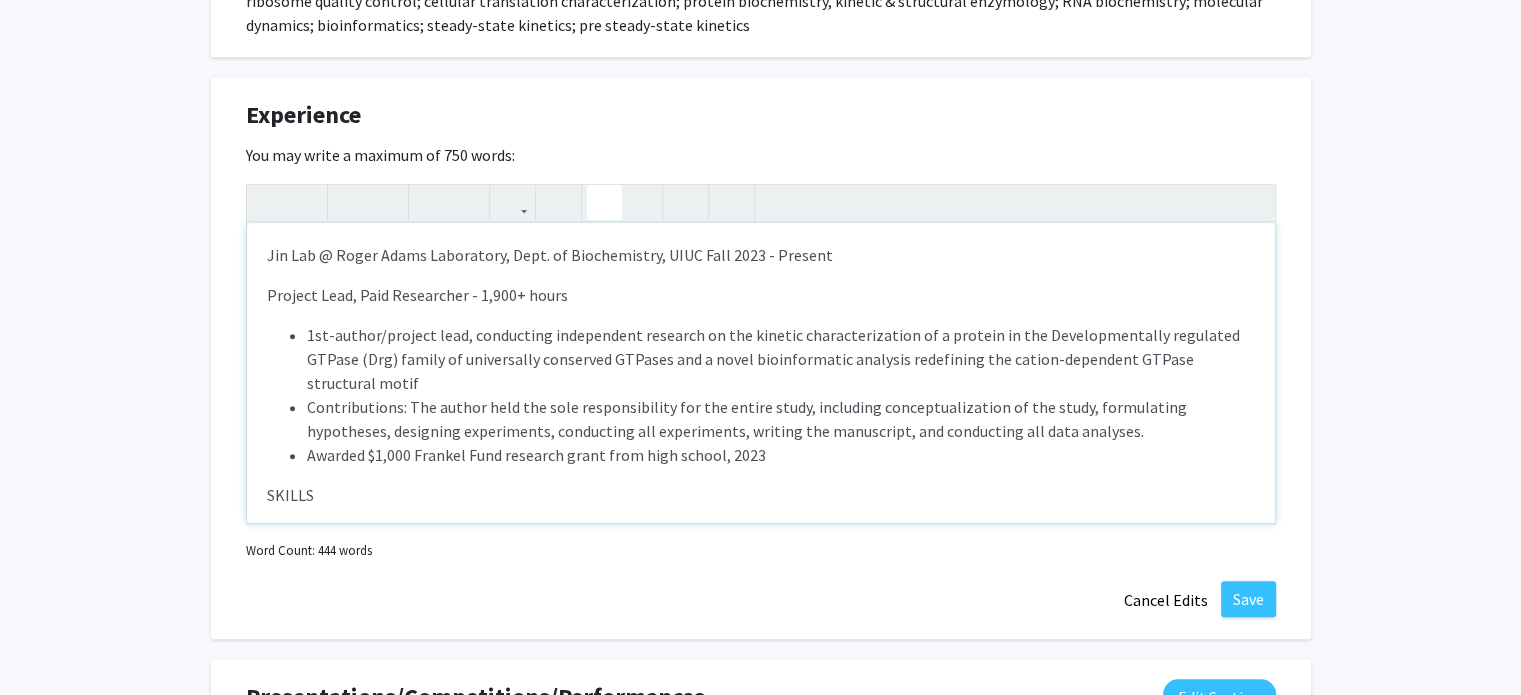 click on "1st-author/project lead, conducting independent research on the kinetic characterization of a protein in the Developmentally regulated GTPase (Drg) family of universally conserved GTPases and a novel bioinformatic analysis redefining the cation-dependent GTPase structural motif" at bounding box center [781, 359] 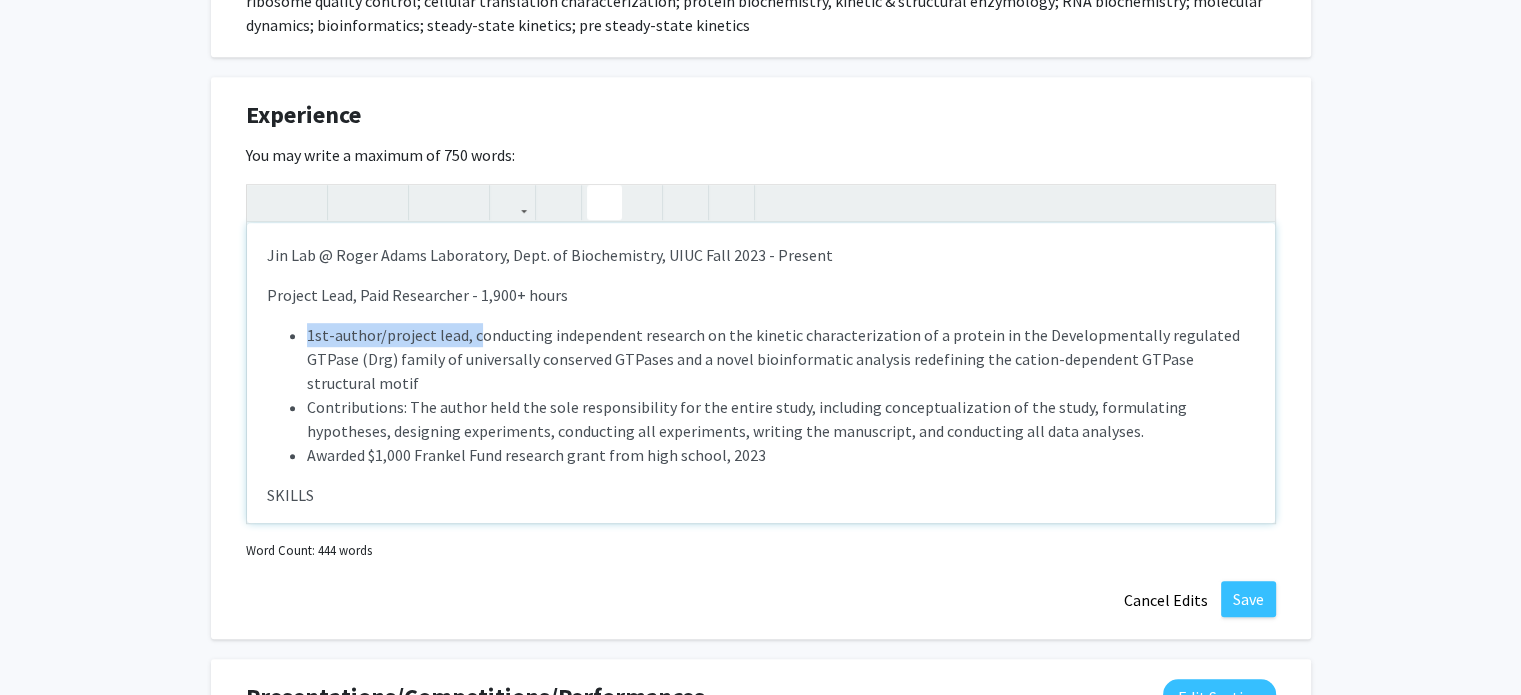 drag, startPoint x: 476, startPoint y: 331, endPoint x: 307, endPoint y: 340, distance: 169.23947 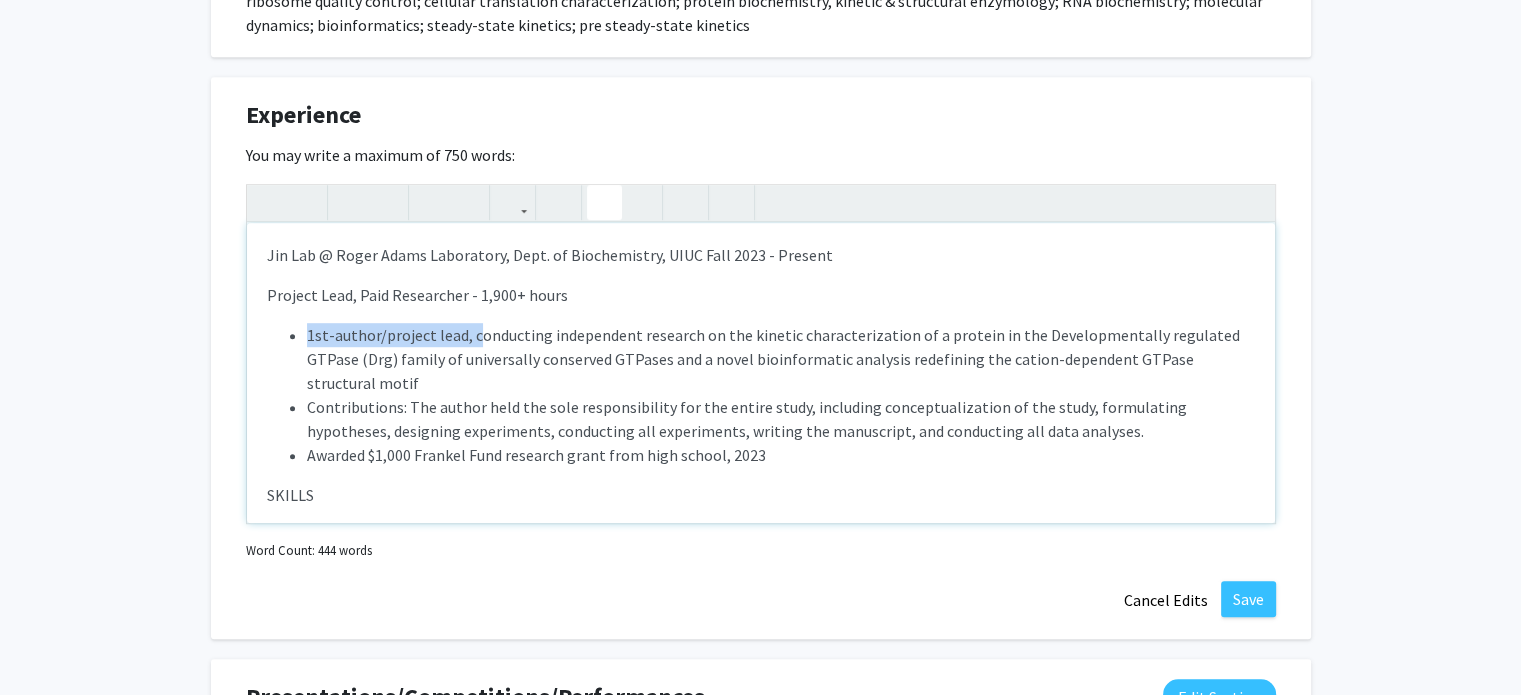 click on "1st-author/project lead, conducting independent research on the kinetic characterization of a protein in the Developmentally regulated GTPase (Drg) family of universally conserved GTPases and a novel bioinformatic analysis redefining the cation-dependent GTPase structural motif" at bounding box center [781, 359] 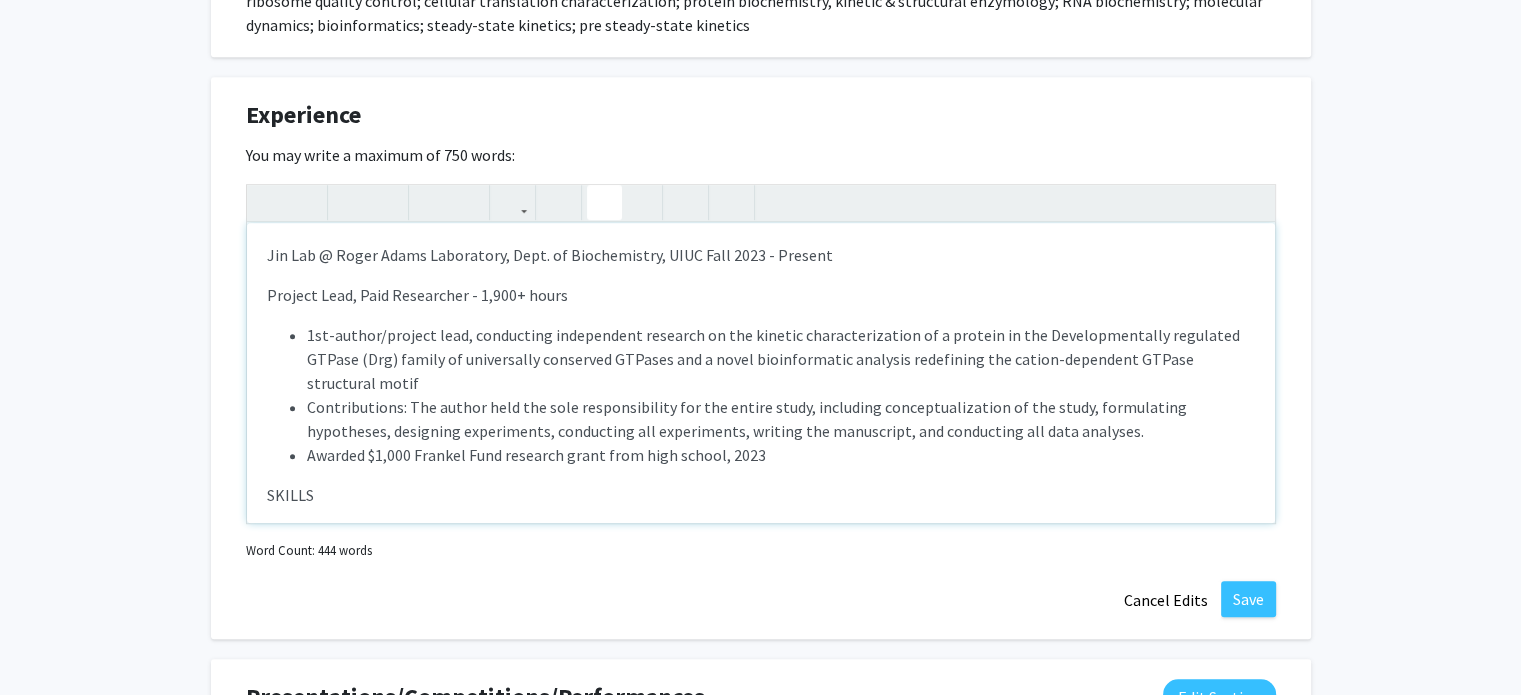 click on "1st-author/project lead, conducting independent research on the kinetic characterization of a protein in the Developmentally regulated GTPase (Drg) family of universally conserved GTPases and a novel bioinformatic analysis redefining the cation-dependent GTPase structural motif" at bounding box center [781, 359] 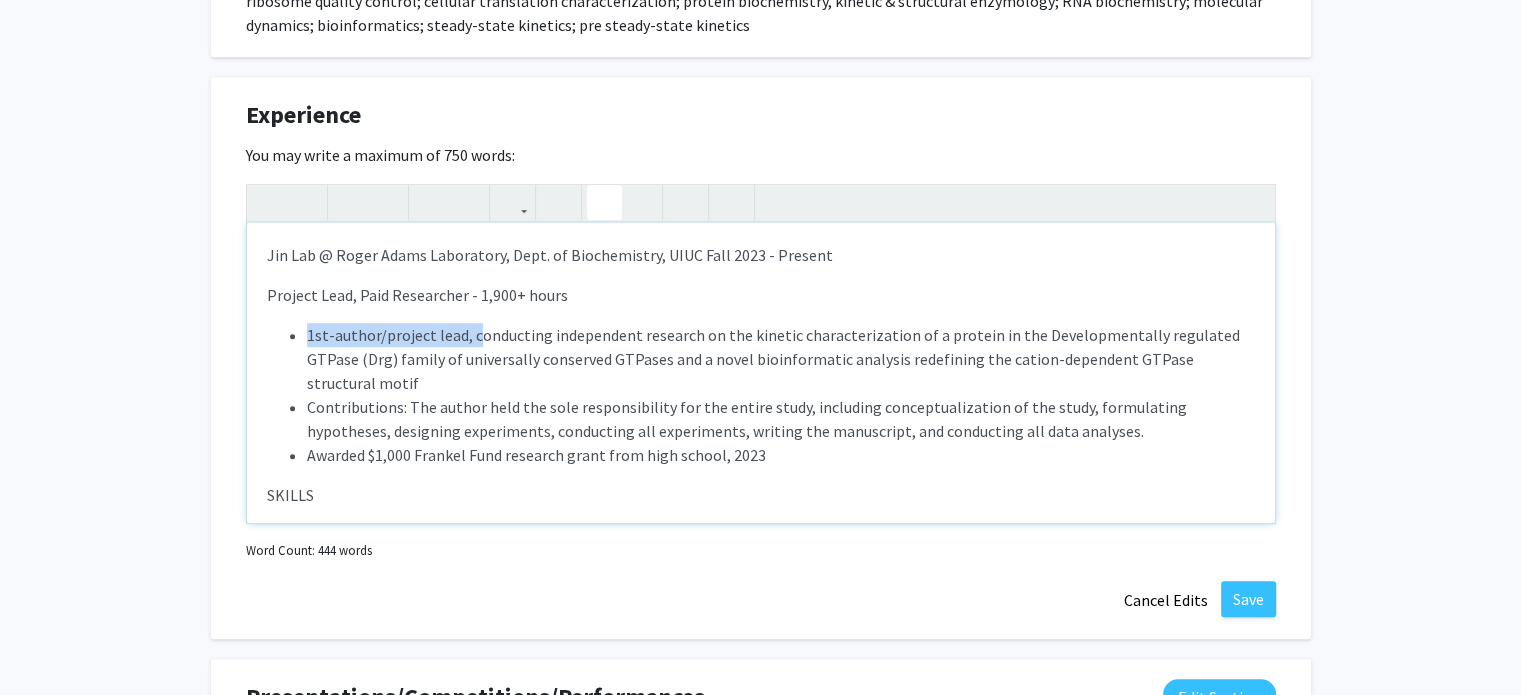 drag, startPoint x: 475, startPoint y: 327, endPoint x: 297, endPoint y: 339, distance: 178.40404 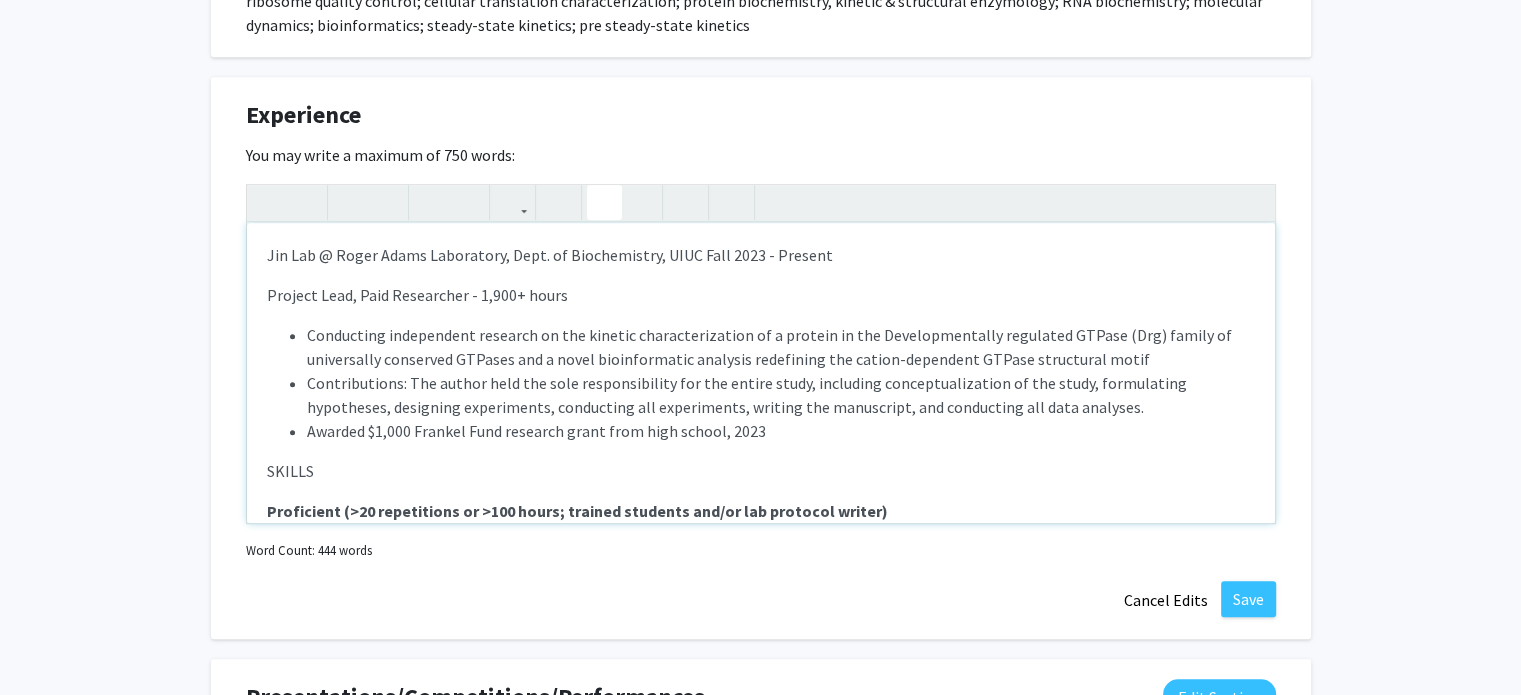 type on "<p>[FIRST] Lab @ [INSTITUTION] Laboratory, Dept. of Biochemistry, [INSTITUTION]			      [DATE]
</p><p>Project Lead, Paid Researcher - 1,900+ hours
</p><ul><li>Conducting independent research on the kinetic characterization of a protein in the Developmentally regulated GTPase (Drg) family of universally conserved GTPases and a novel bioinformatic analysis redefining the cation-dependent GTPase structural motif
</li><li>Contributions: The author held the sole responsibility for the entire study, including conceptualization of the study, formulating hypotheses, designing experiments, conducting all experiments, writing the manuscript, and conducting all data analyses.
</li><li>Awarded $[MONEY] [FUND] research grant from high school, [YEAR]</li></ul><p><span>SKILLS</span></p><p><strong>Proficient (>20 repetitions or >100 hours; trained students and/or lab protocol writer)</strong></p><p><span>Protein purification workflow</span></p><ul><li>Colorimetric malachite-gree..." 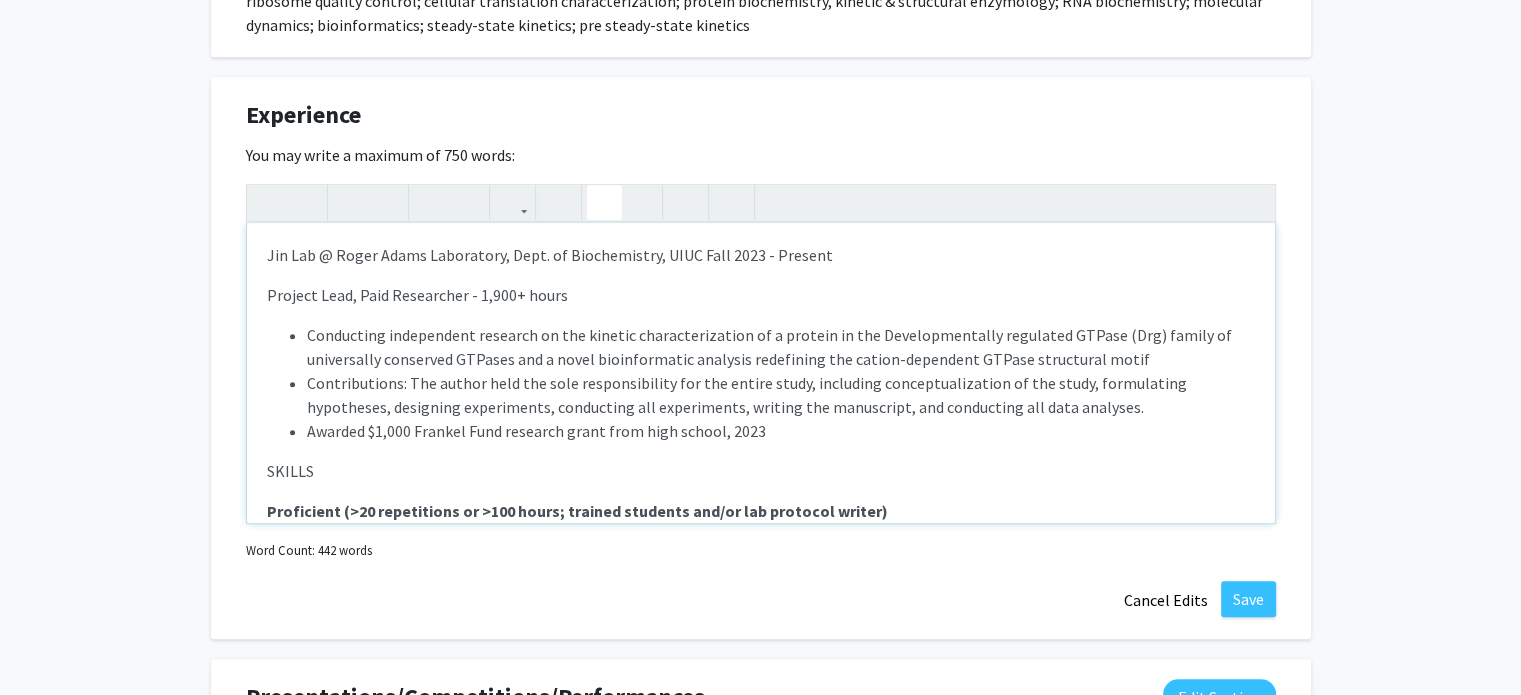 click on "Conducting independent research on the kinetic characterization of a protein in the Developmentally regulated GTPase (Drg) family of universally conserved GTPases and a novel bioinformatic analysis redefining the cation-dependent GTPase structural motif" at bounding box center [781, 347] 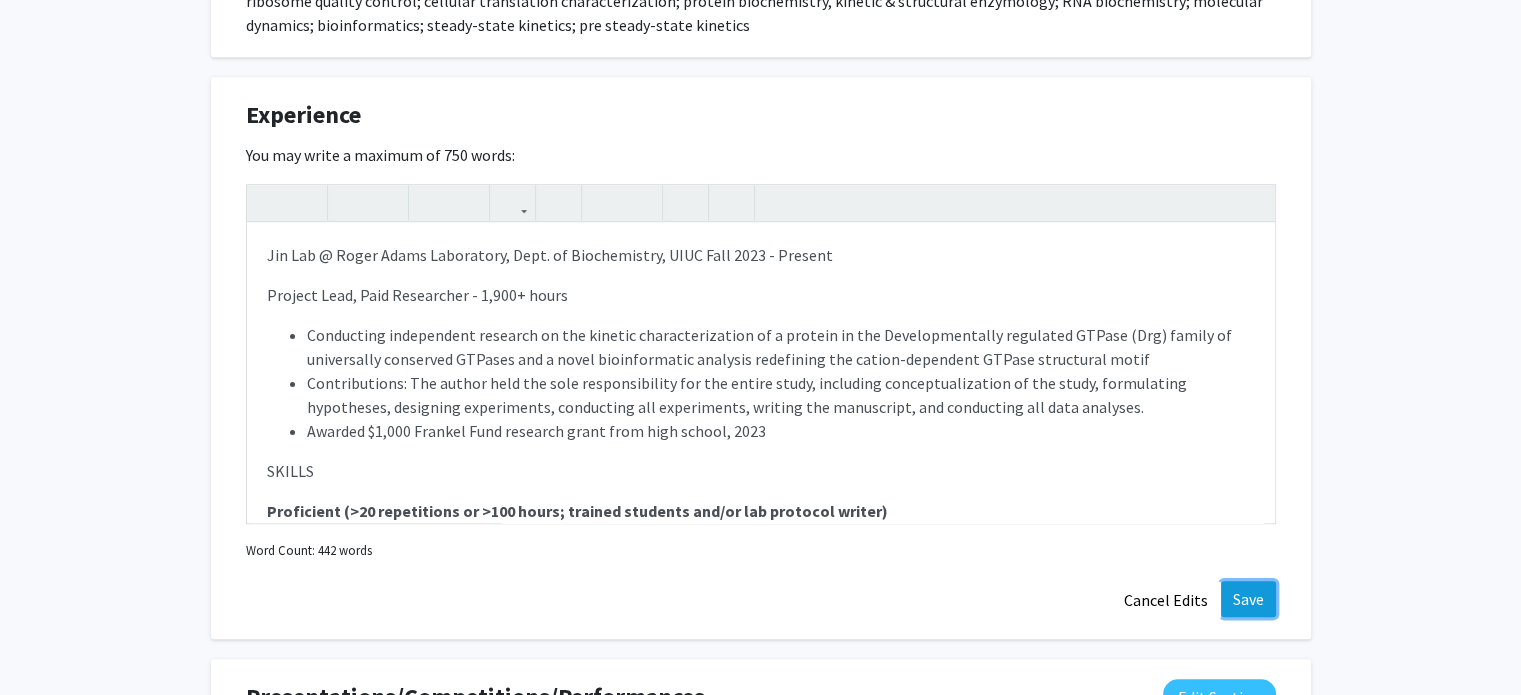click on "Save" 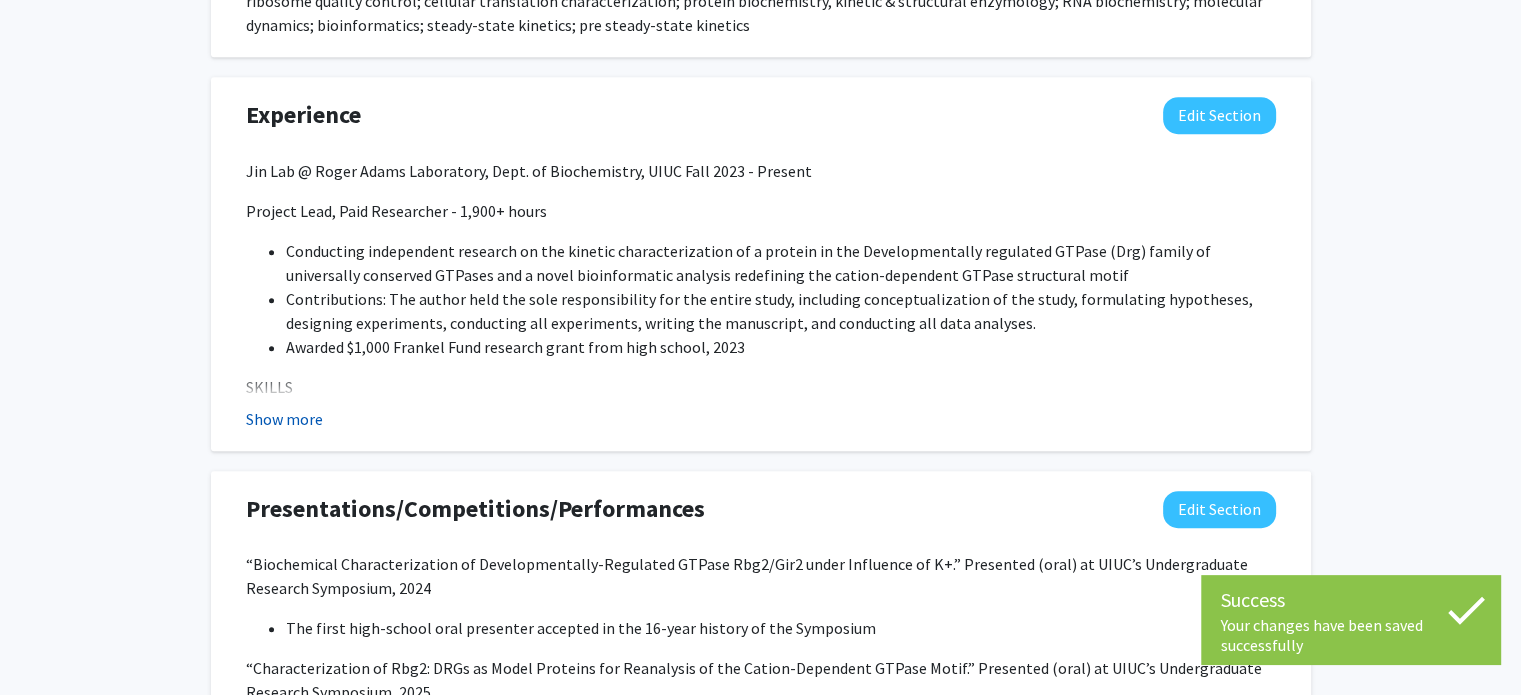click on "Show more" 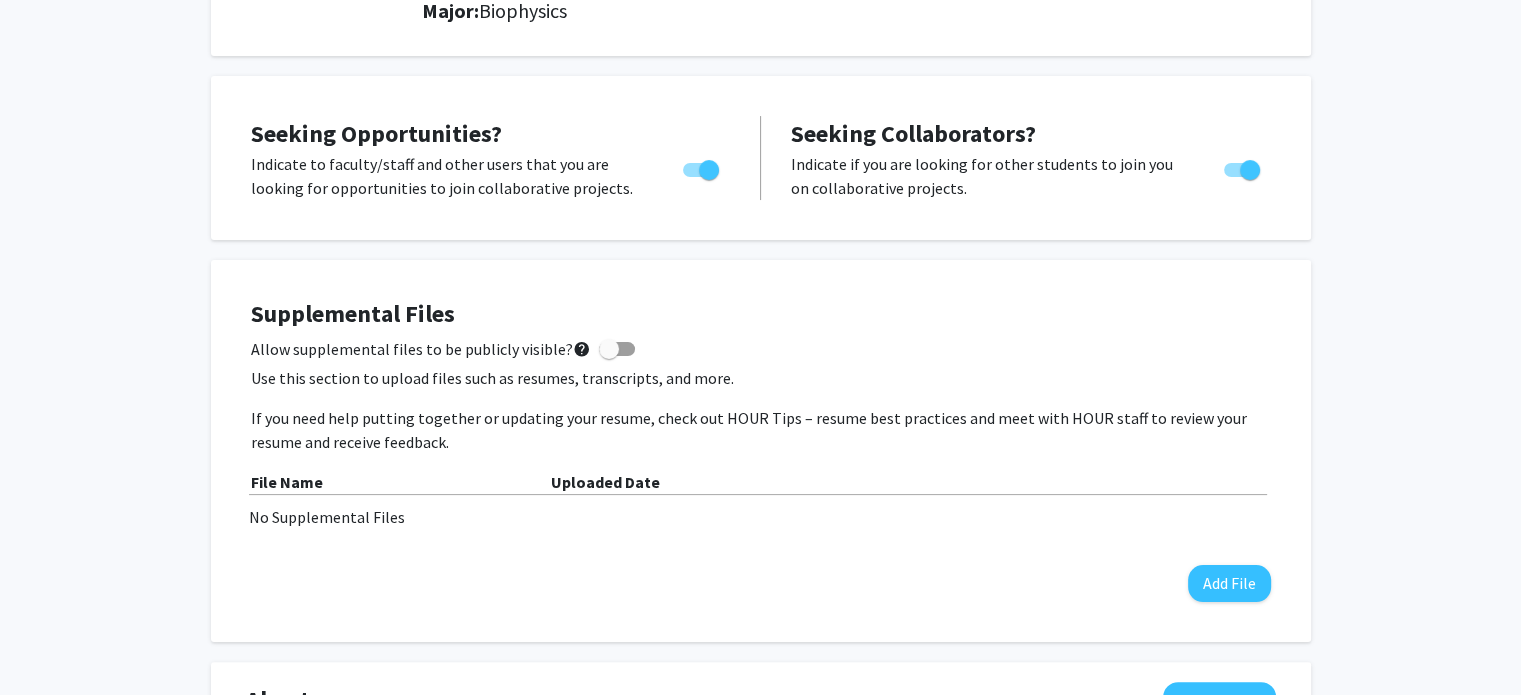scroll, scrollTop: 0, scrollLeft: 0, axis: both 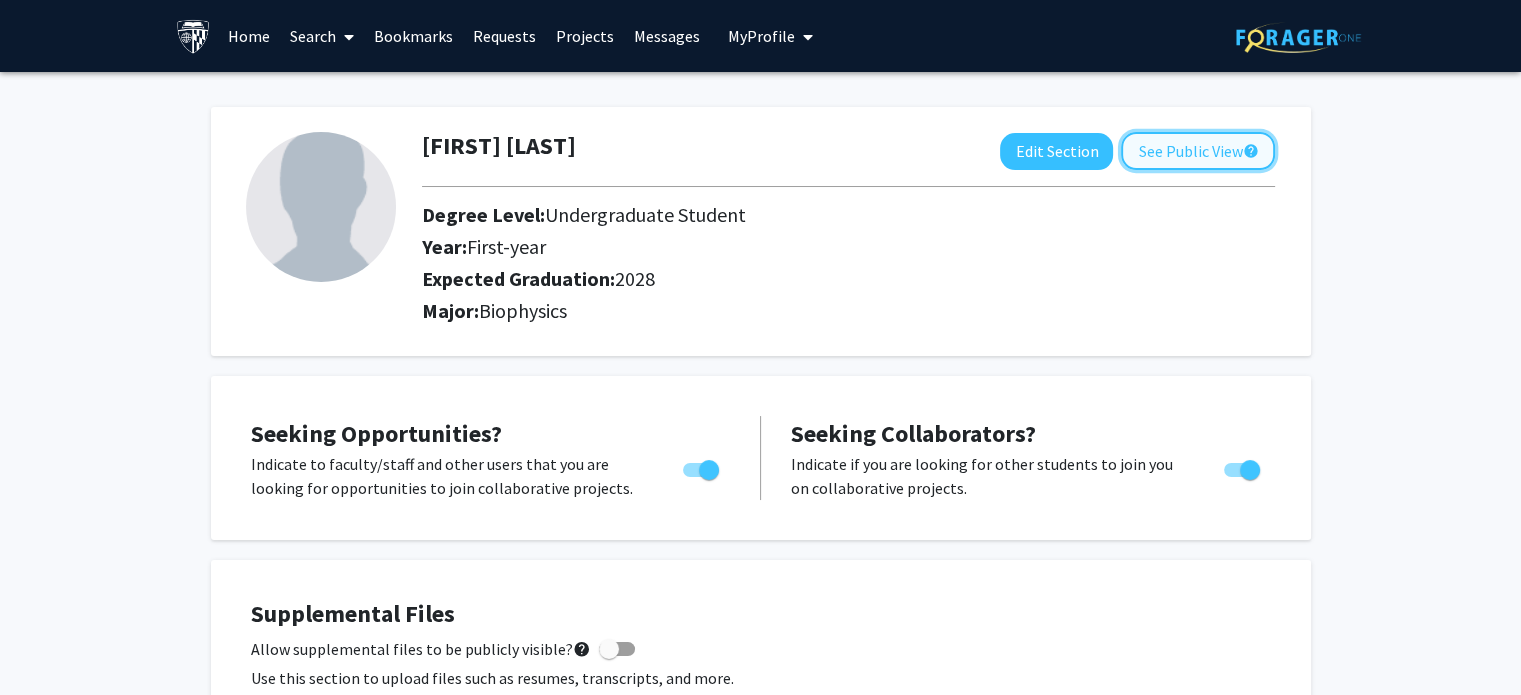 click on "See Public View  help" 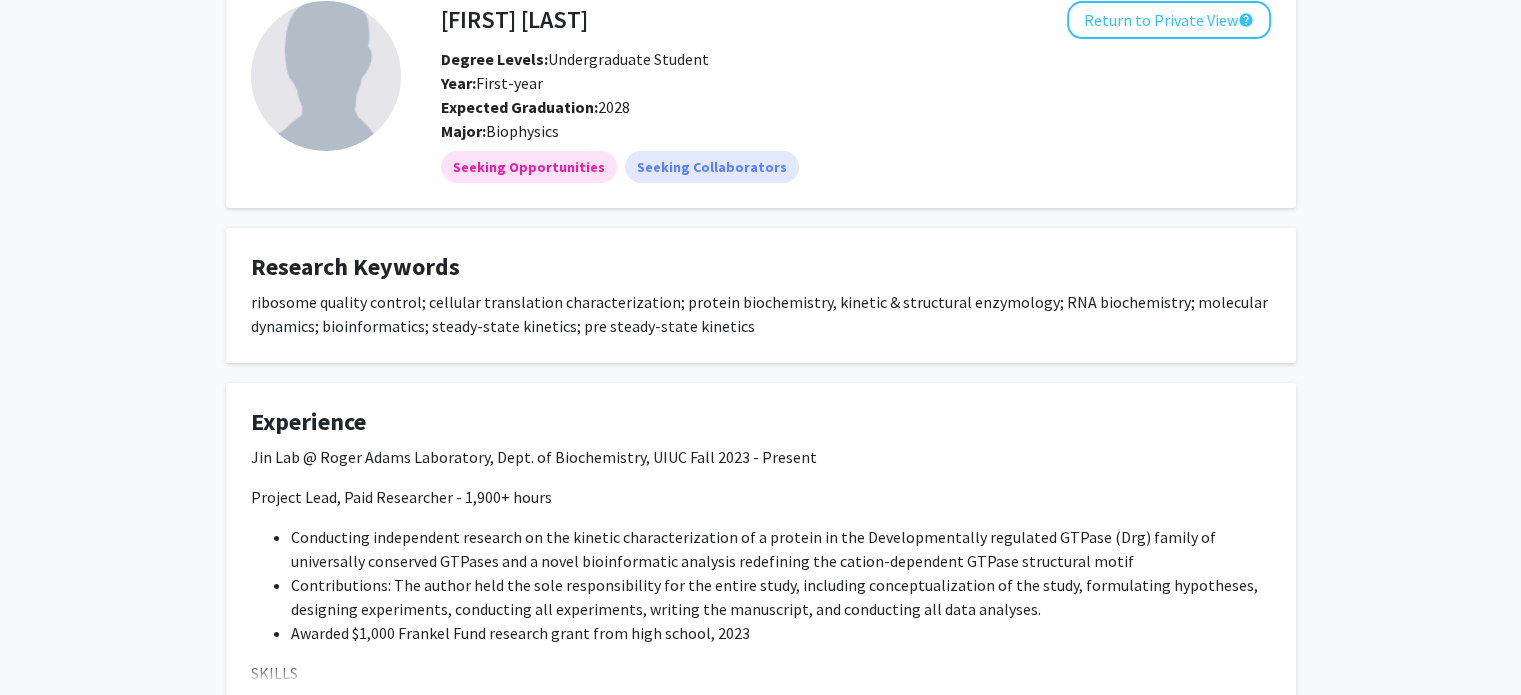 scroll, scrollTop: 0, scrollLeft: 0, axis: both 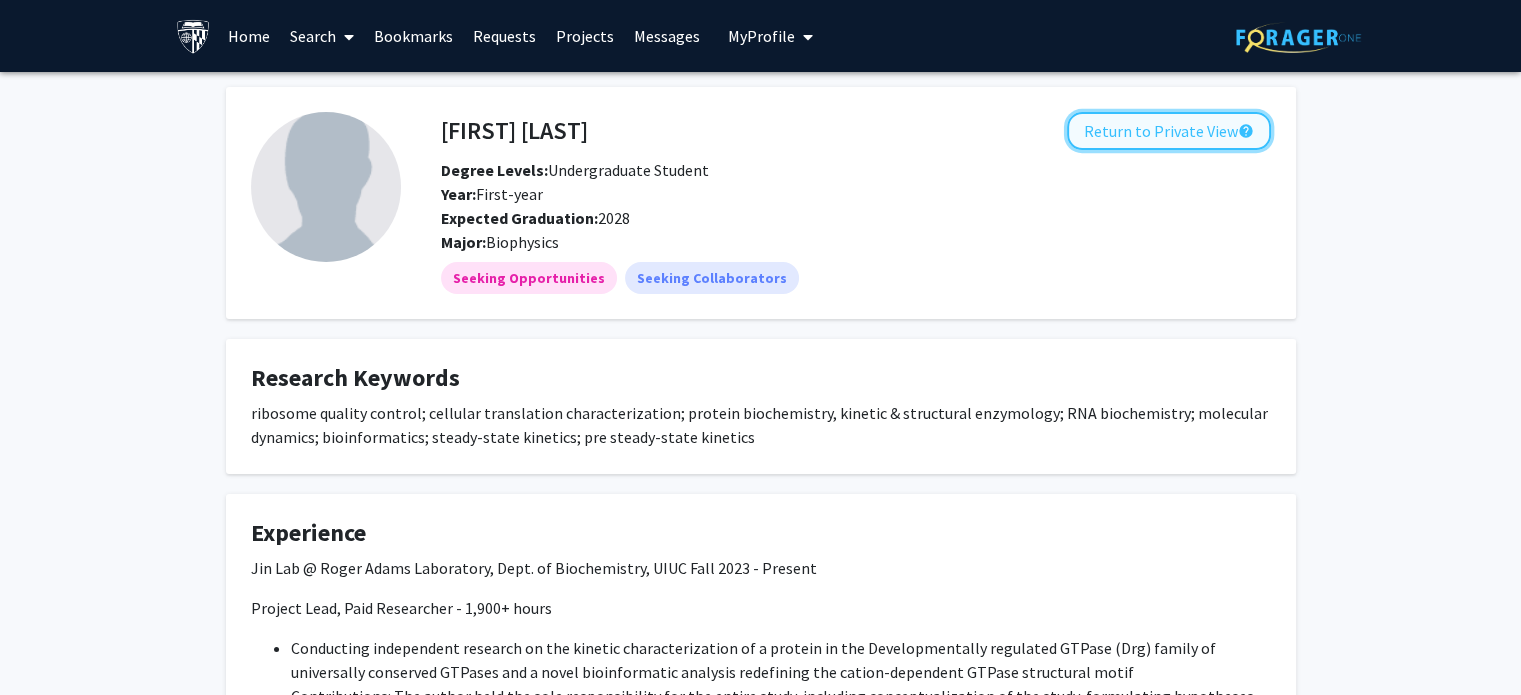 click on "Return to Private View  help" 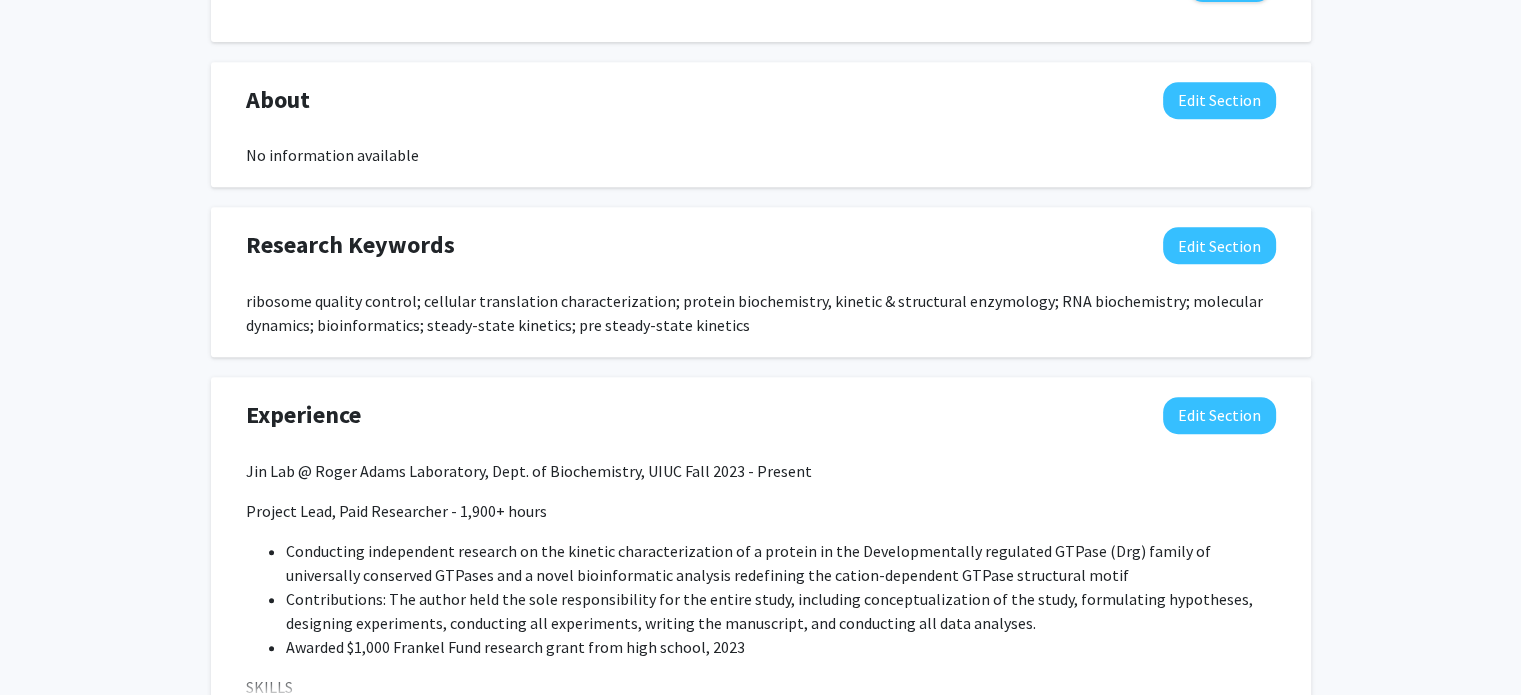 scroll, scrollTop: 1000, scrollLeft: 0, axis: vertical 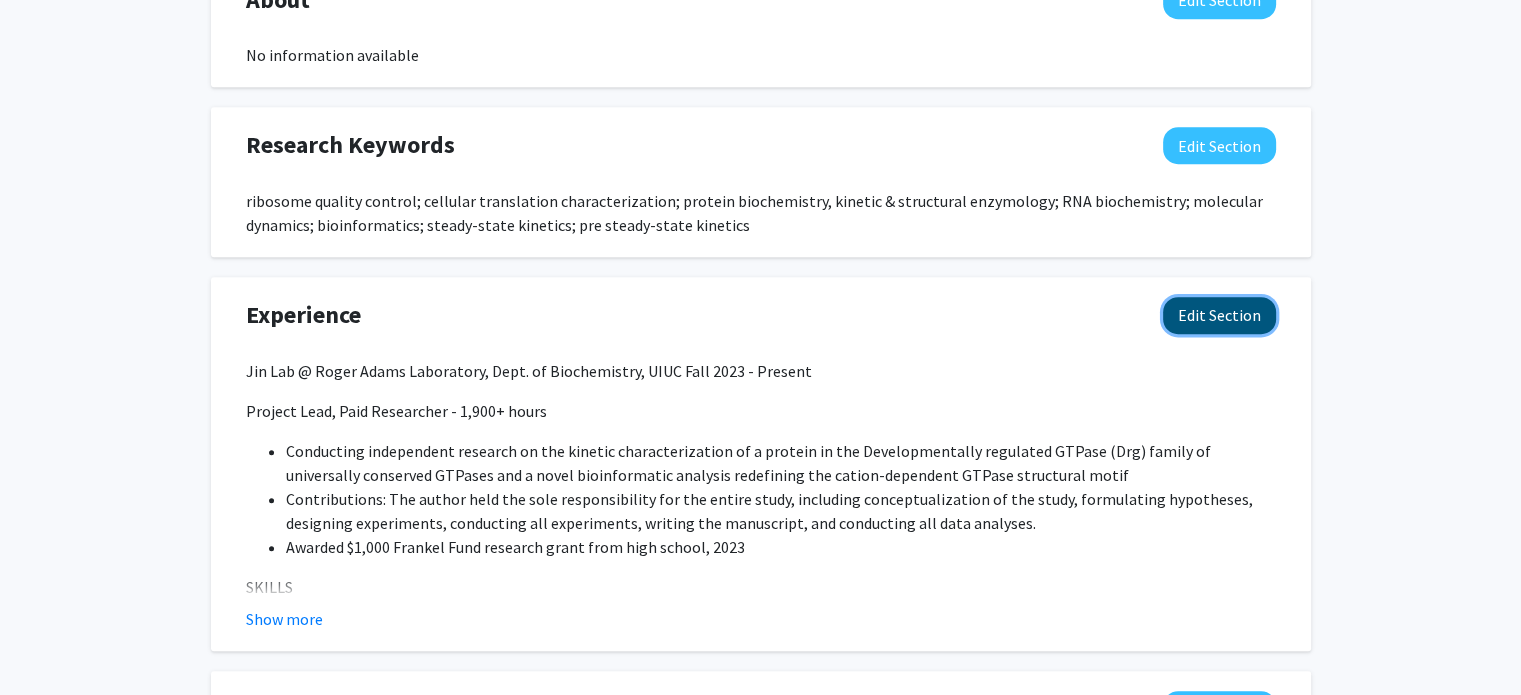 click on "Edit Section" 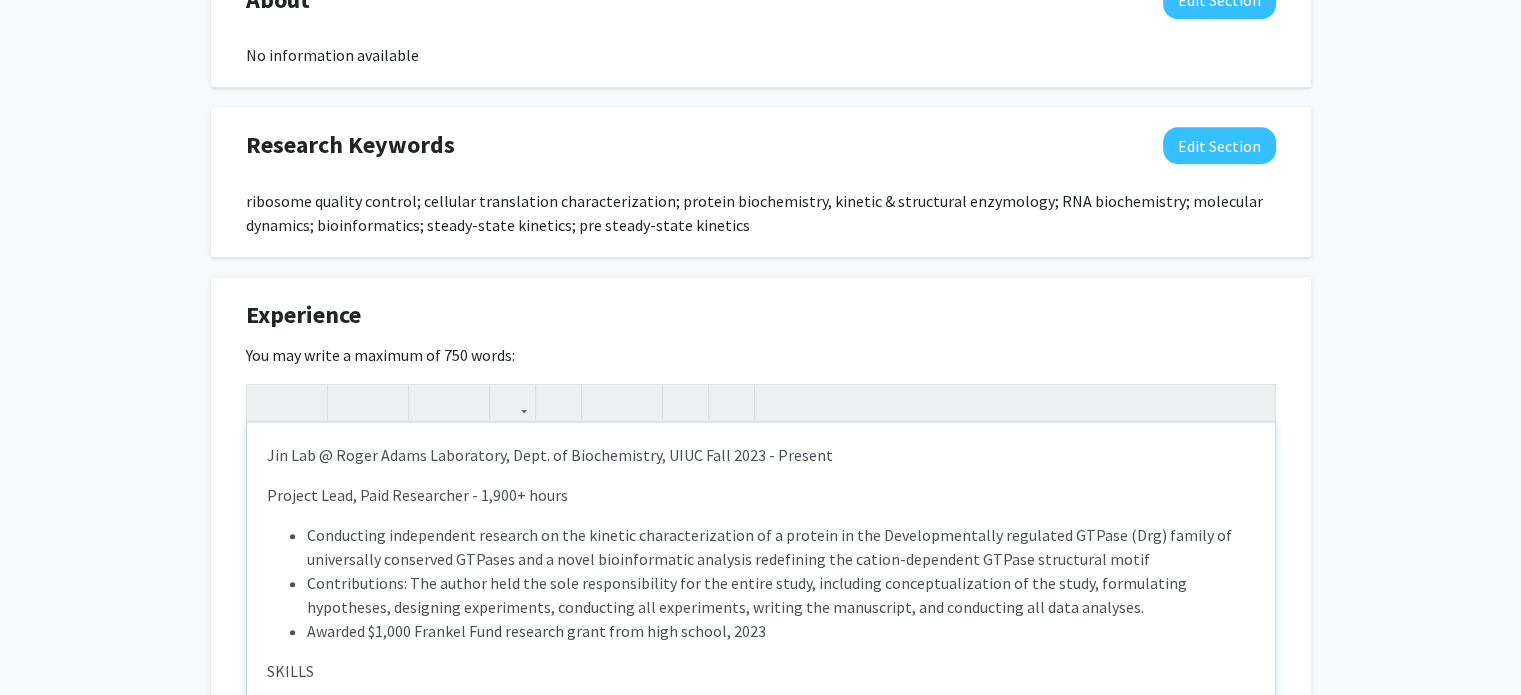 click on "[FIRST] Lab @ [INSTITUTION] Laboratory, Dept. of Biochemistry, [INSTITUTION]			      [DATE]
Project Lead, Paid Researcher - 1,900+ hours
Conducting independent research on the kinetic characterization of a protein in the Developmentally regulated GTPase (Drg) family of universally conserved GTPases and a novel bioinformatic analysis redefining the cation-dependent GTPase structural motif
Contributions: The author held the sole responsibility for the entire study, including conceptualization of the study, formulating hypotheses, designing experiments, conducting all experiments, writing the manuscript, and conducting all data analyses.
Awarded $[MONEY] [FUND] research grant from high school, [YEAR] SKILLS Proficient (>20 repetitions or >100 hours; trained students and/or lab protocol writer) Protein purification workflow Colorimetric malachite-green NTPase kinetic assays
Fast Protein Liquid Chromatography (FPLC) systems
Size Exclusion Chromatography (SEC), FPLC" at bounding box center [761, 573] 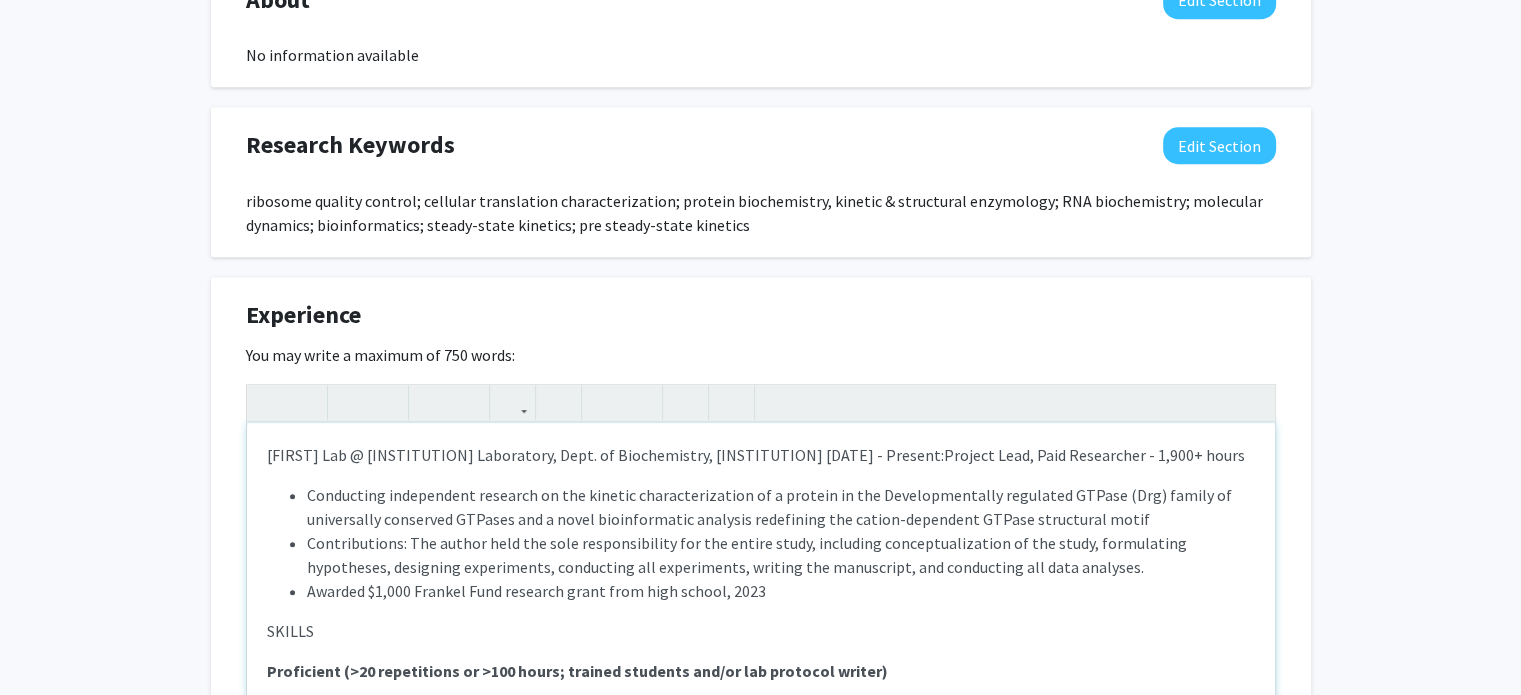 scroll, scrollTop: 1200, scrollLeft: 0, axis: vertical 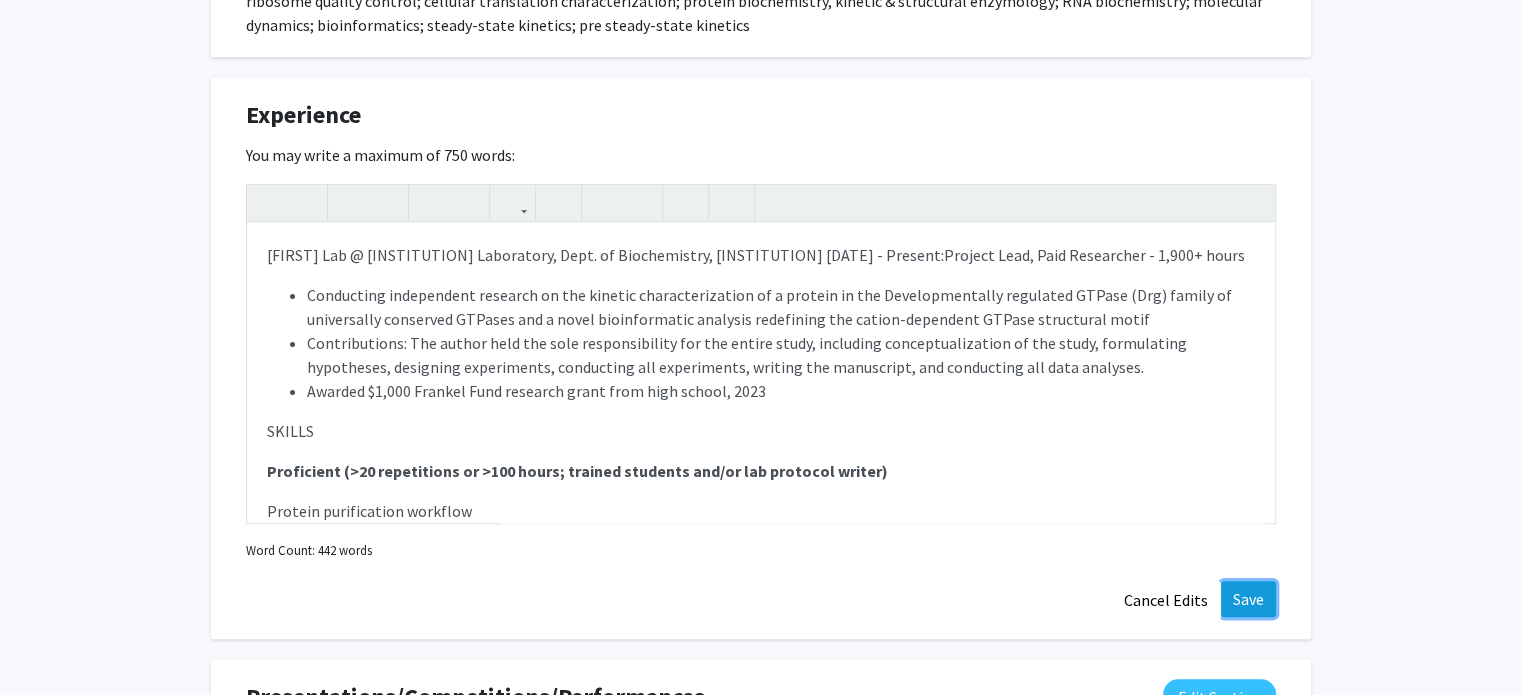 click on "Save" 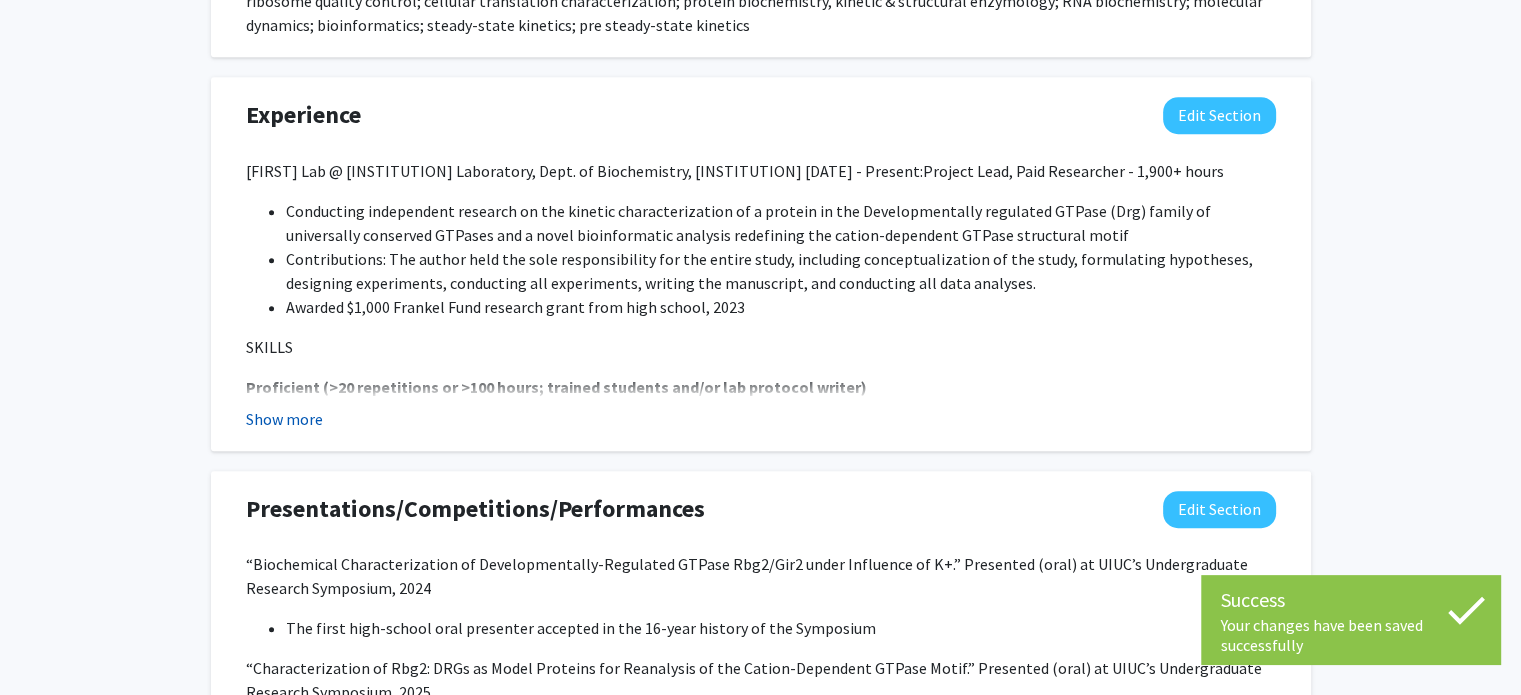click on "Show more" 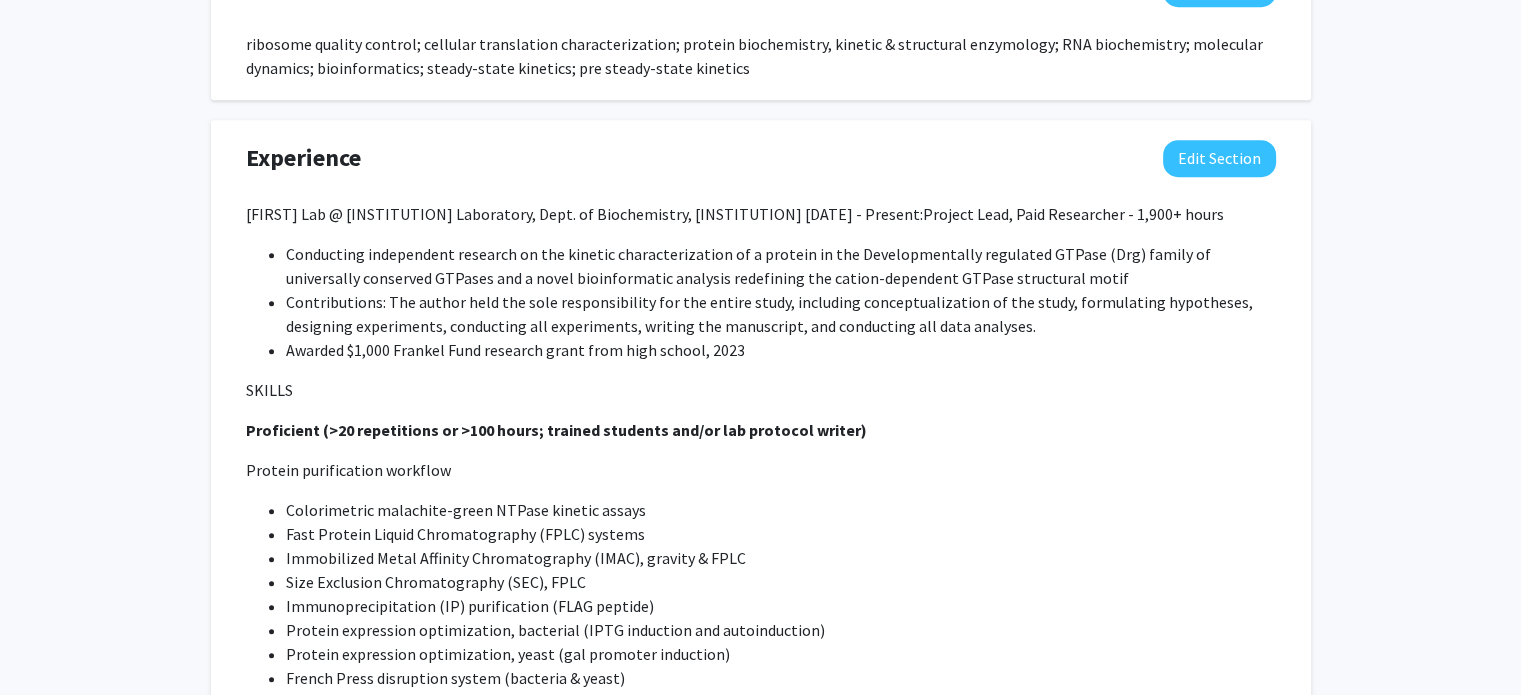 scroll, scrollTop: 1000, scrollLeft: 0, axis: vertical 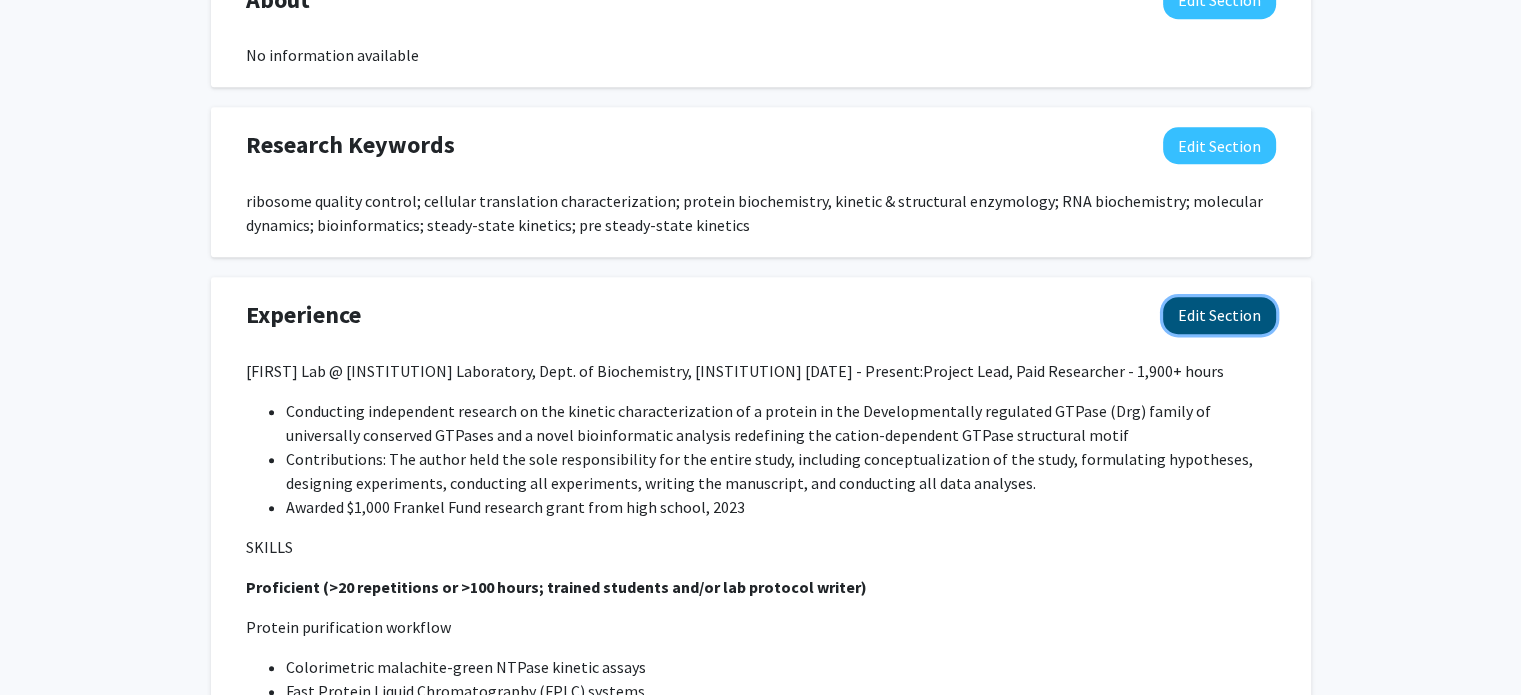 click on "Edit Section" 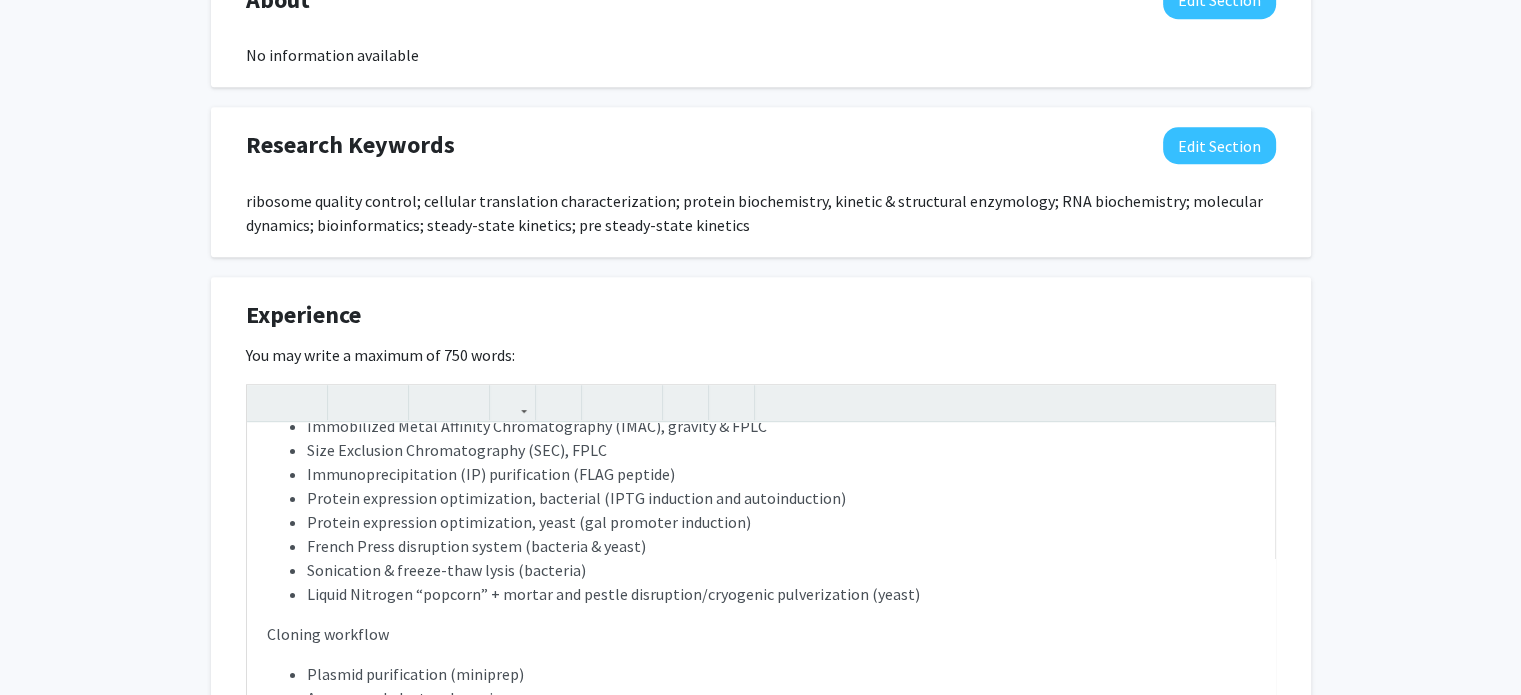 scroll, scrollTop: 800, scrollLeft: 0, axis: vertical 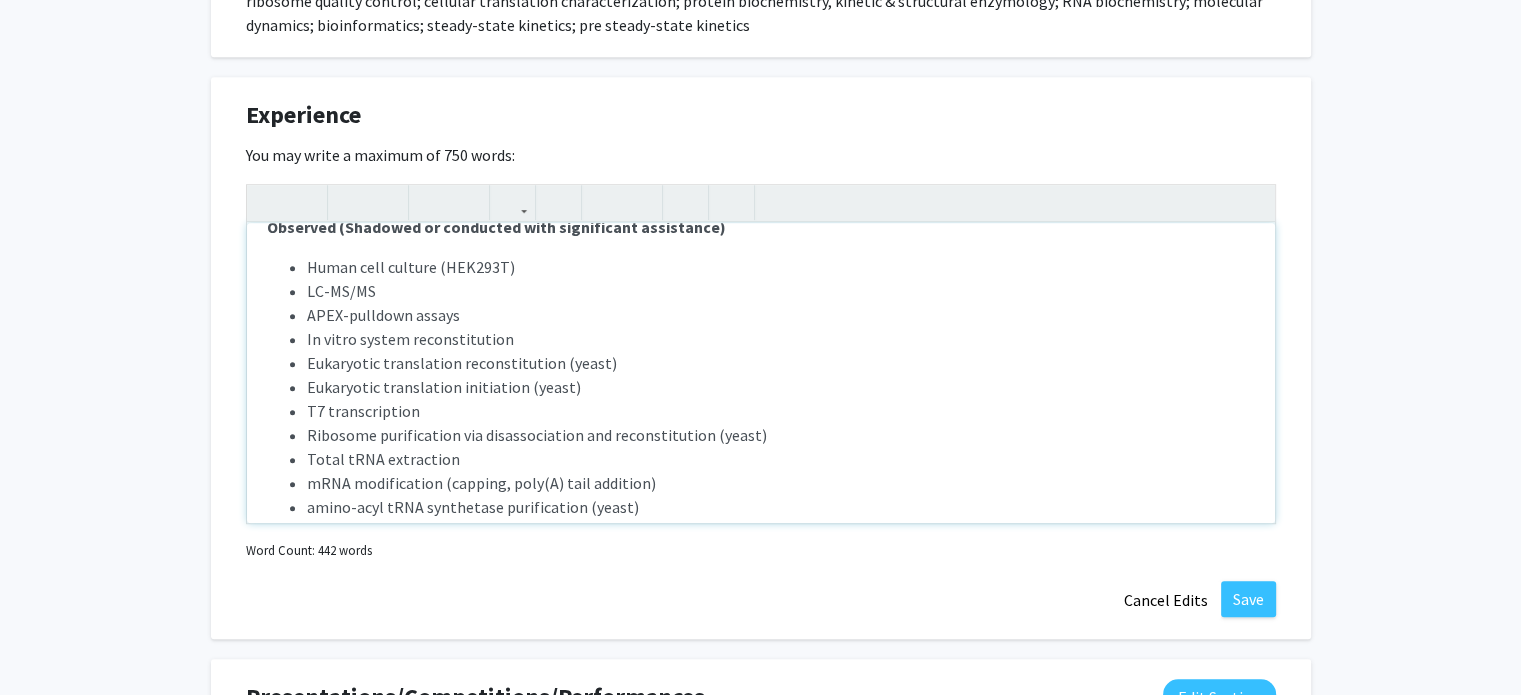 click on "Human cell culture (HEK293T)
LC-MS/MS
APEX-pulldown assays
In vitro system reconstitution
Eukaryotic translation reconstitution (yeast)
Eukaryotic translation initiation (yeast)
T7 transcription
Ribosome purification via disassociation and reconstitution (yeast)
Total tRNA extraction
mRNA modification (capping, poly(A) tail addition)
amino-acyl tRNA synthetase purification (yeast)
tRNA charging reactions
Computational Genomics
Genome/sequence assembly
Polymorphism & Association tests
RNA-seq analysis
Single-cell transcriptomics" at bounding box center (761, 459) 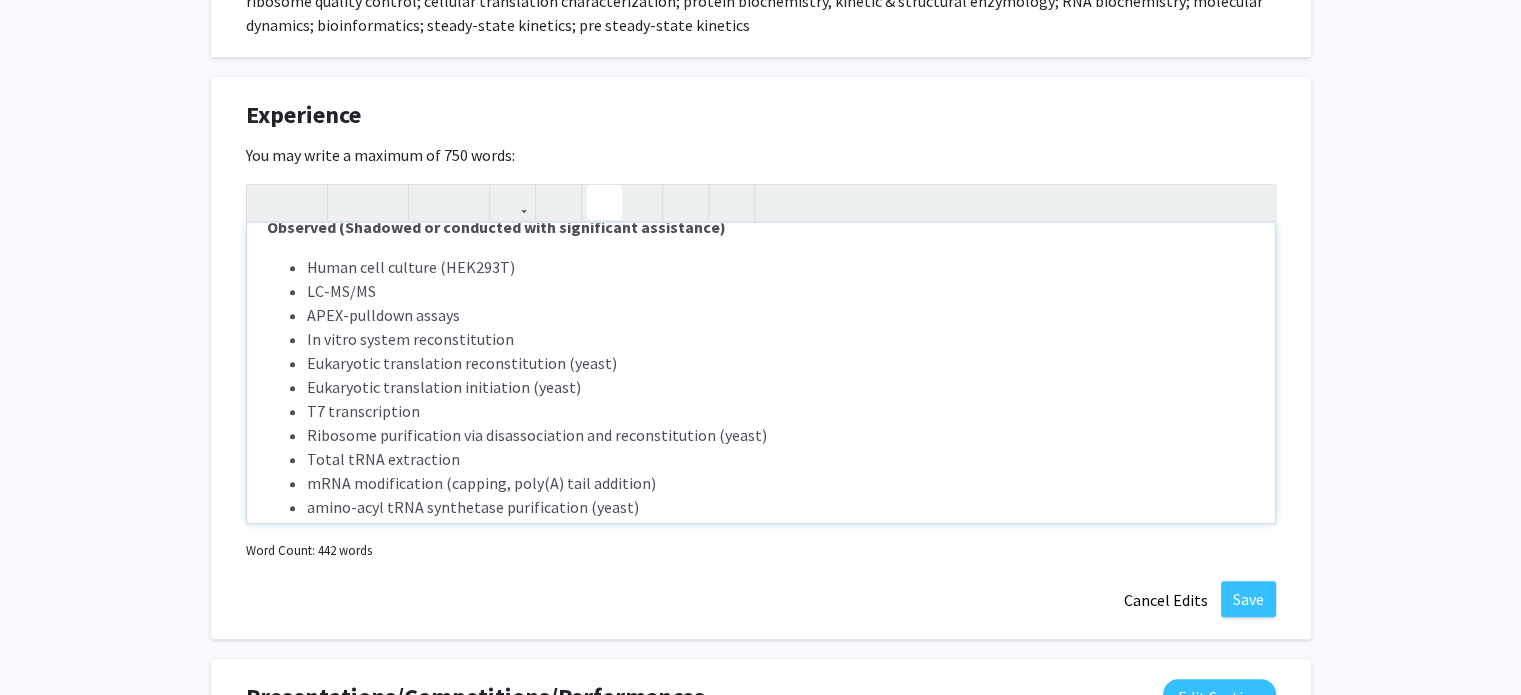 click 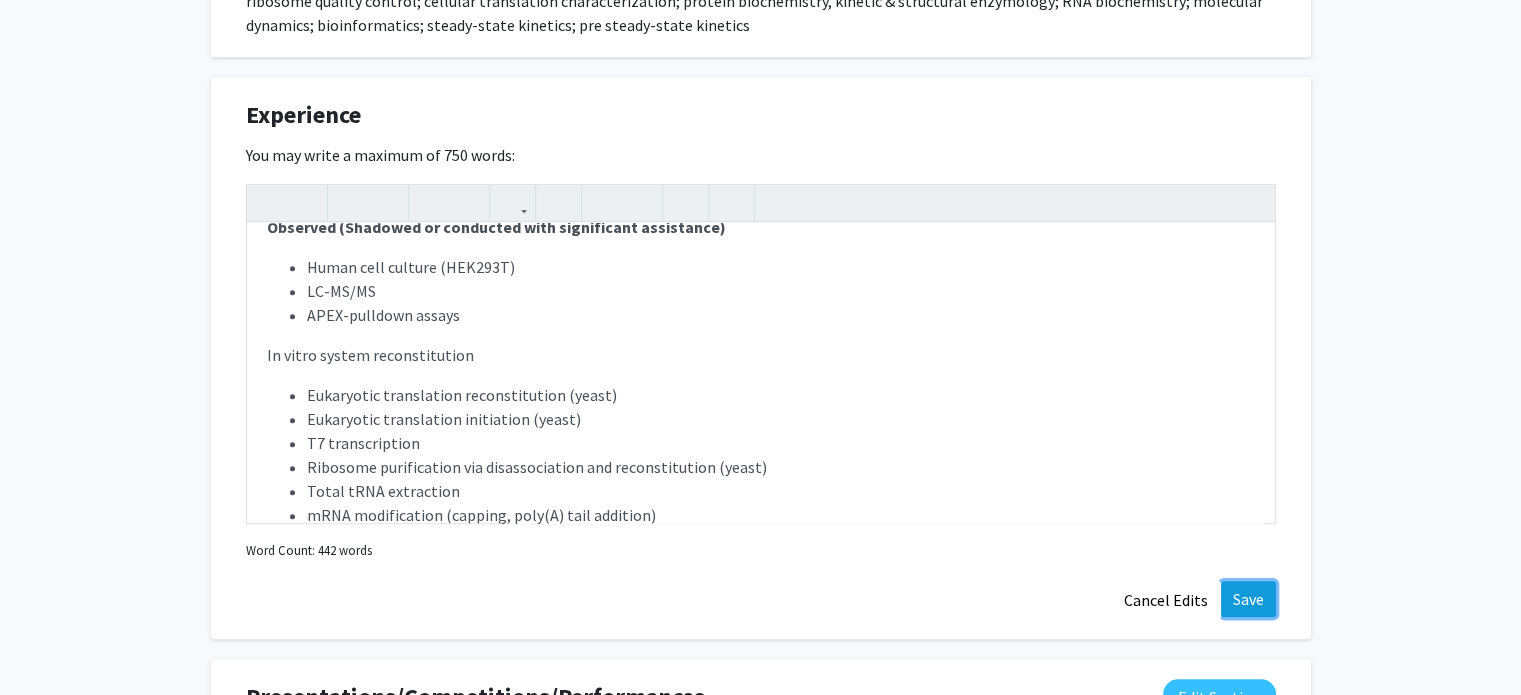 click on "Save" 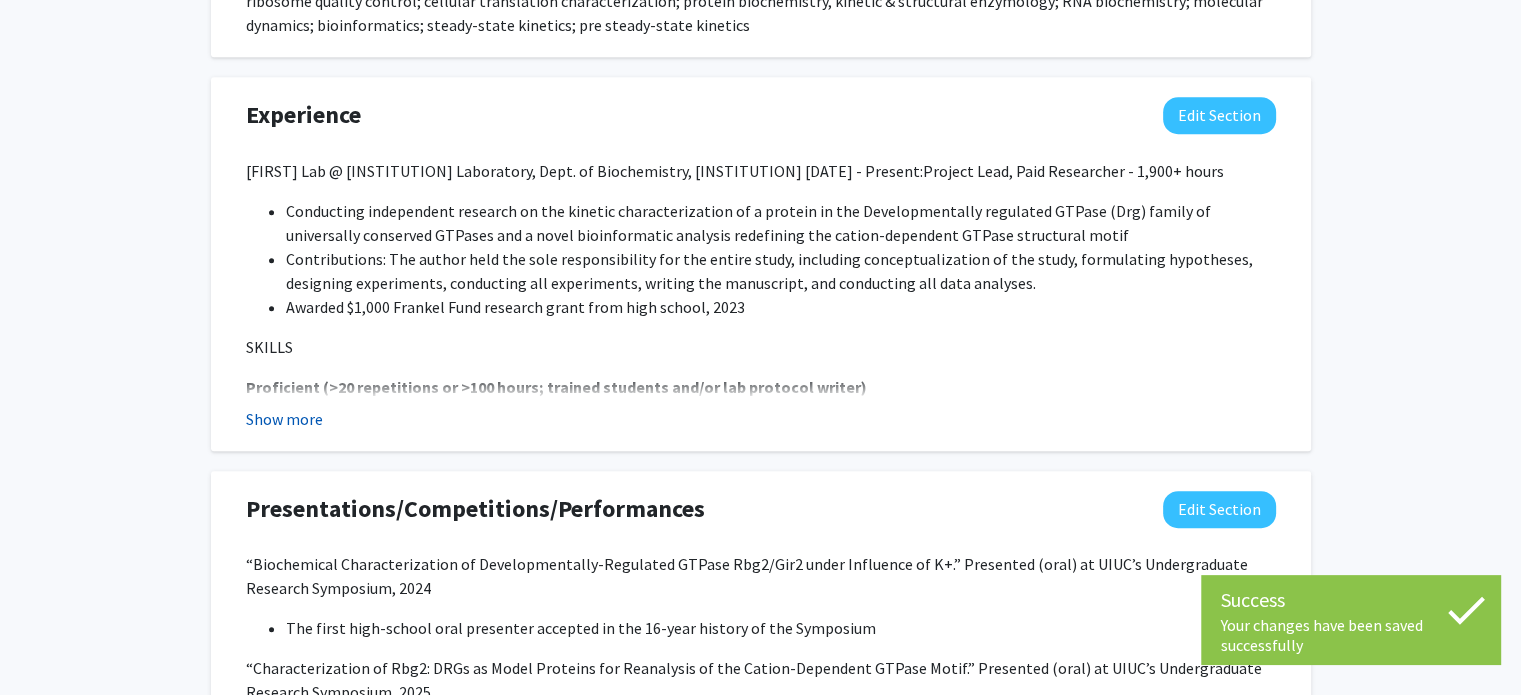 click on "Show more" 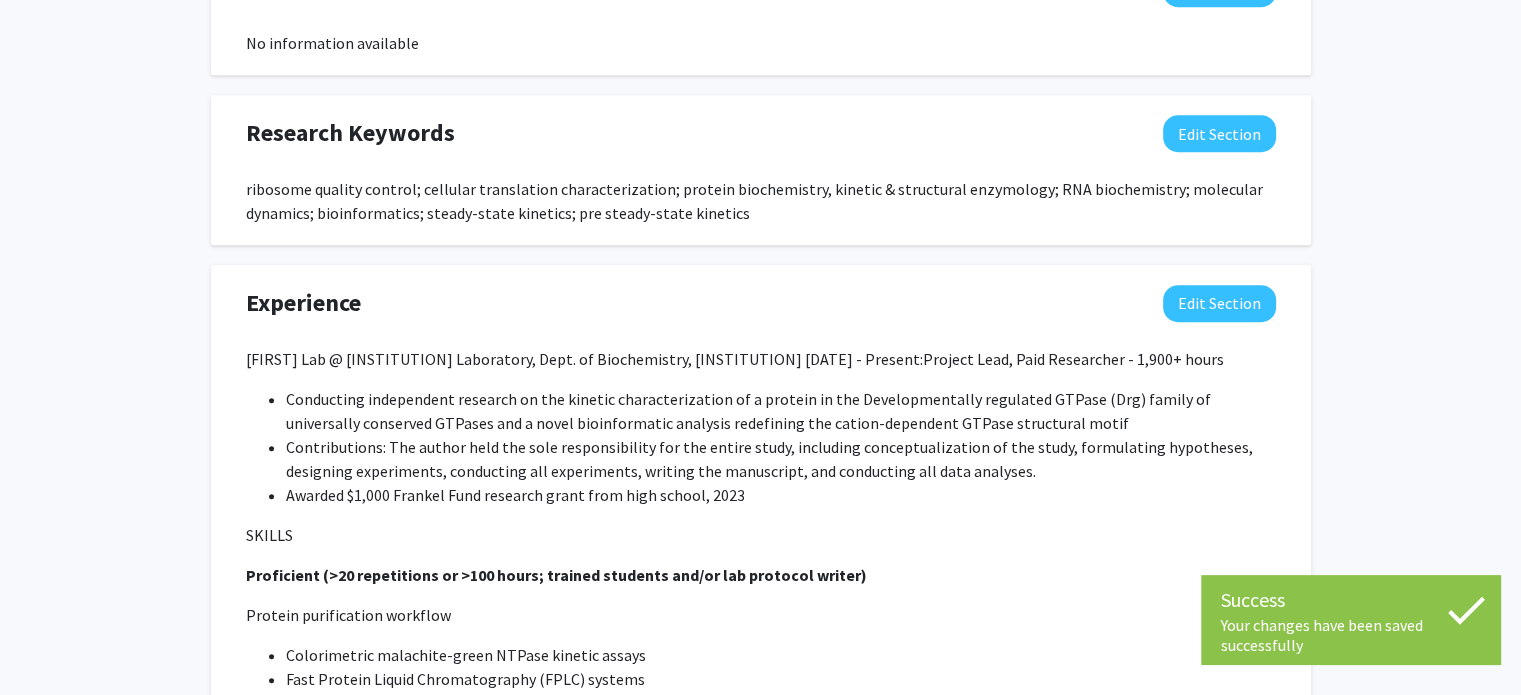 scroll, scrollTop: 1000, scrollLeft: 0, axis: vertical 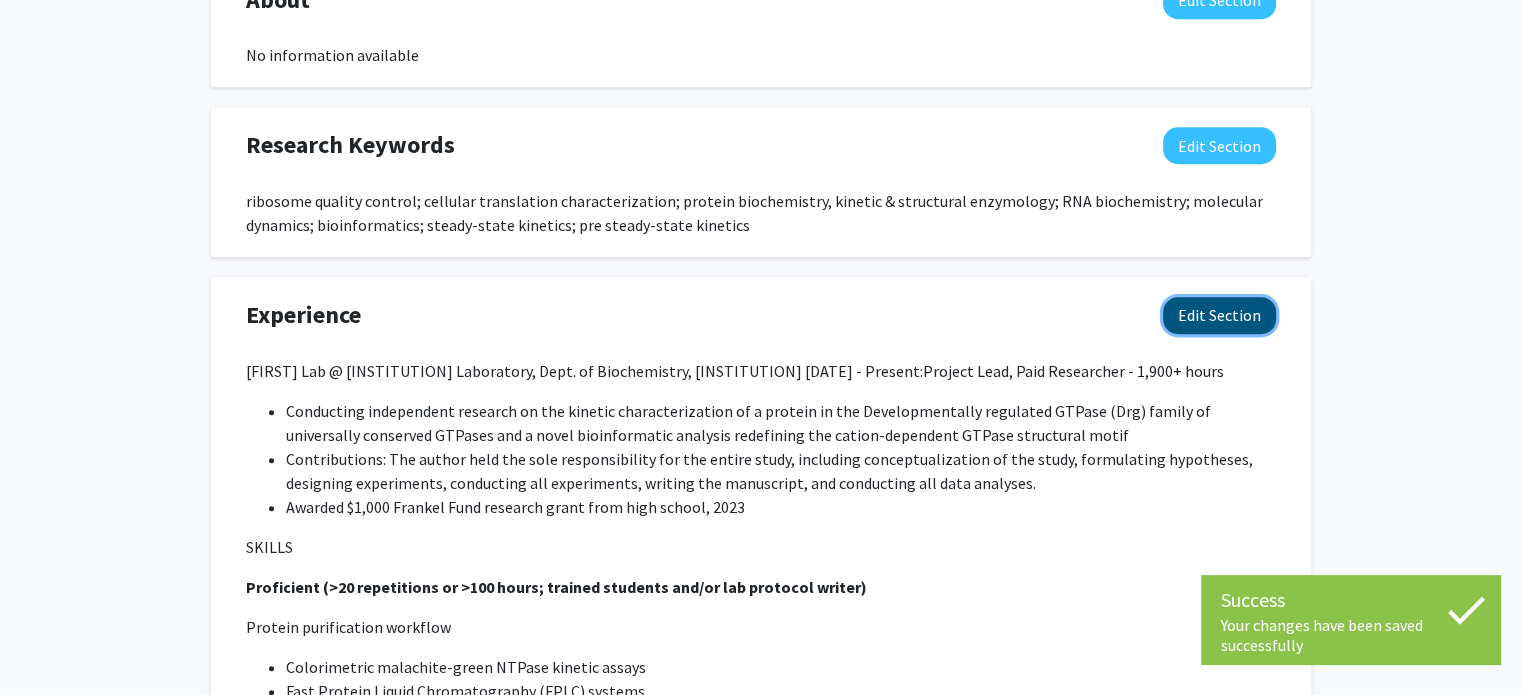 click on "Edit Section" 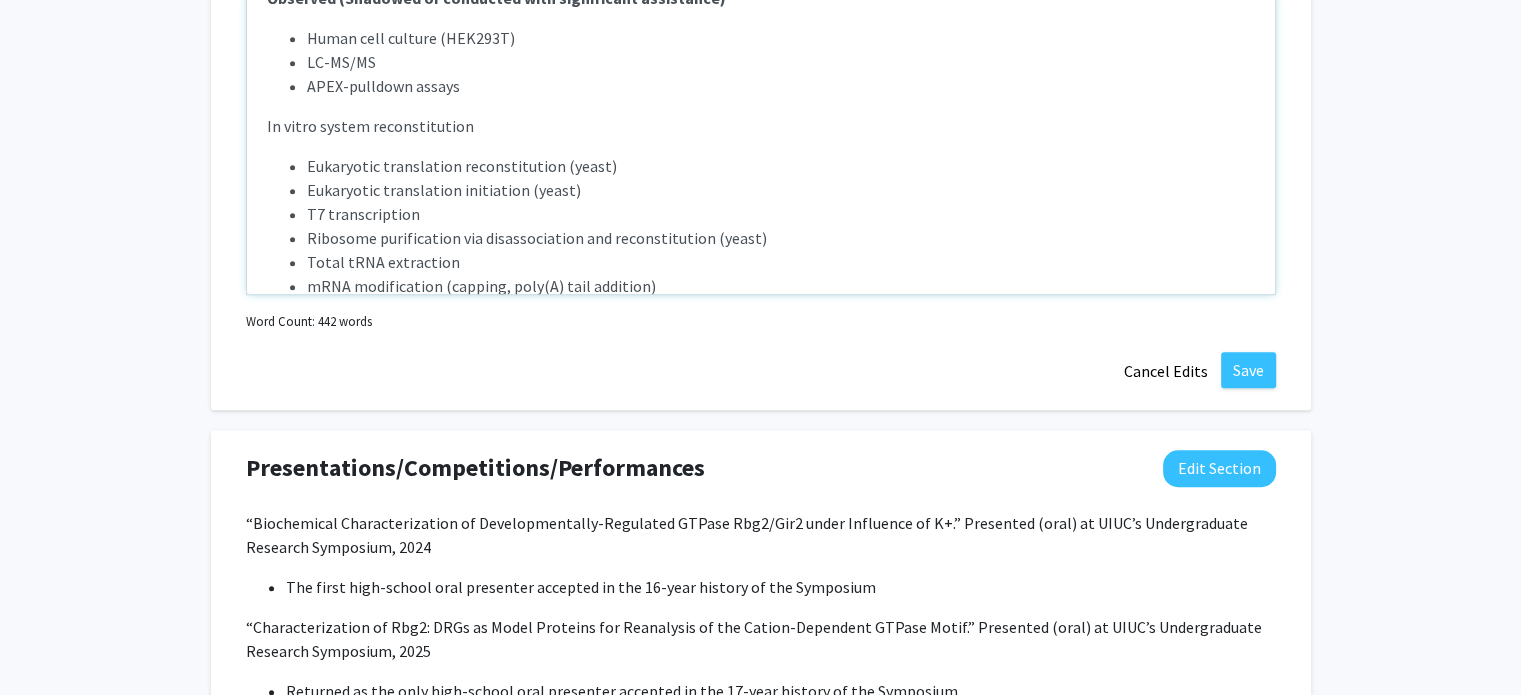 scroll, scrollTop: 1300, scrollLeft: 0, axis: vertical 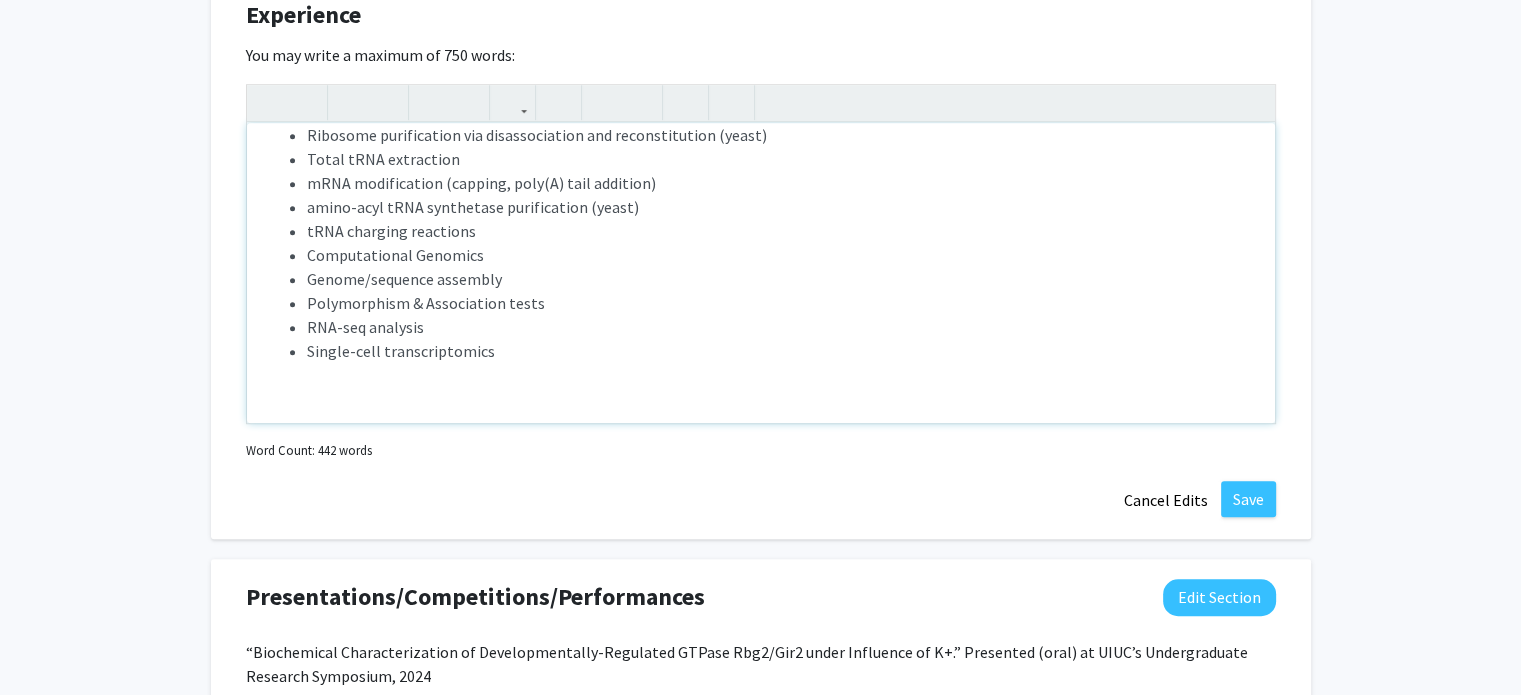 click on "Computational Genomics" at bounding box center [781, 255] 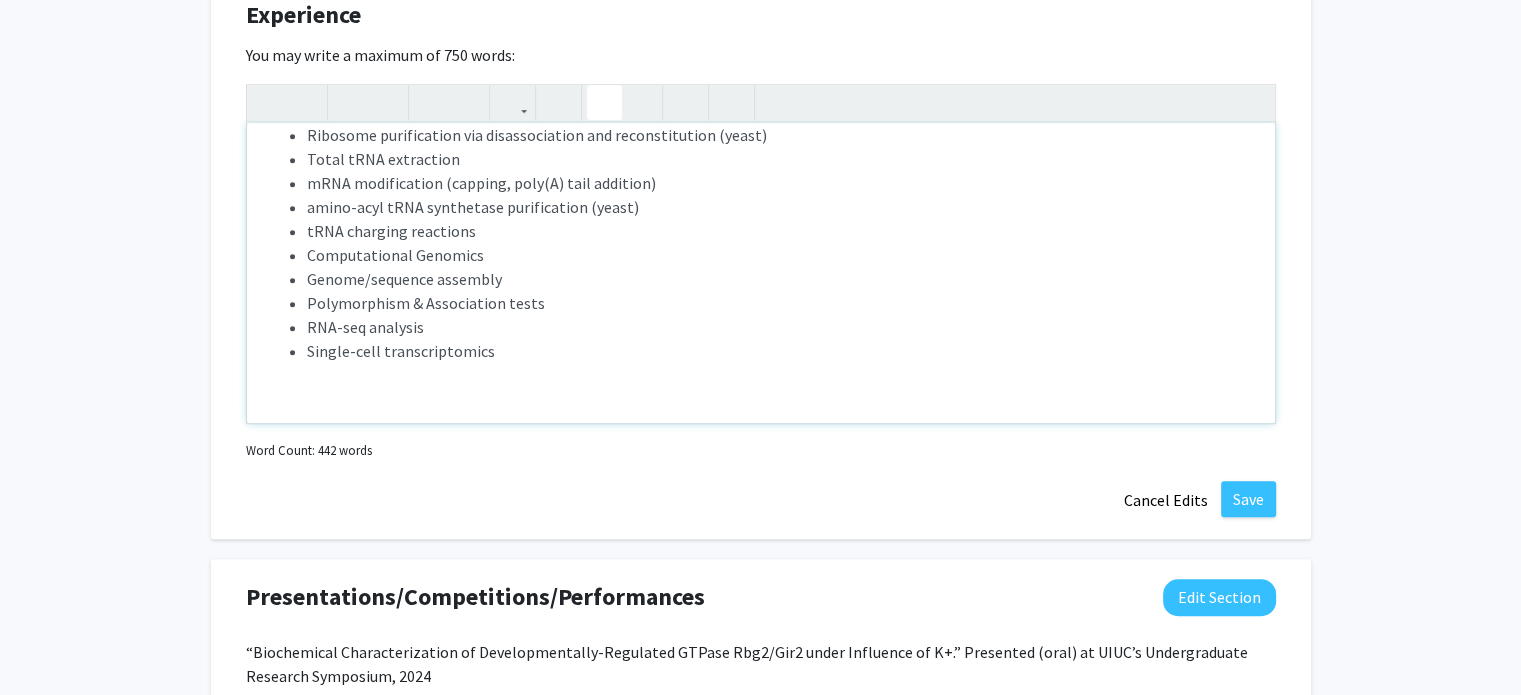 type on "<p>[FIRST] Lab @ [INSTITUTION] Laboratory, Dept. of Biochemistry, [INSTITUTION]			      [DATE]:&nbsp;<span style="font-size: 1rem;">Project Lead, Paid Researcher - 1,900+ hours</span></p><ul><li>Conducting independent research on the kinetic characterization of a protein in the Developmentally regulated GTPase (Drg) family of universally conserved GTPases and a novel bioinformatic analysis redefining the cation-dependent GTPase structural motif
</li><li>Contributions: The author held the sole responsibility for the entire study, including conceptualization of the study, formulating hypotheses, designing experiments, conducting all experiments, writing the manuscript, and conducting all data analyses.
</li><li>Awarded $[MONEY] [FUND] research grant from high school, [YEAR]</li></ul><p><span>SKILLS</span></p><p><strong>Proficient (>20 repetitions or >100 hours; trained students and/or lab protocol writer)</strong></p><p><span>Protein purification workflow</span></p><ul><li>Colorimetric malachite-green ..." 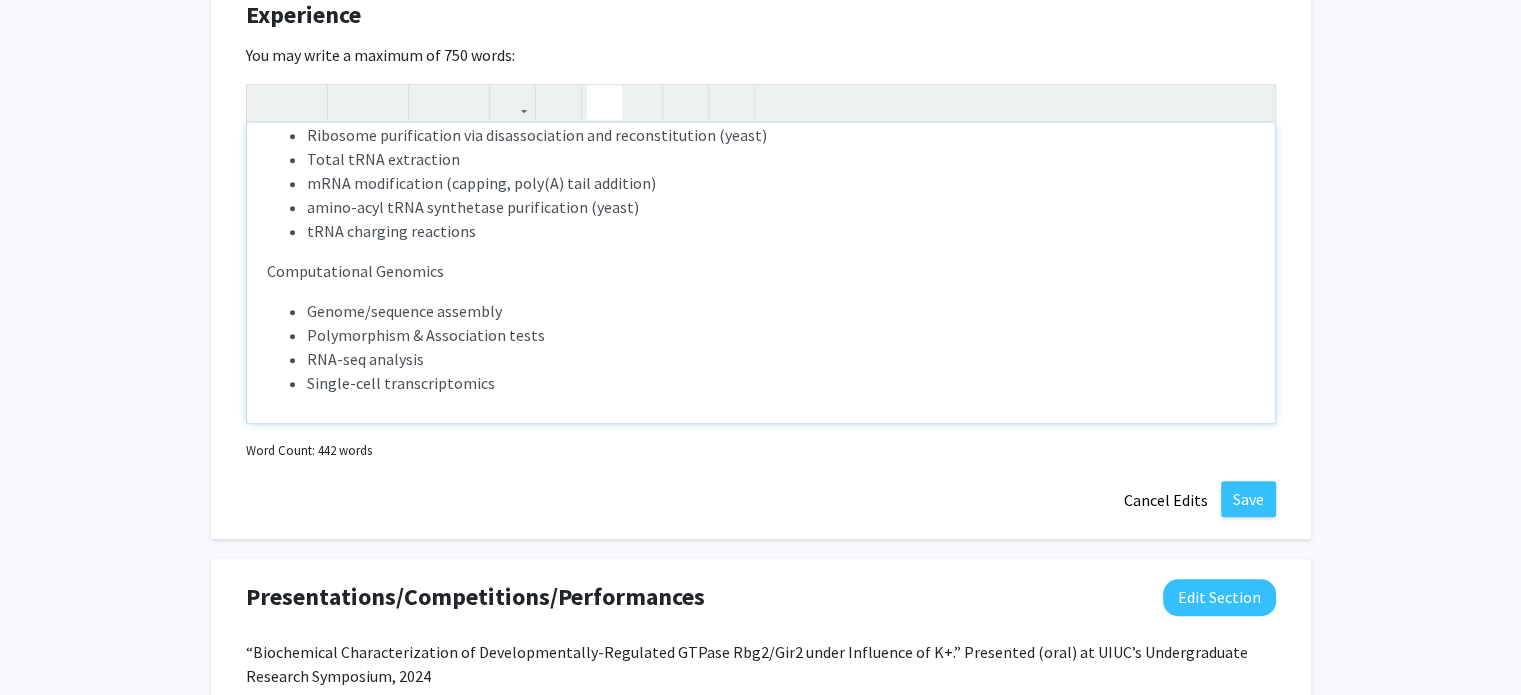 click 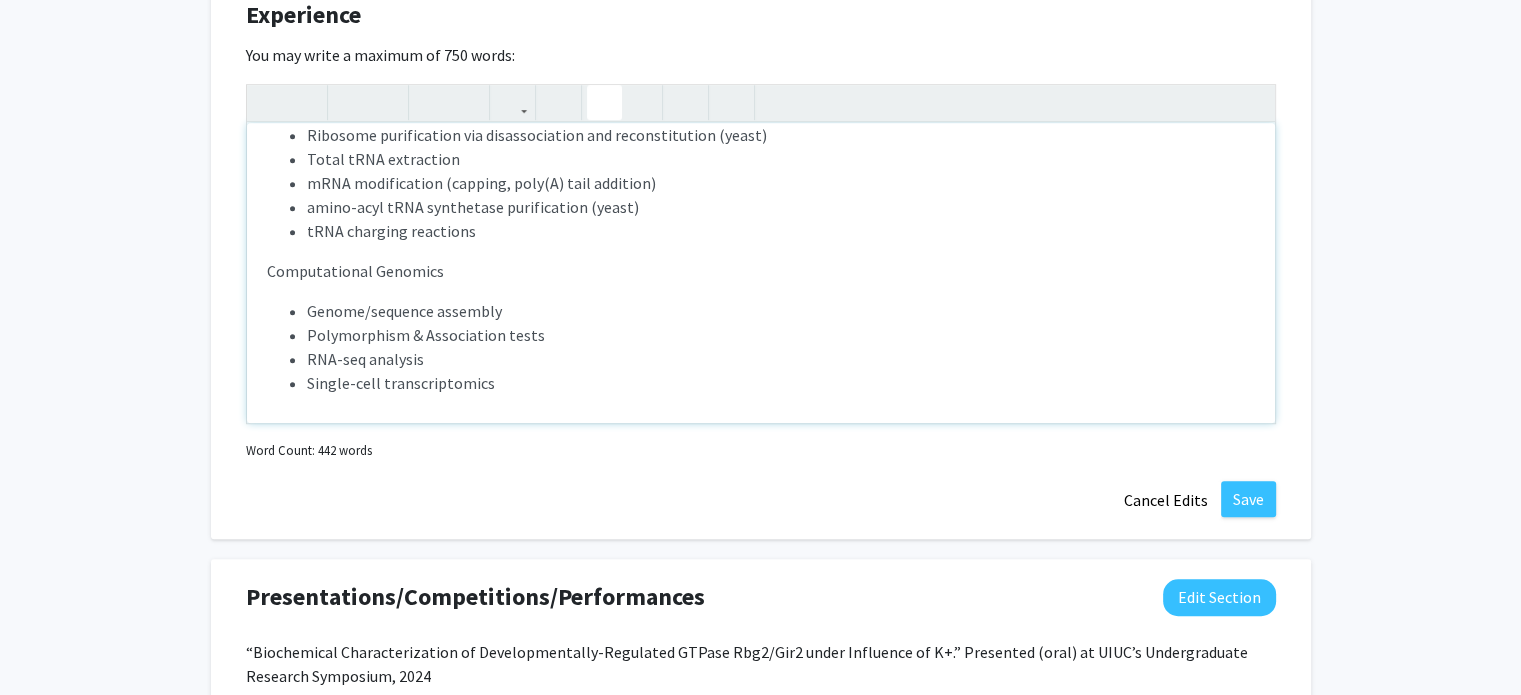 scroll, scrollTop: 1812, scrollLeft: 0, axis: vertical 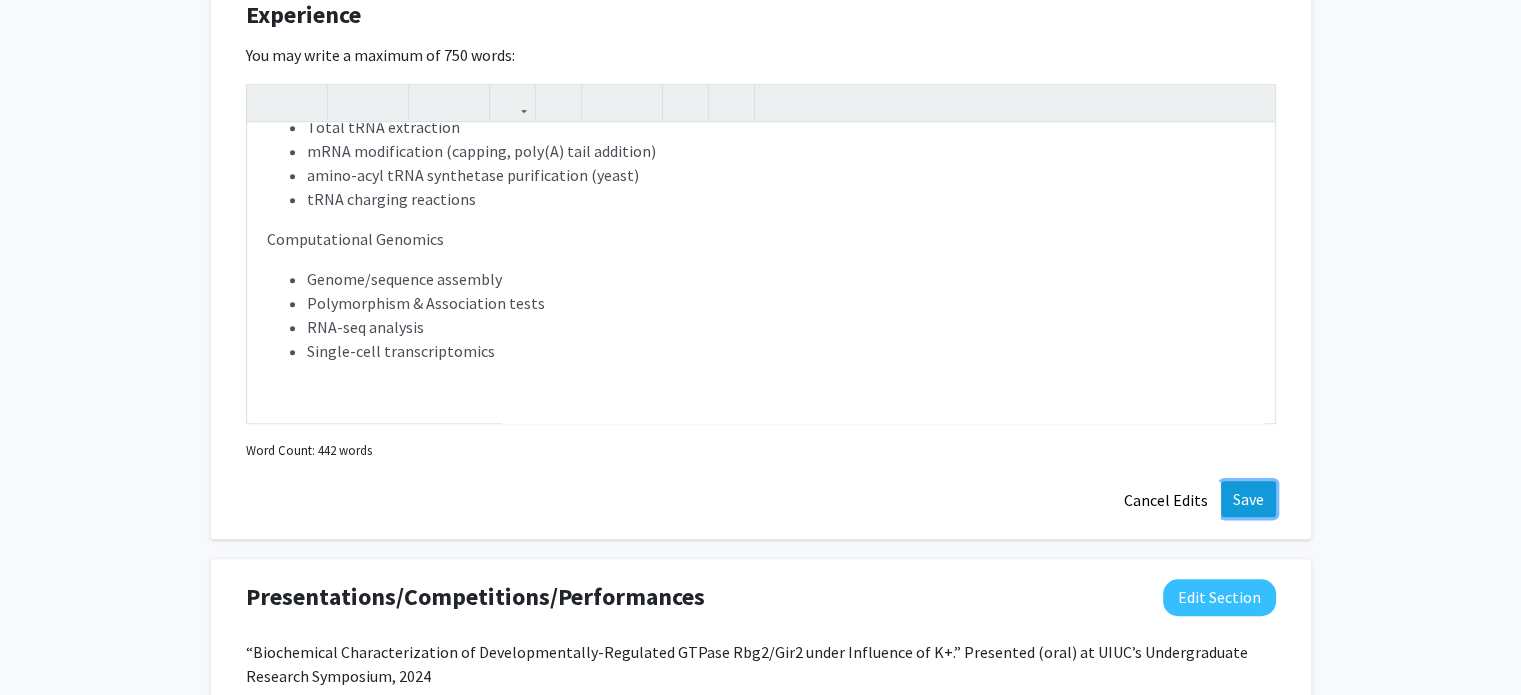 click on "Save" 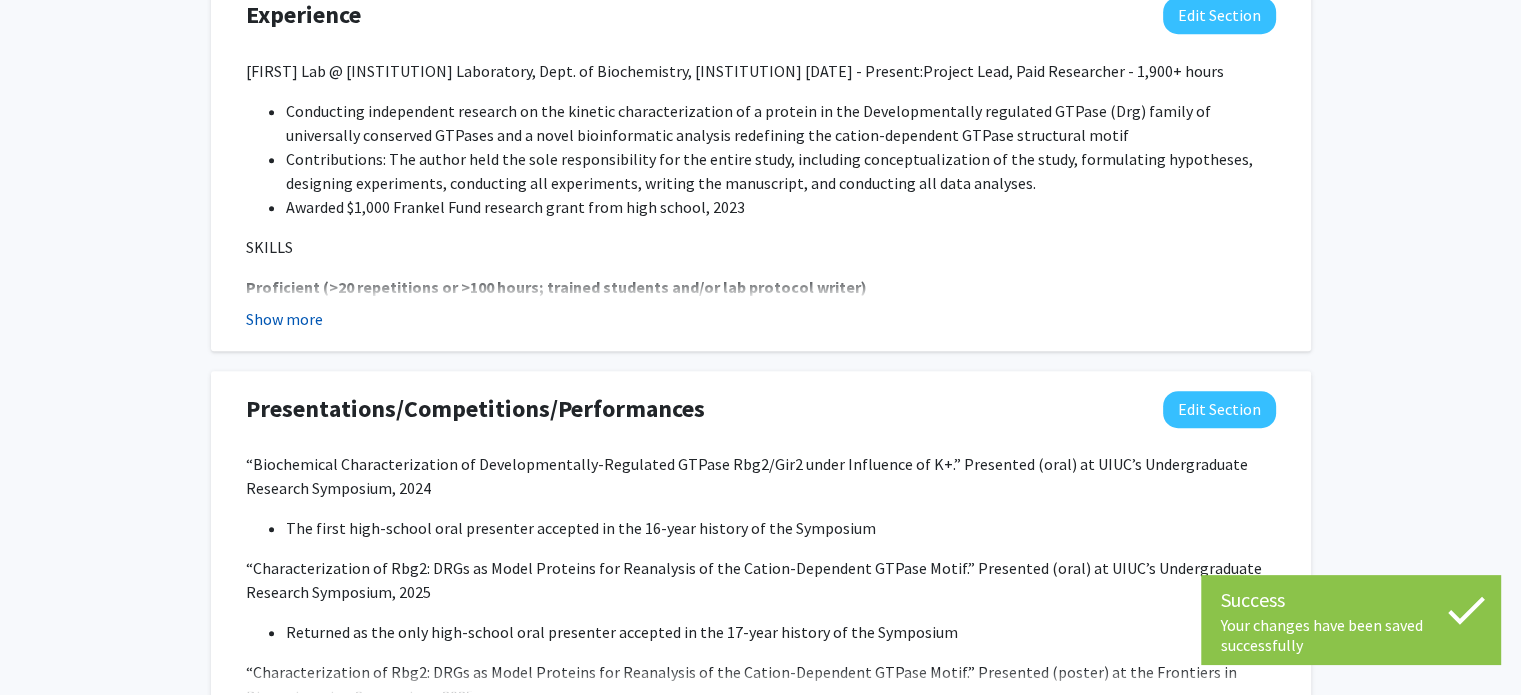 click on "Show more" 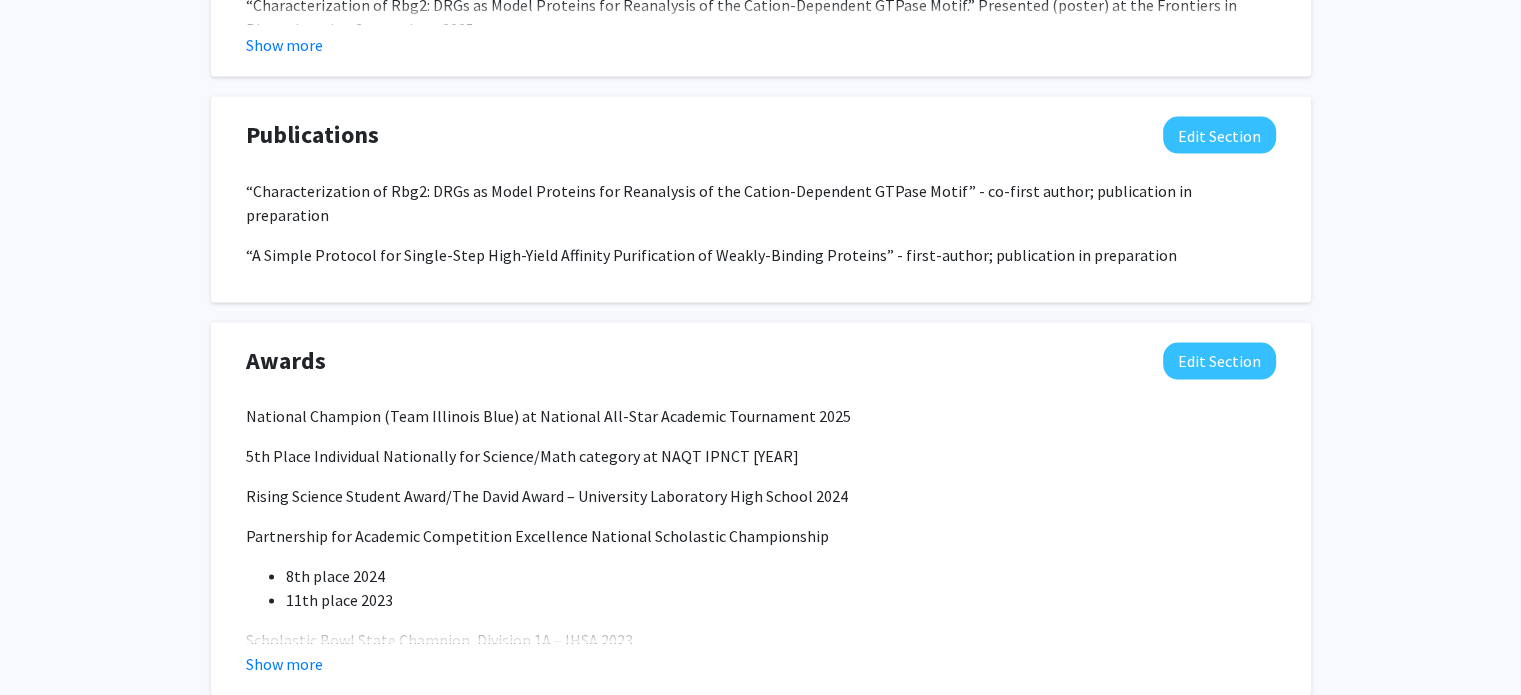 scroll, scrollTop: 3900, scrollLeft: 0, axis: vertical 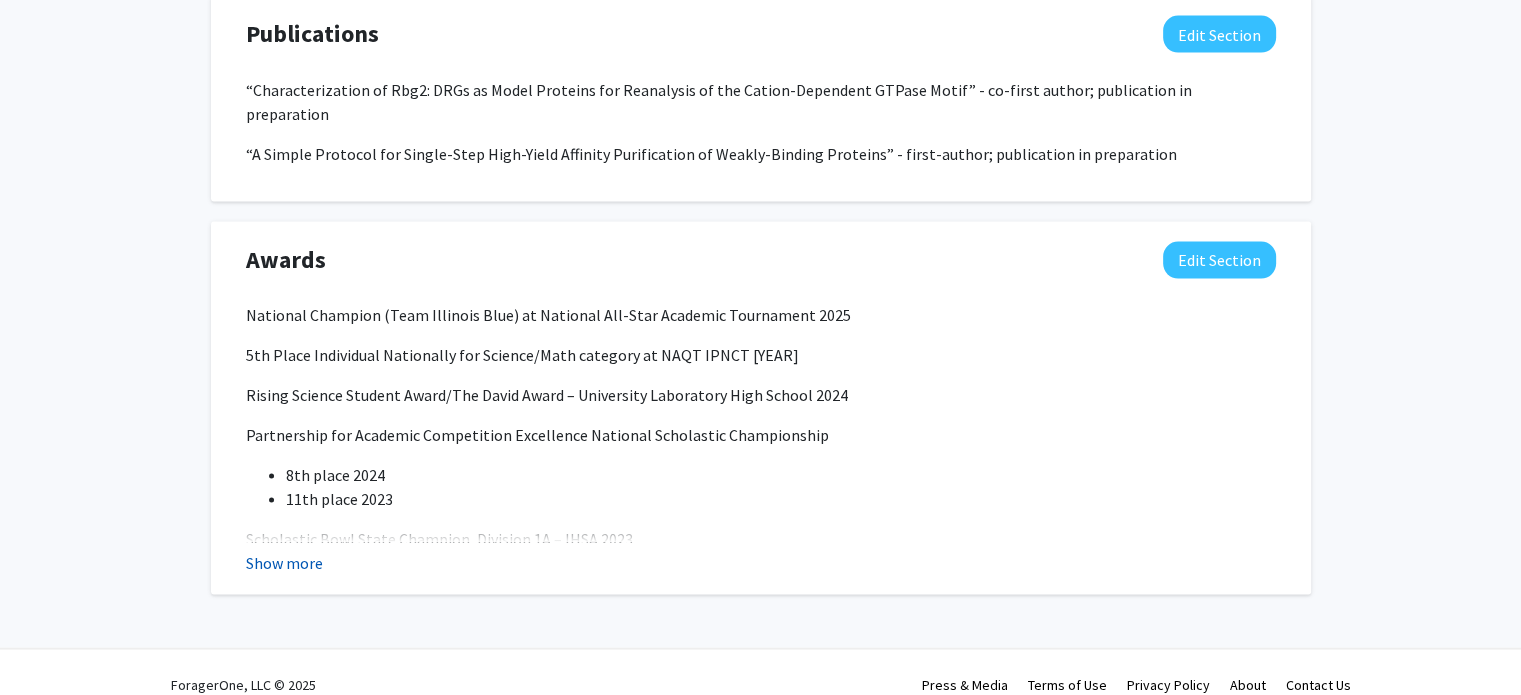click on "Show more" 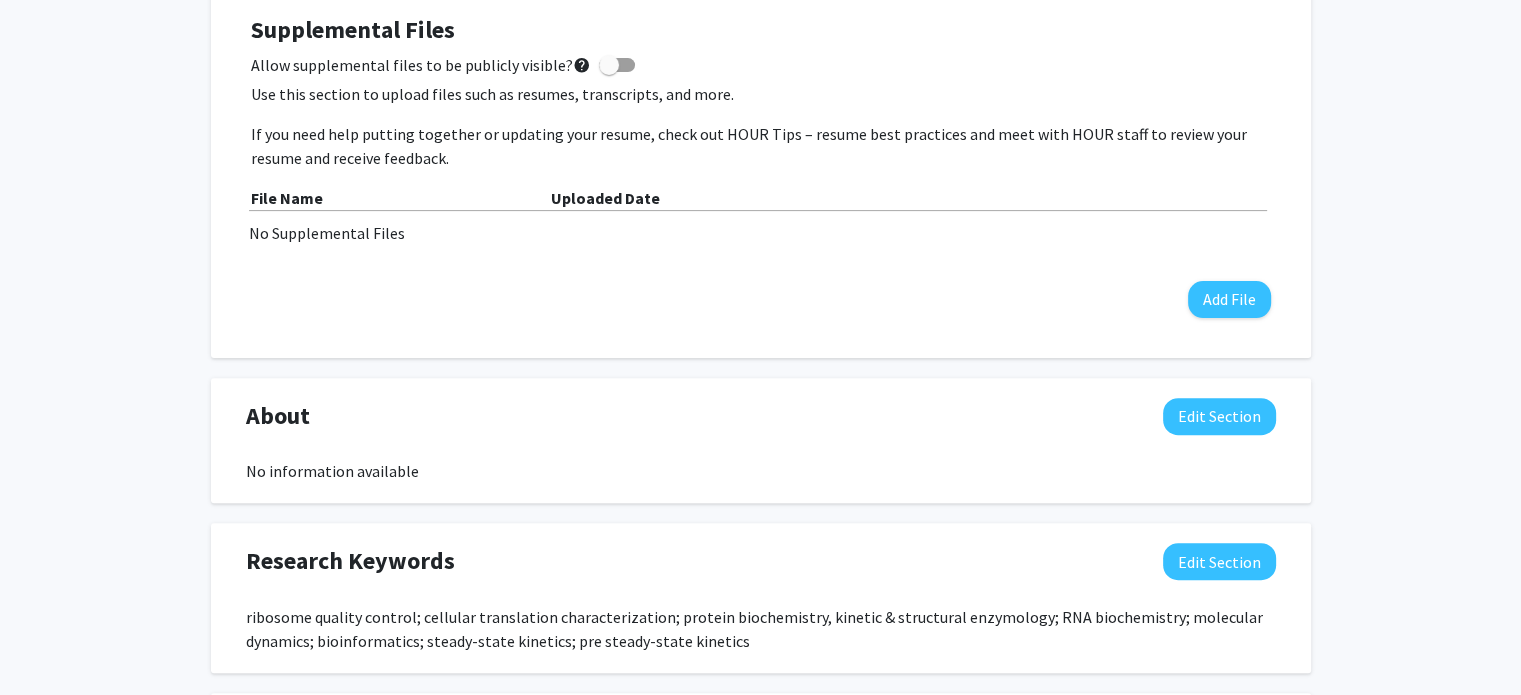 scroll, scrollTop: 884, scrollLeft: 0, axis: vertical 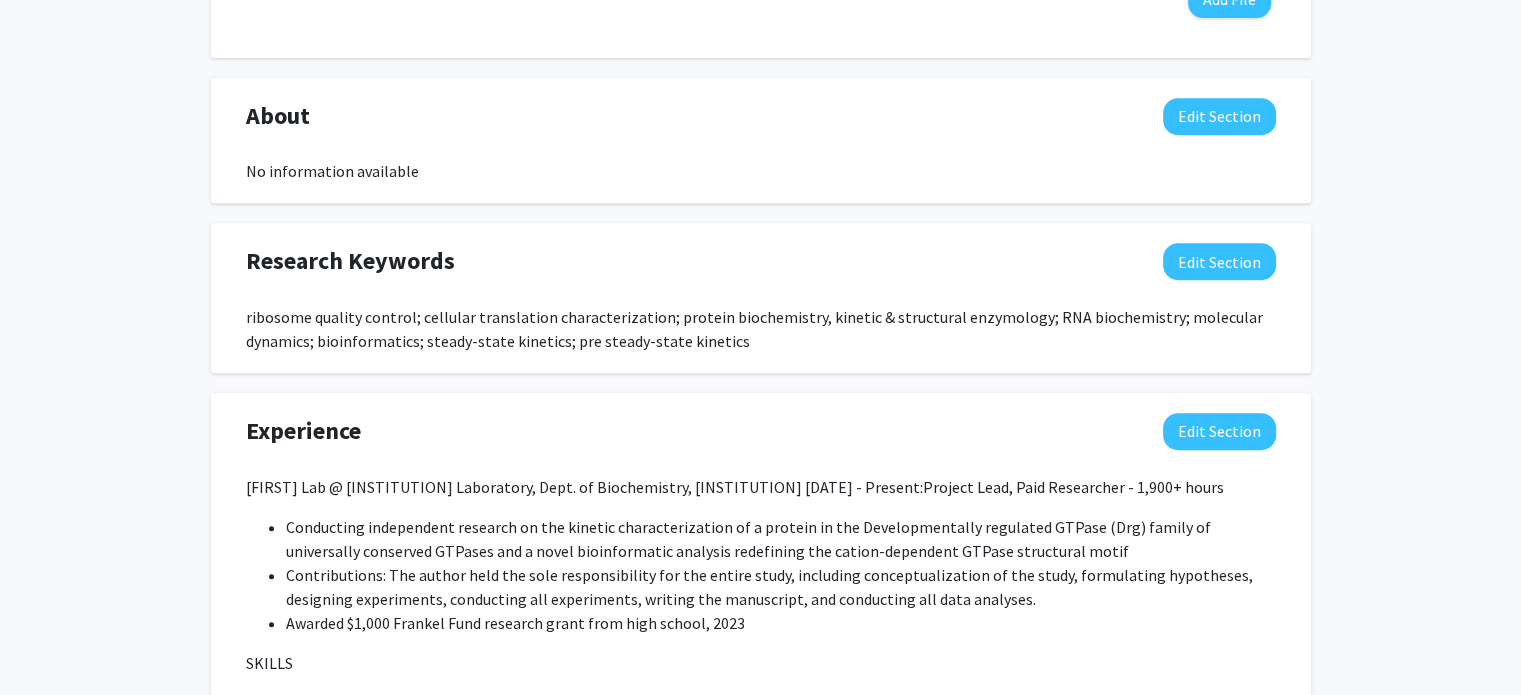 type 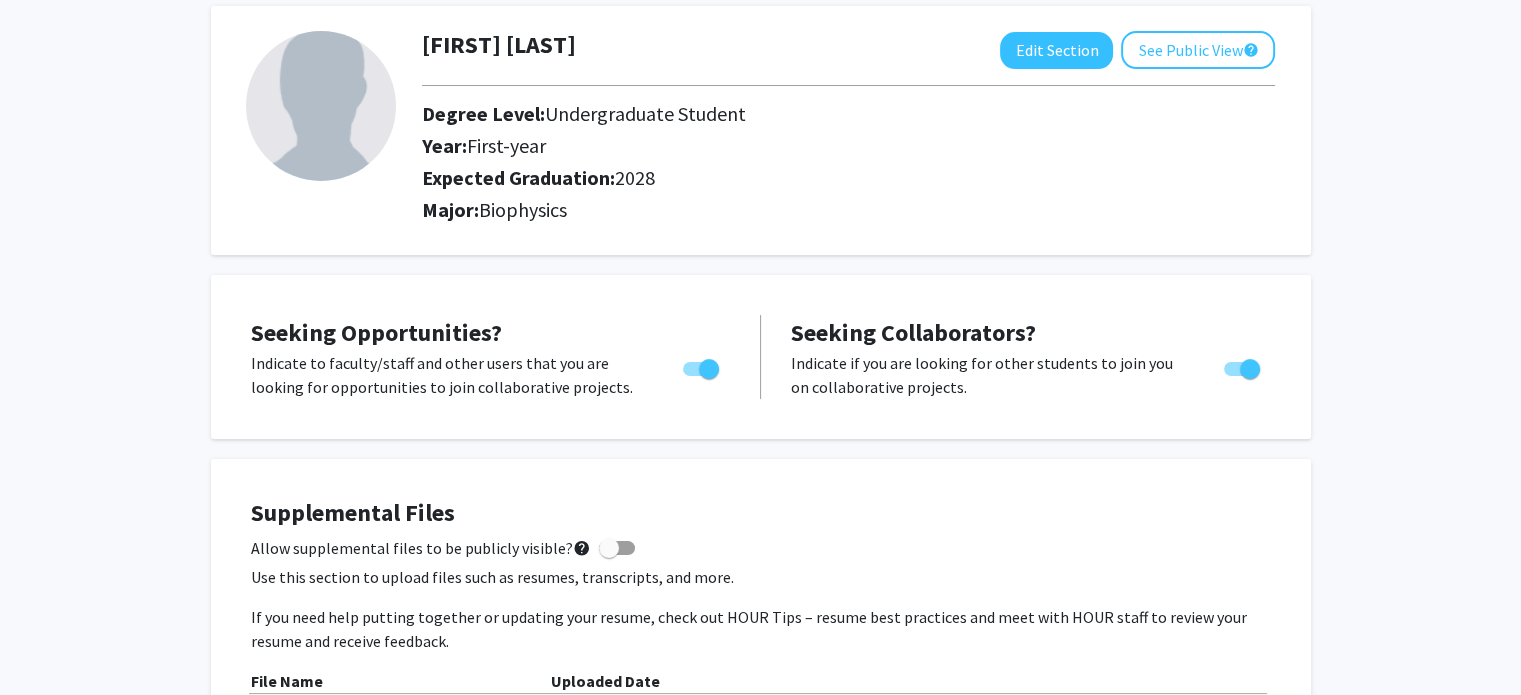 scroll, scrollTop: 0, scrollLeft: 0, axis: both 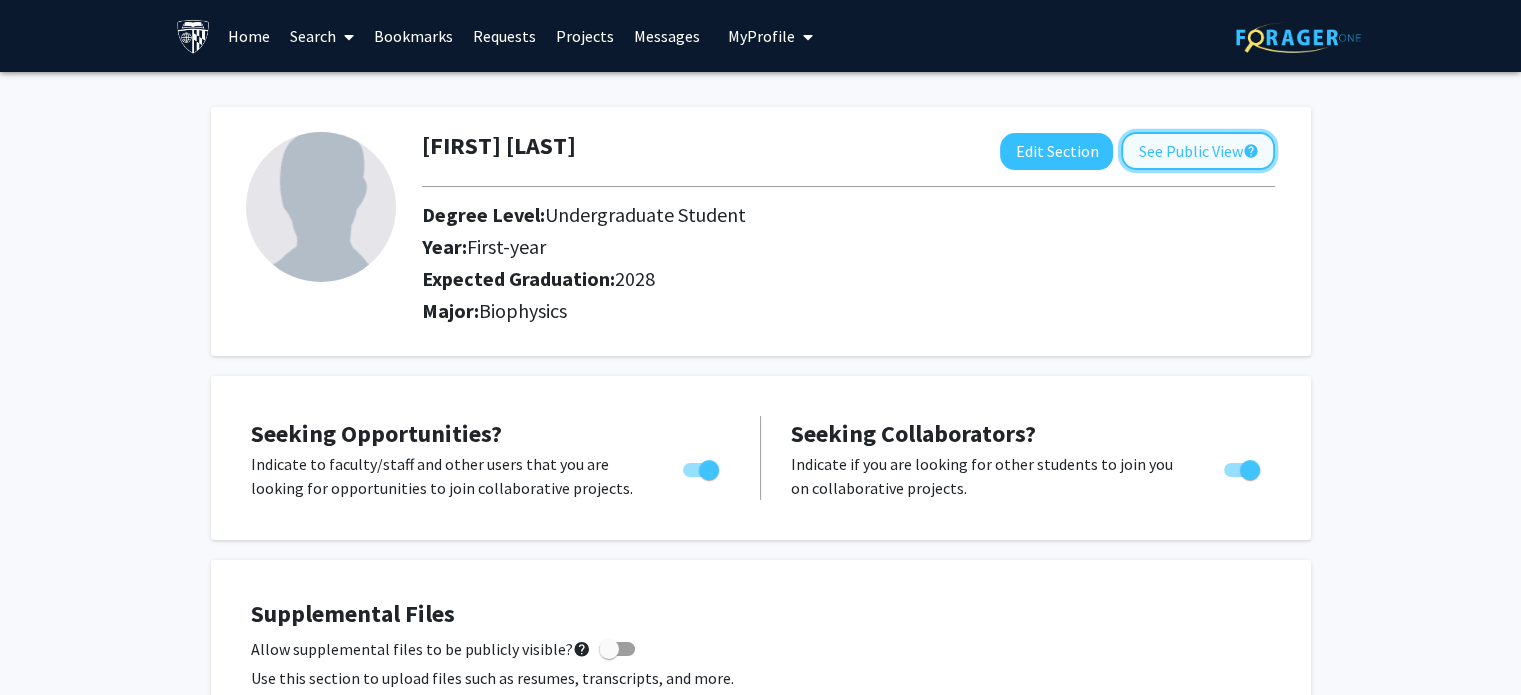 click on "See Public View  help" 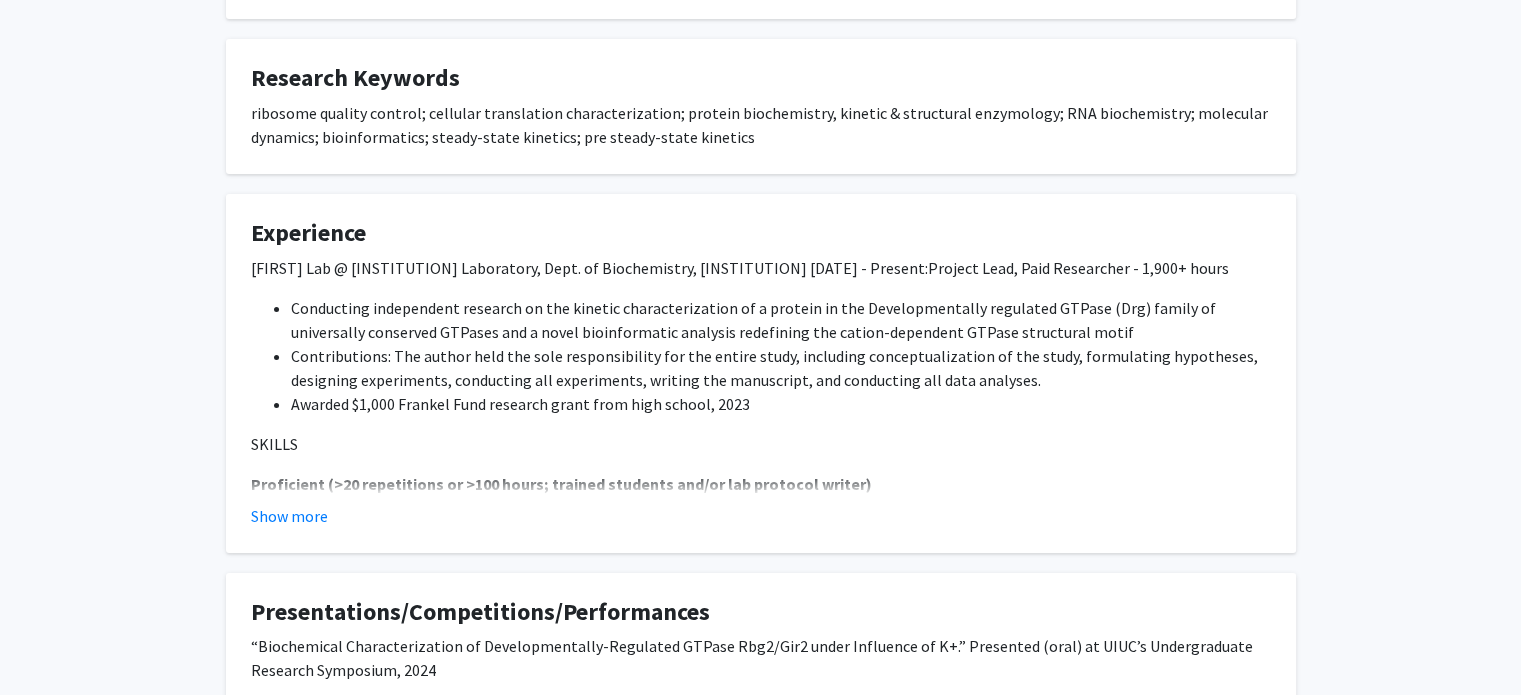 scroll, scrollTop: 100, scrollLeft: 0, axis: vertical 